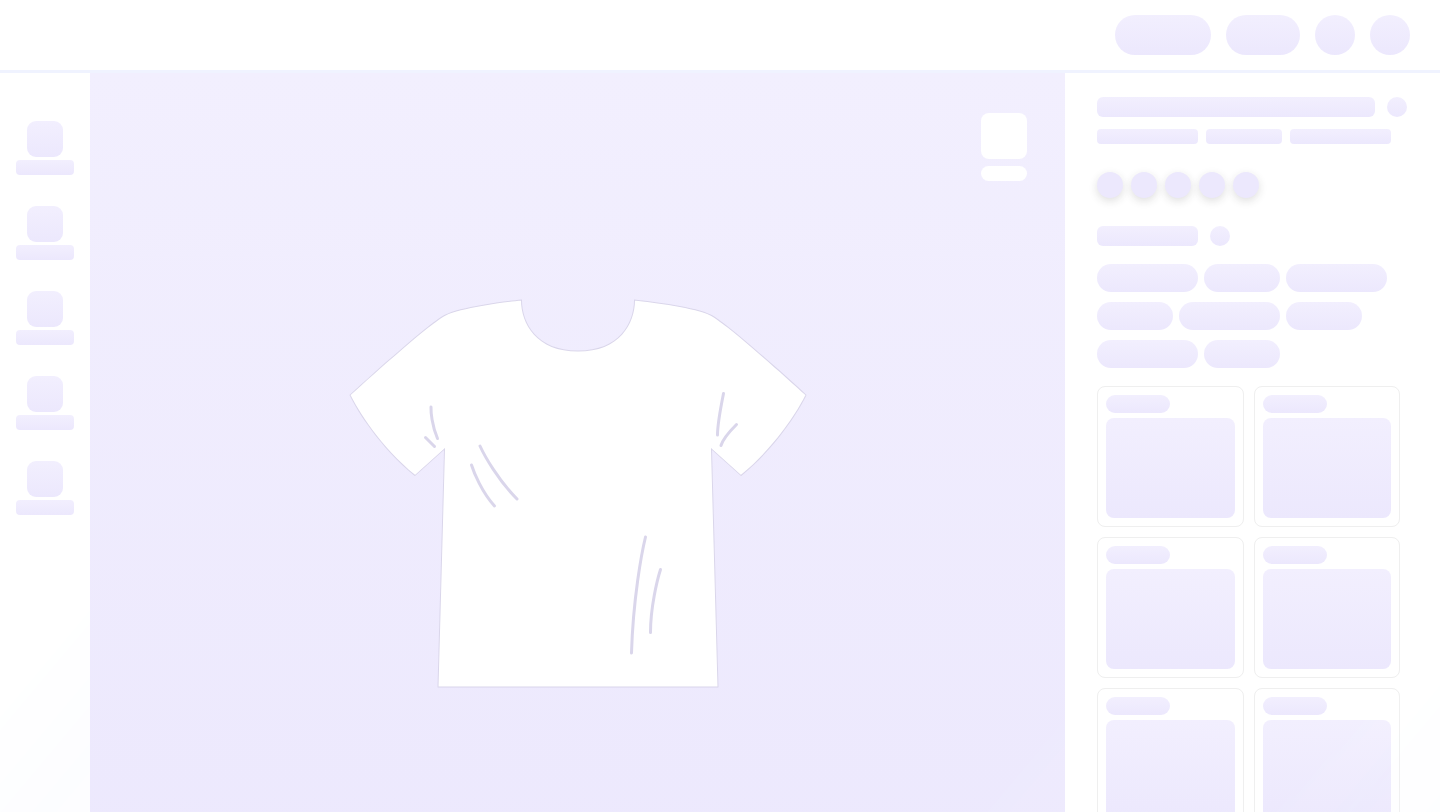 scroll, scrollTop: 0, scrollLeft: 0, axis: both 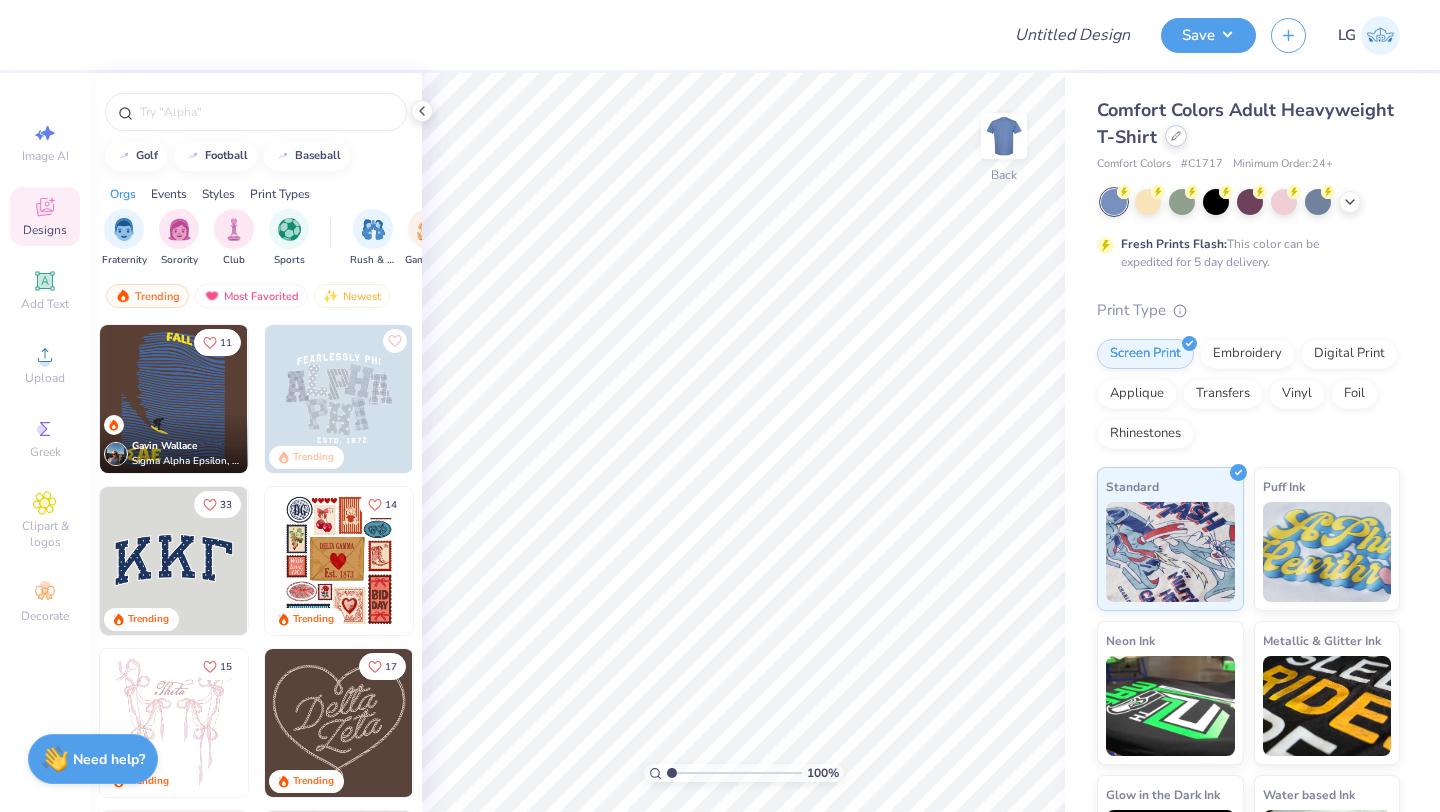 click 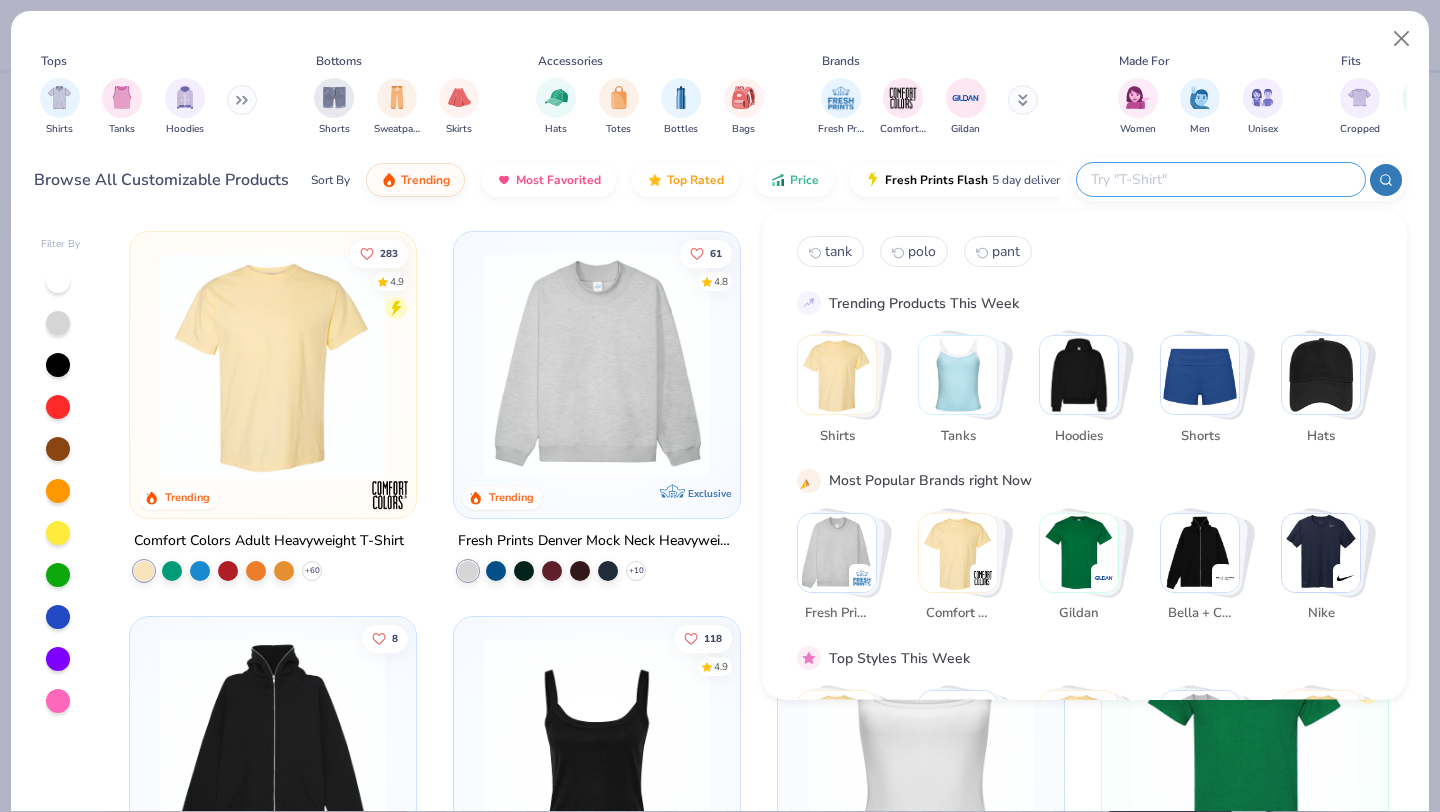 click at bounding box center (1220, 179) 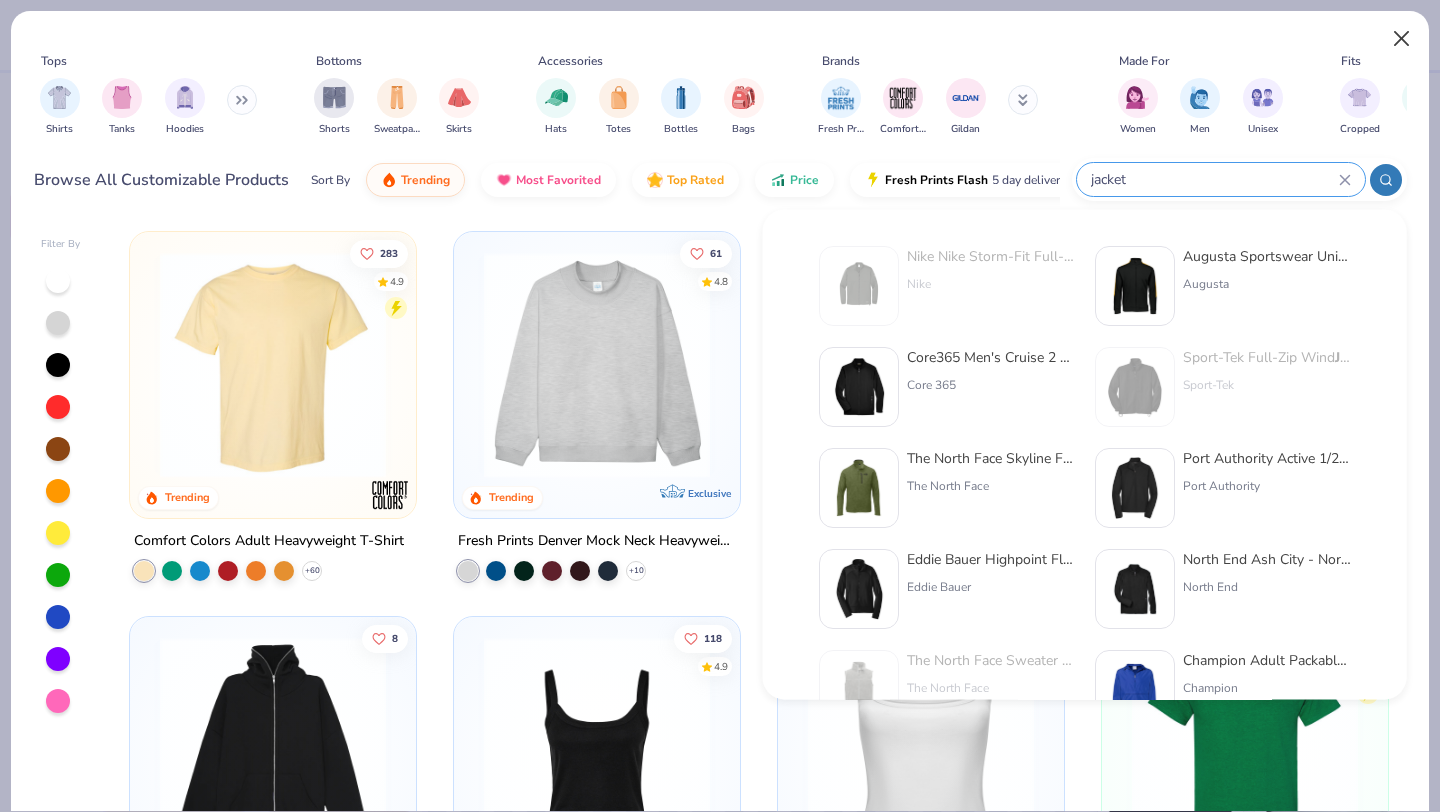 type on "jacket" 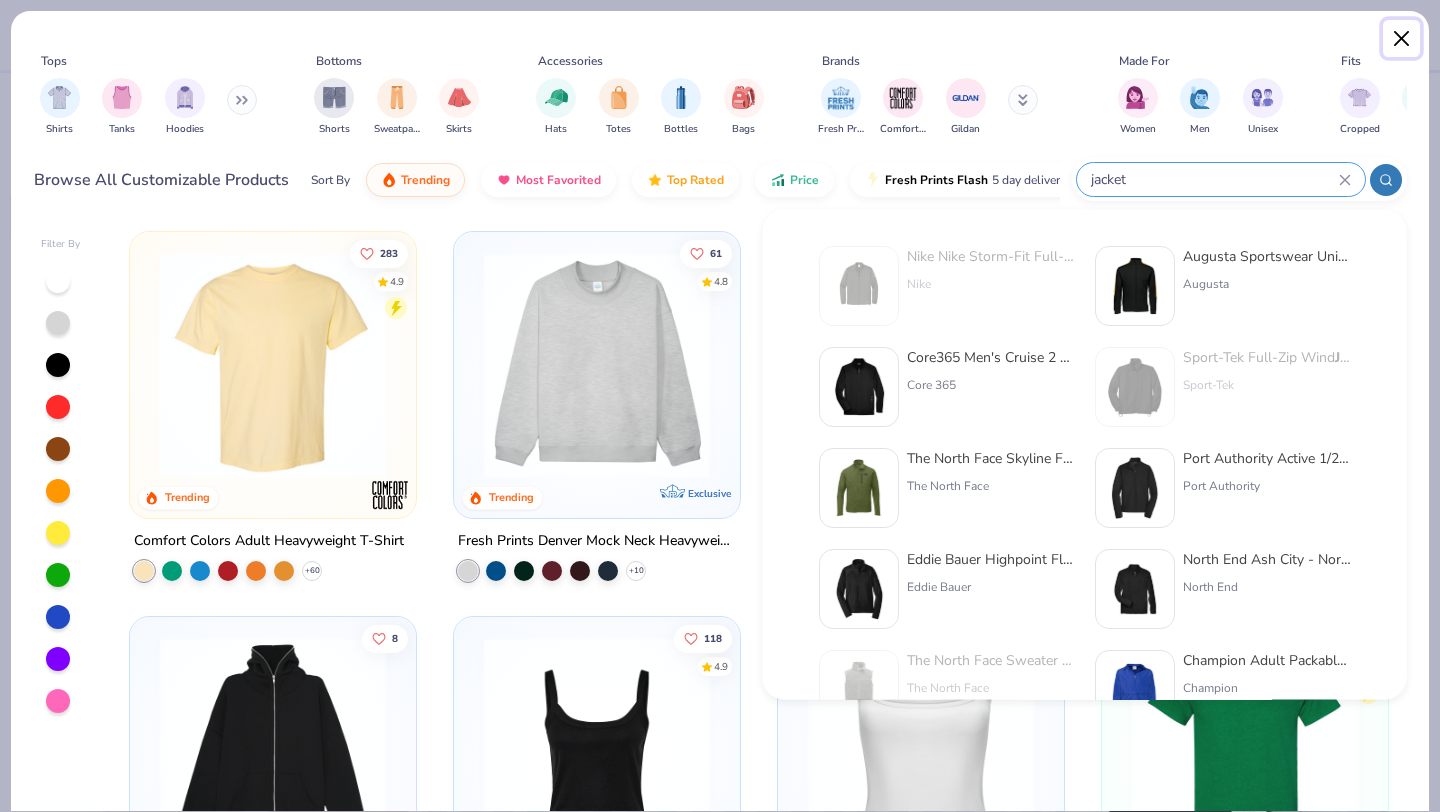 click at bounding box center [1402, 39] 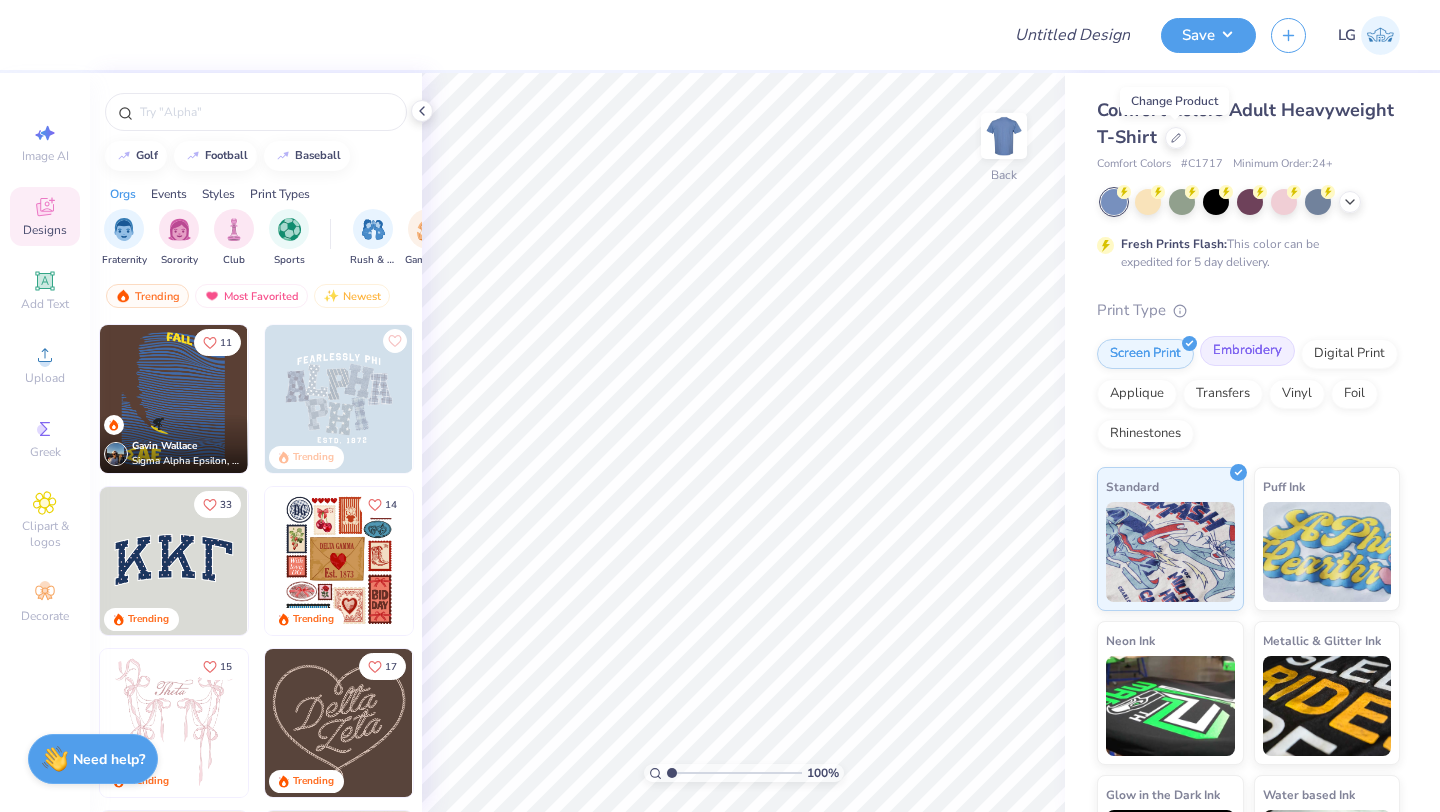 click on "Embroidery" at bounding box center [1247, 351] 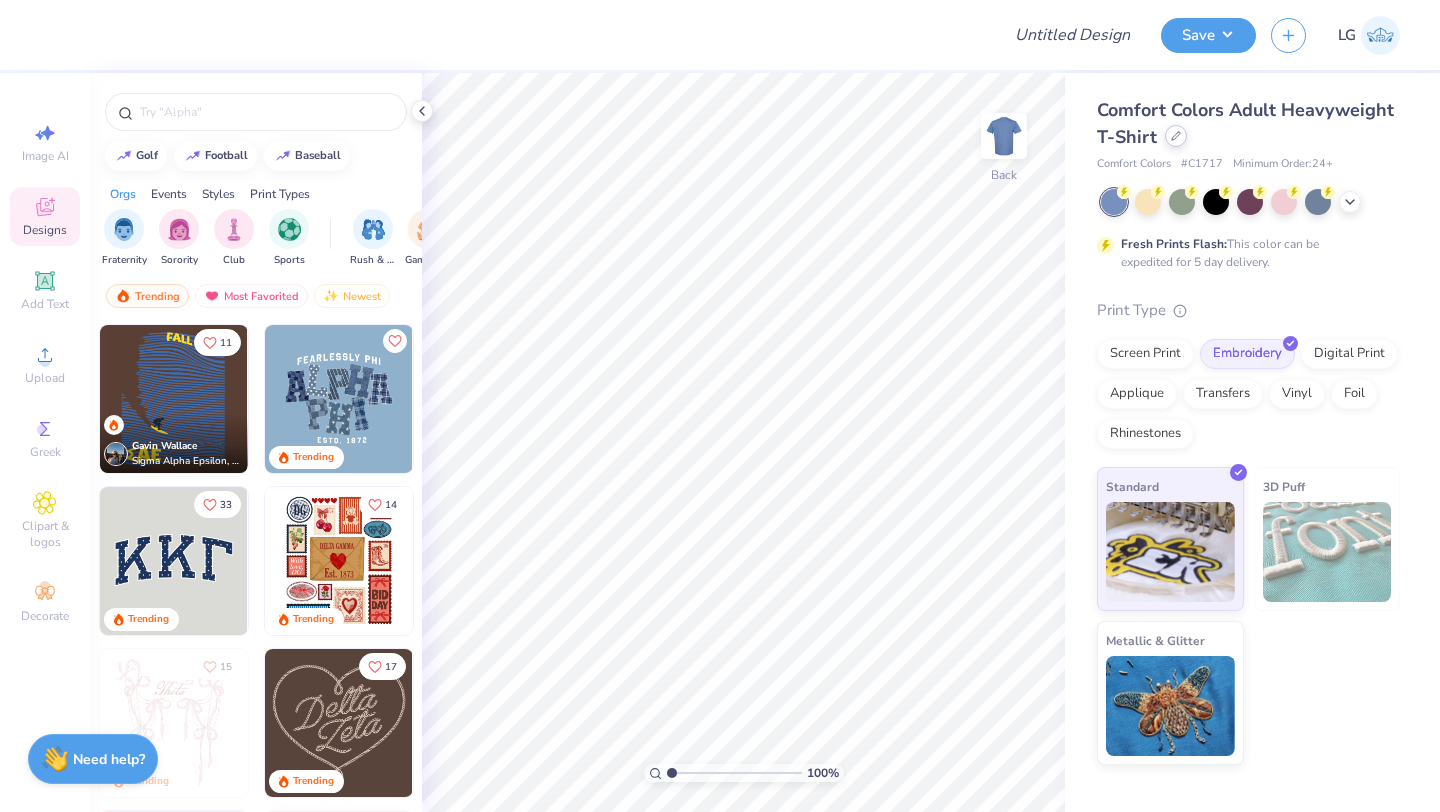 click at bounding box center [1176, 136] 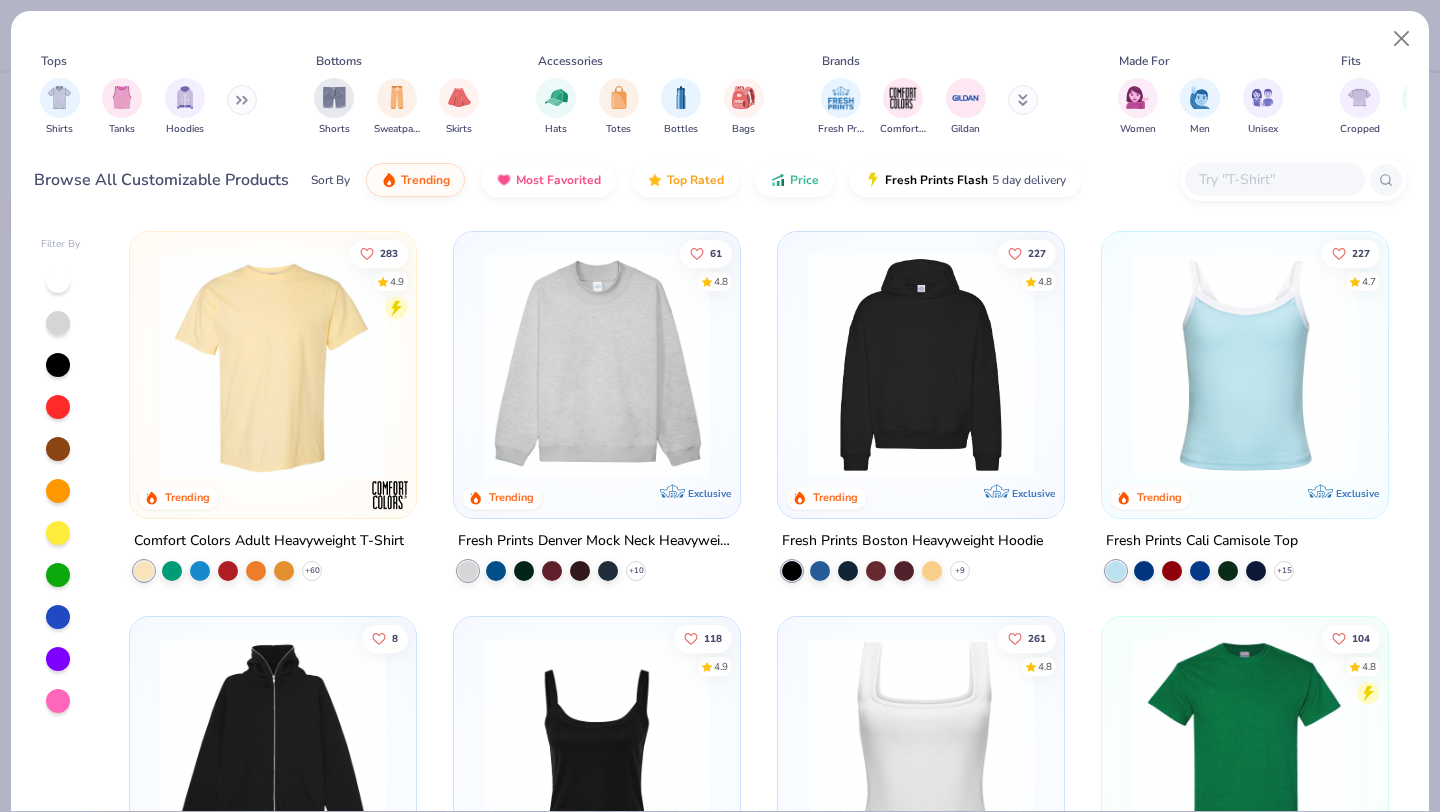 click at bounding box center [242, 100] 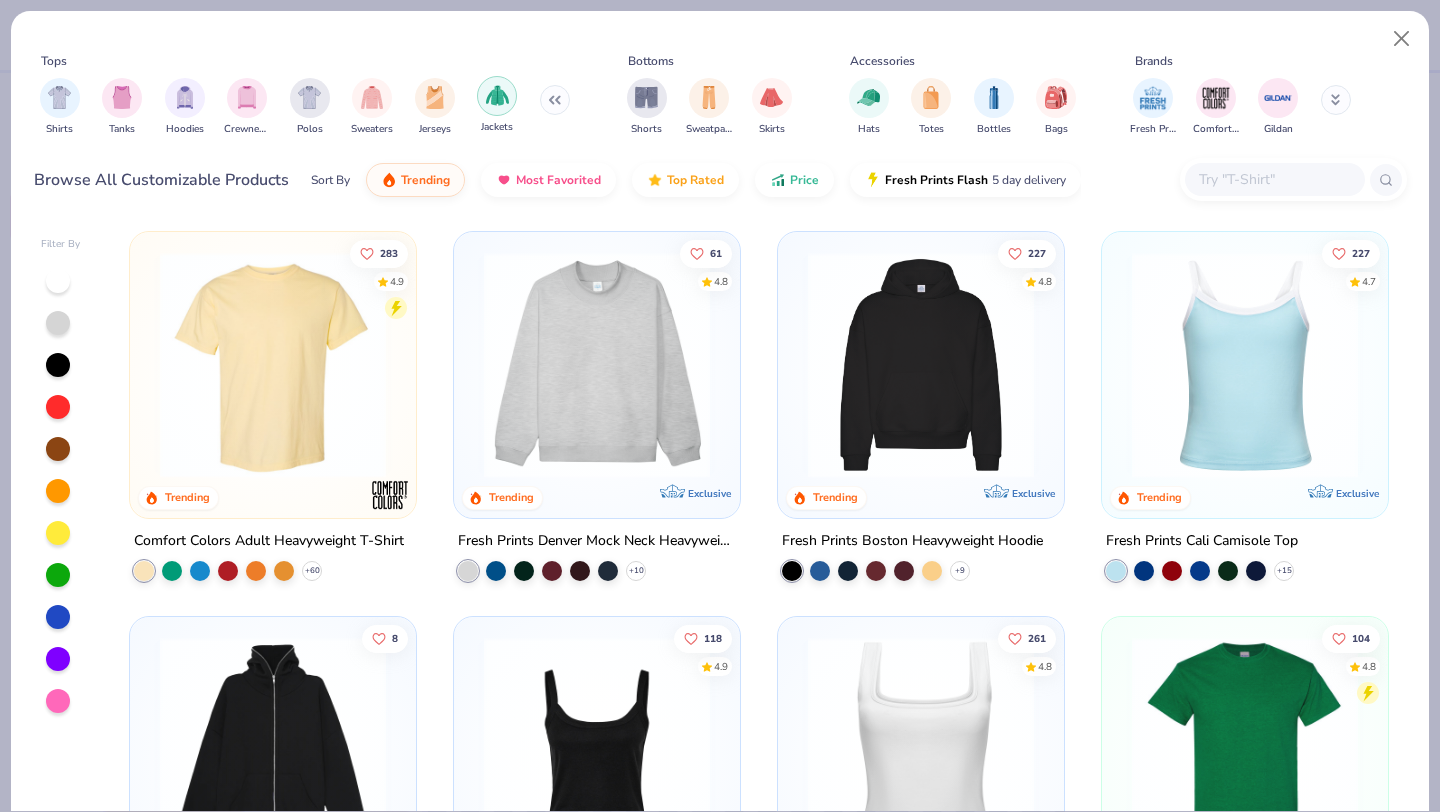 click at bounding box center [497, 95] 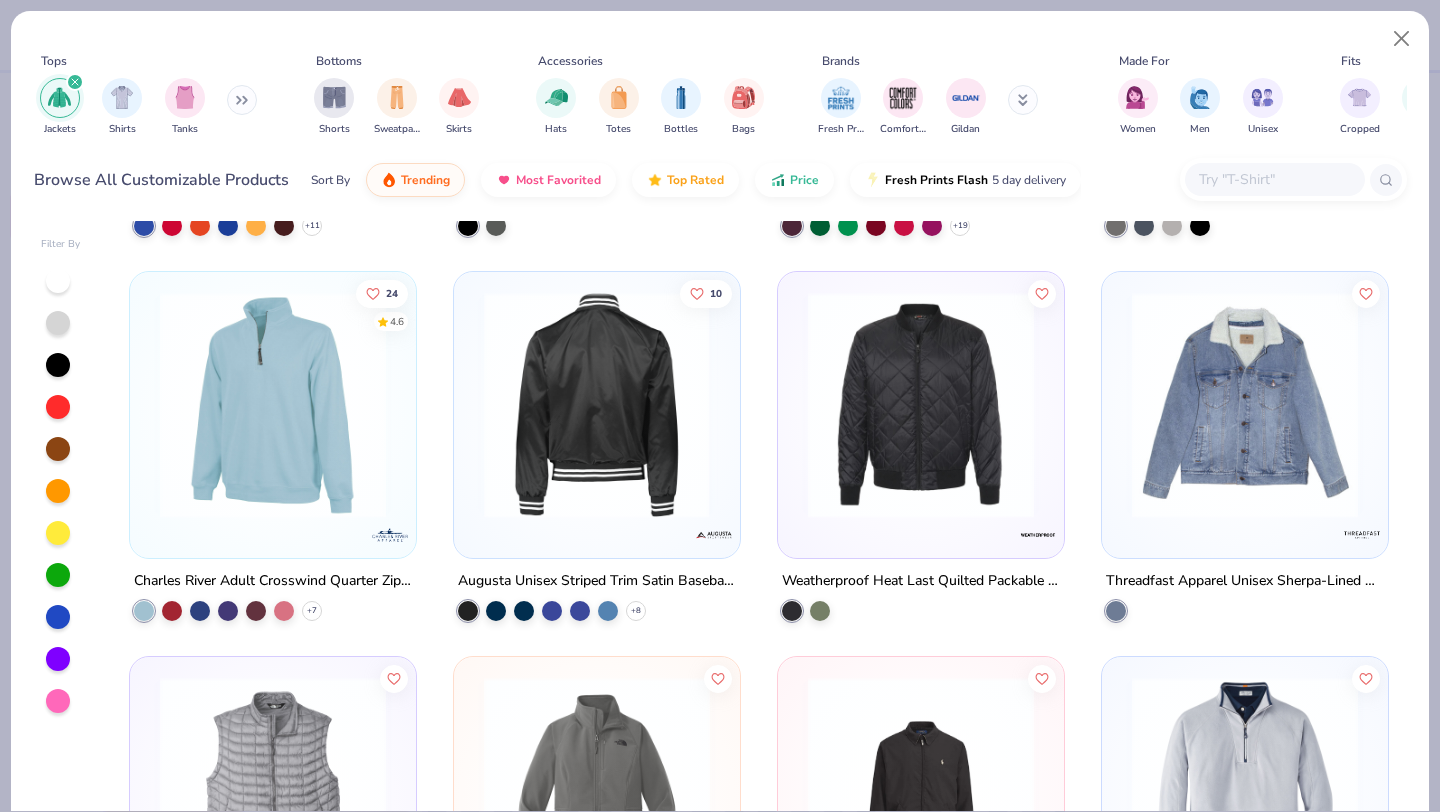 scroll, scrollTop: 347, scrollLeft: 0, axis: vertical 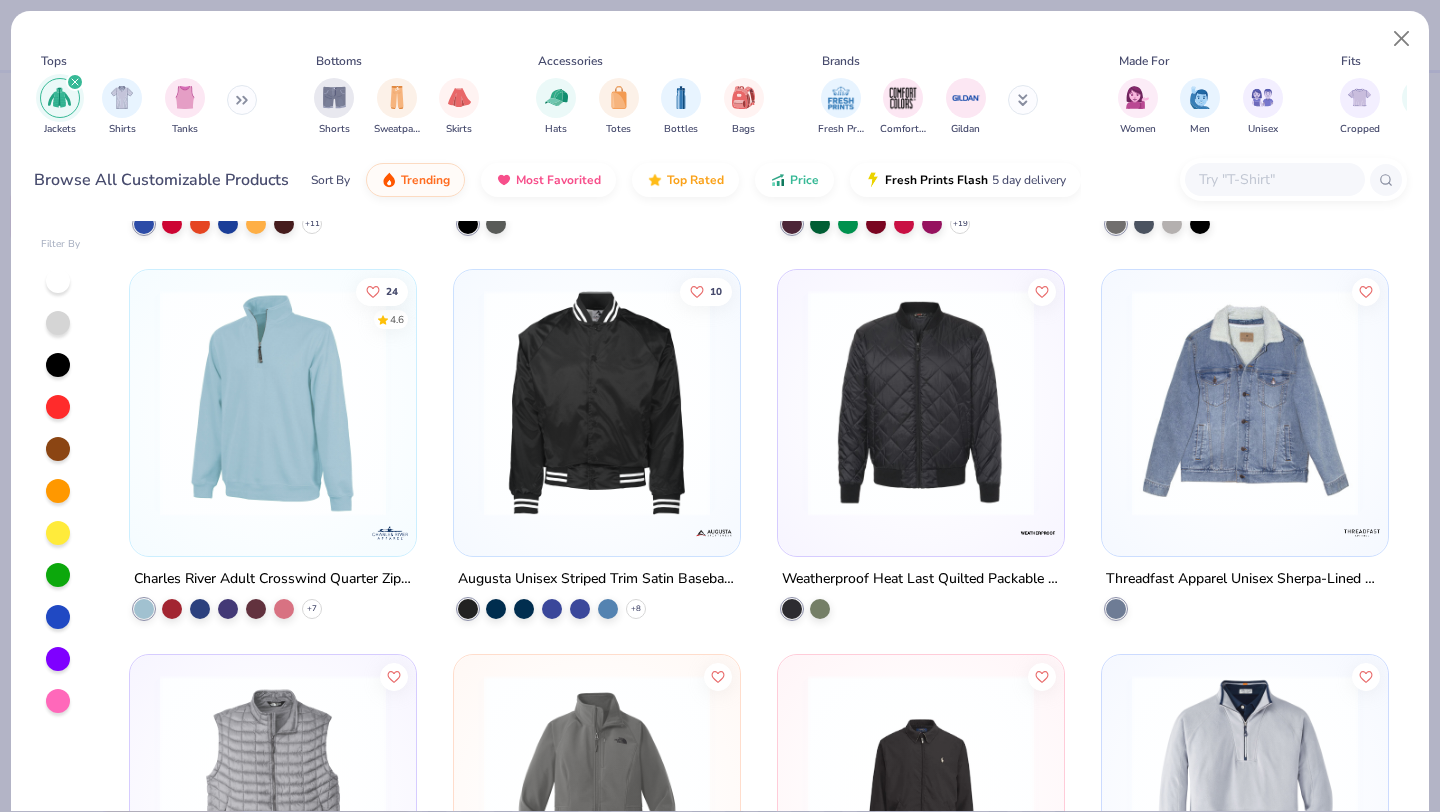 click at bounding box center (921, 403) 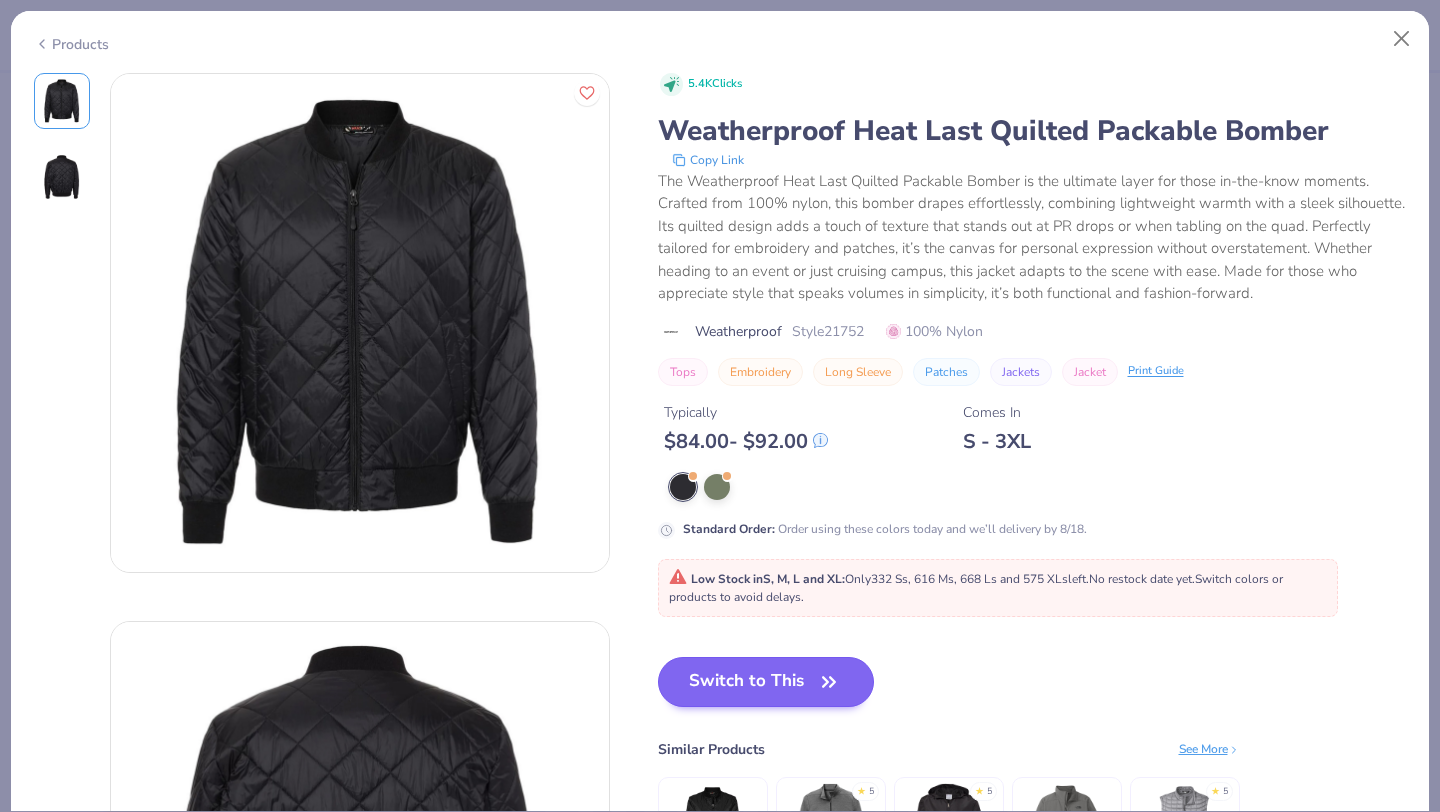 scroll, scrollTop: 122, scrollLeft: 0, axis: vertical 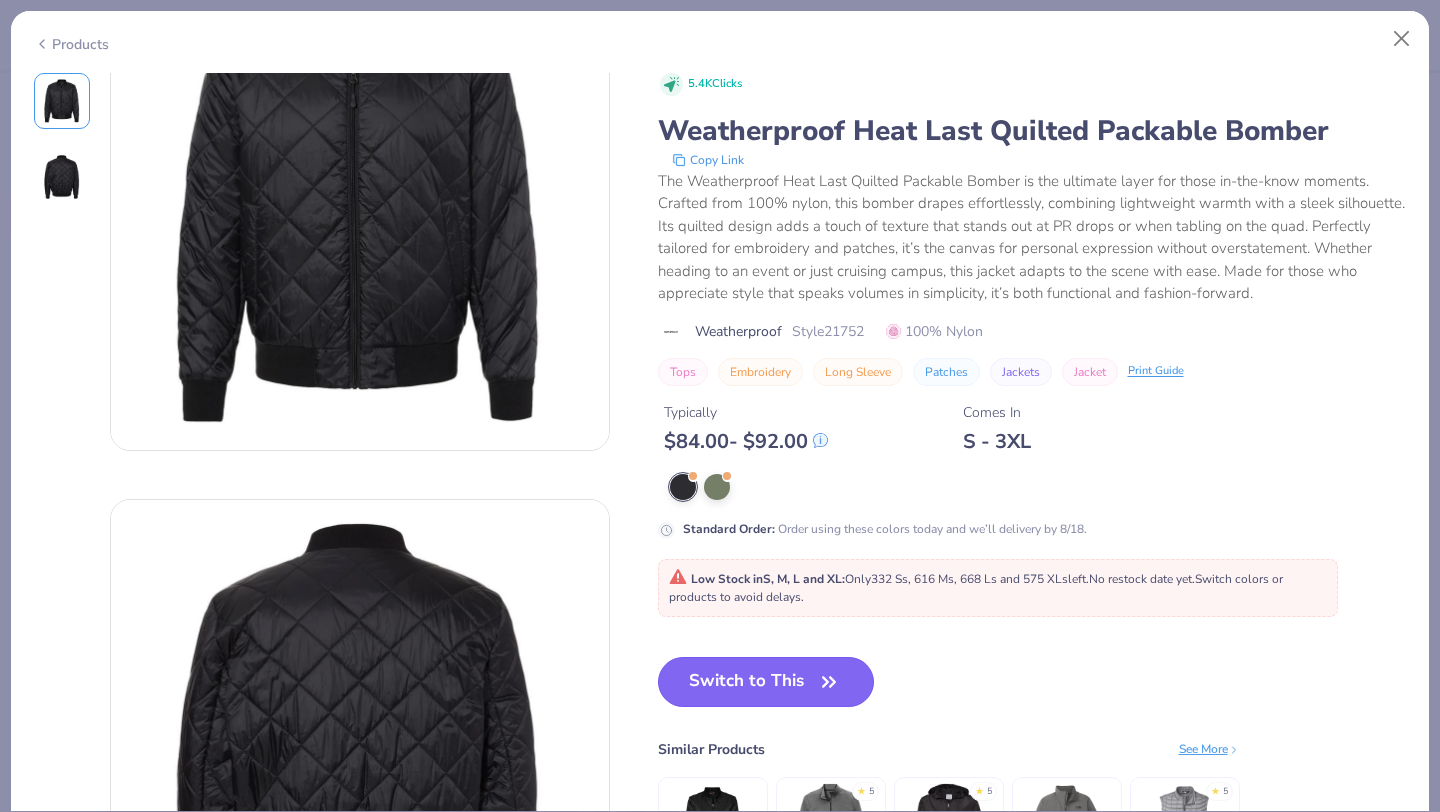 click on "Switch to This" at bounding box center [766, 682] 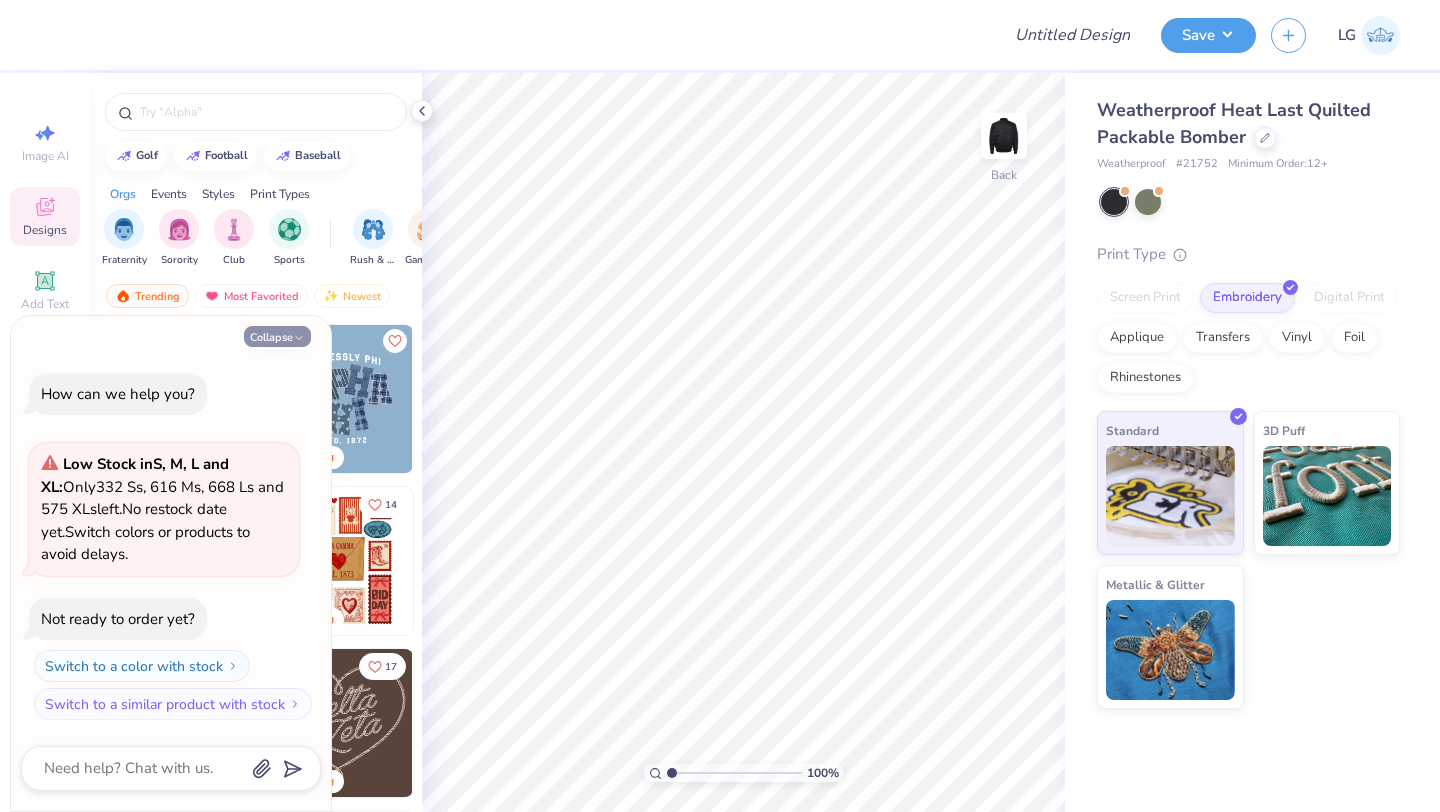 click on "Collapse" at bounding box center (277, 336) 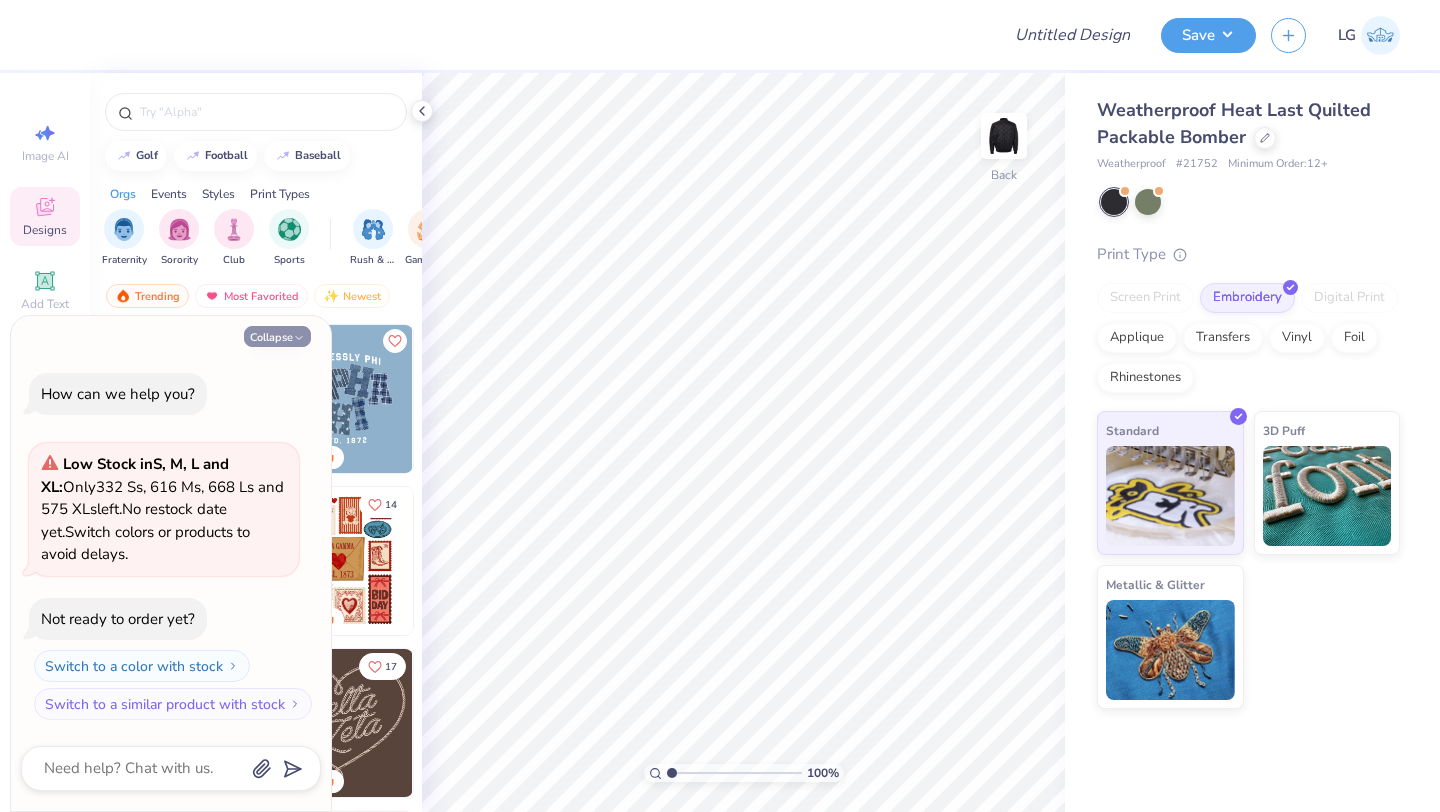 type on "x" 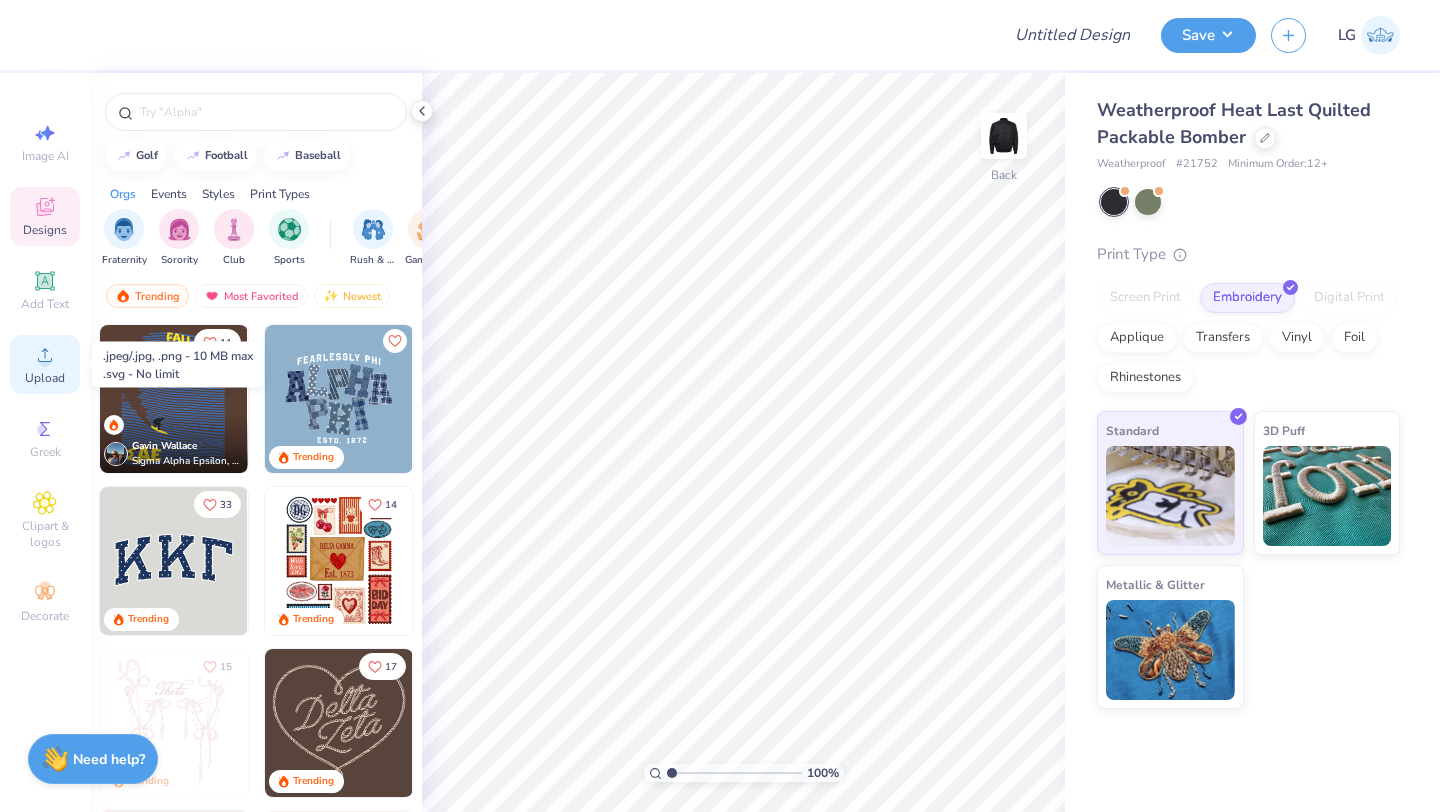 click on "Upload" at bounding box center [45, 364] 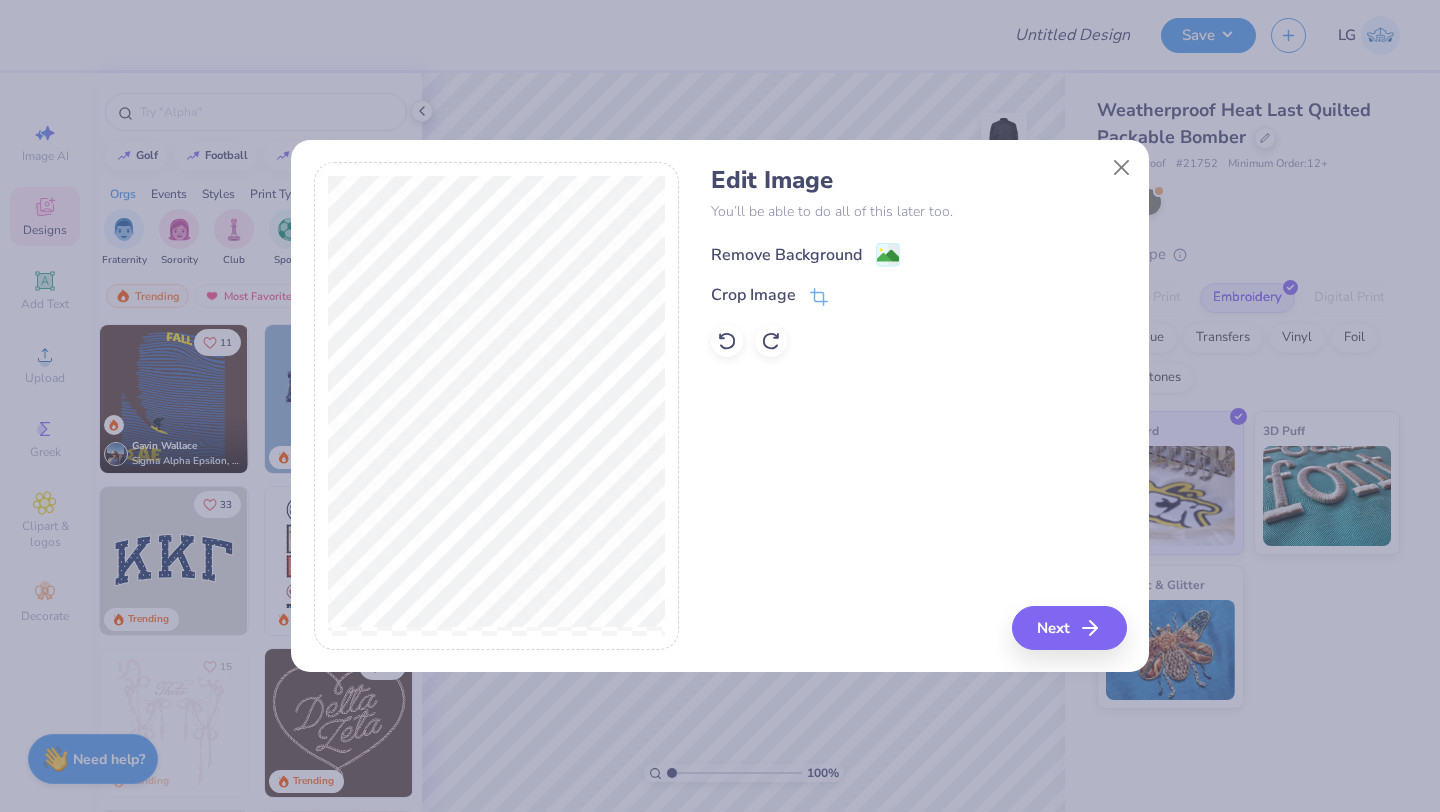 click on "Remove Background" at bounding box center (918, 252) 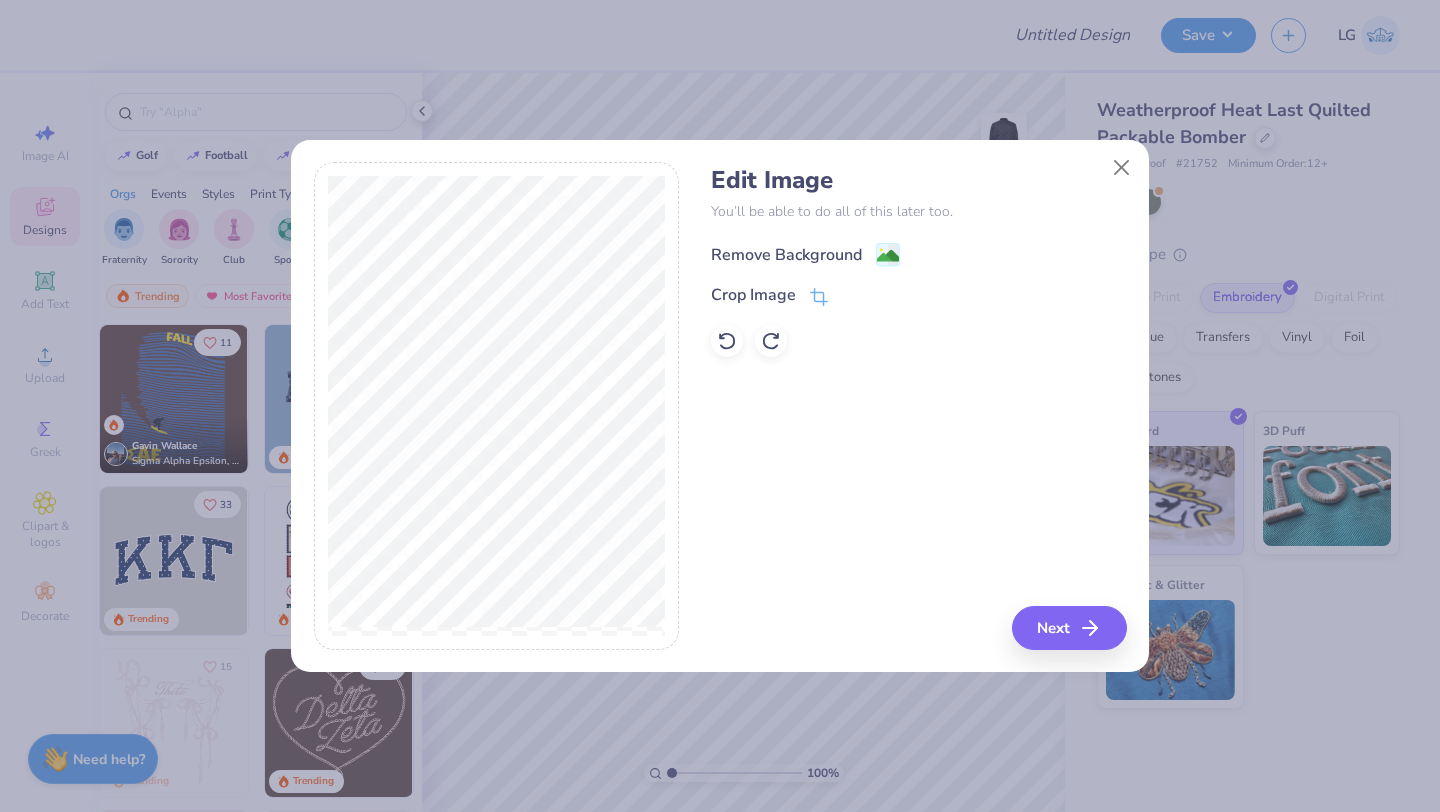 click on "Remove Background" at bounding box center (786, 255) 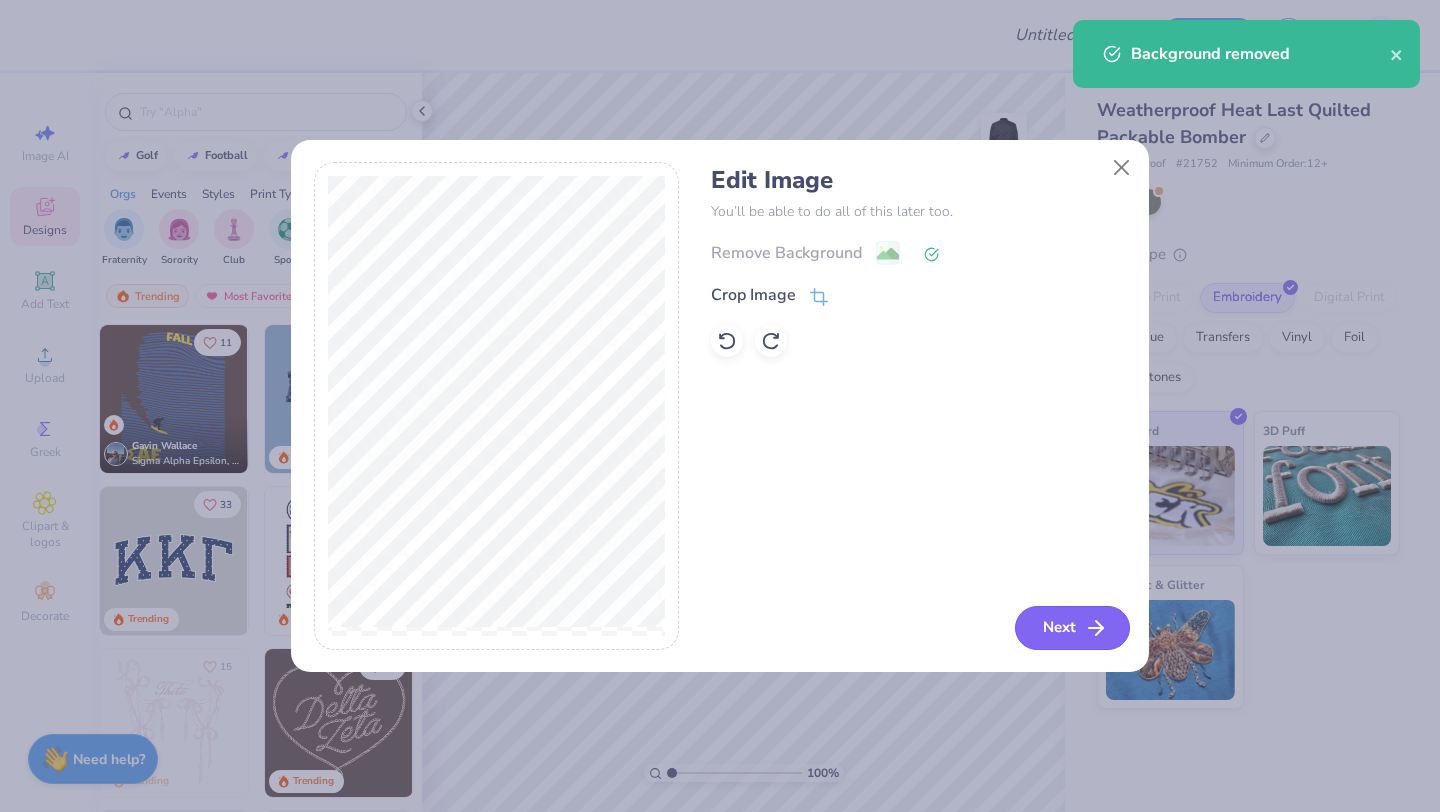 click on "Next" at bounding box center [1072, 628] 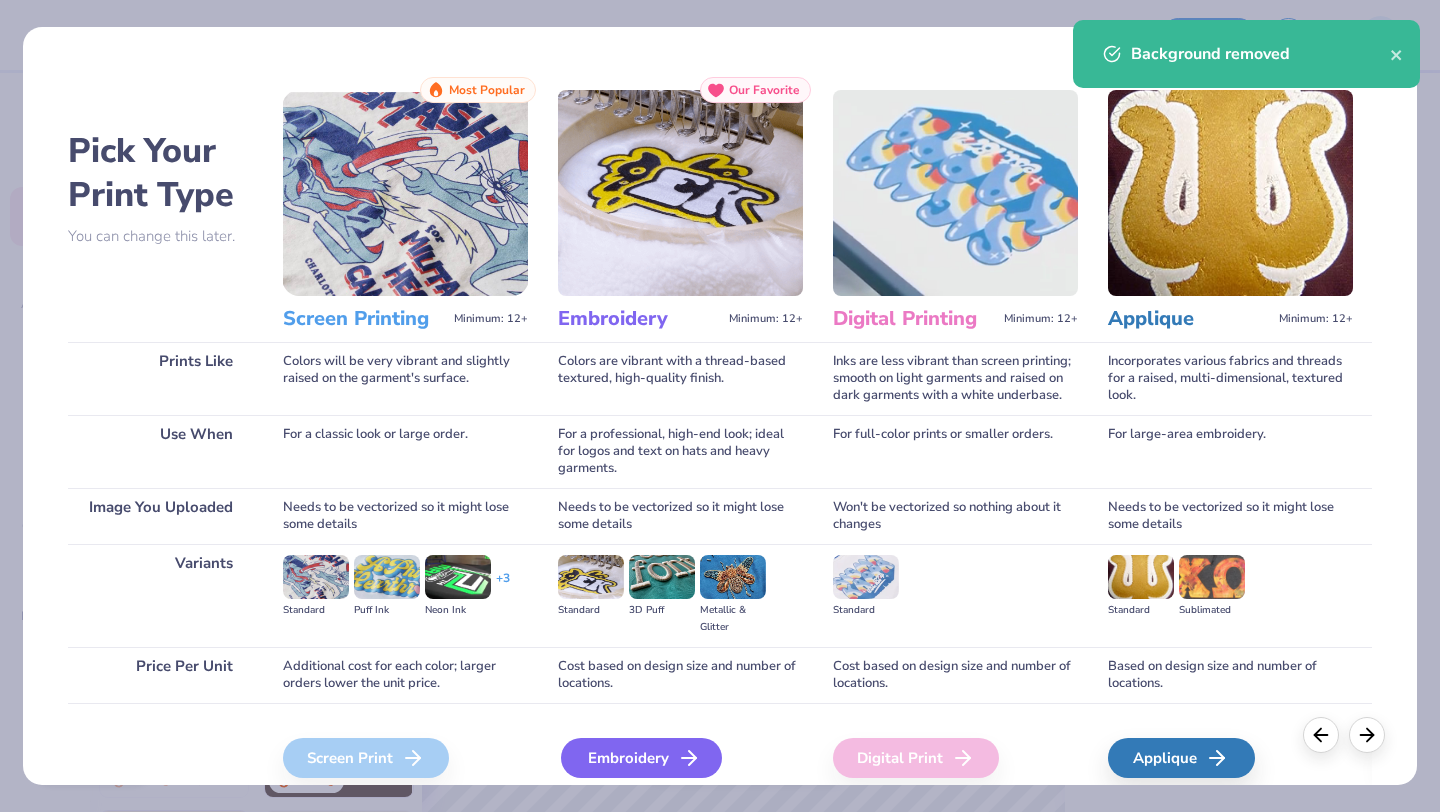 click on "Embroidery" at bounding box center [641, 758] 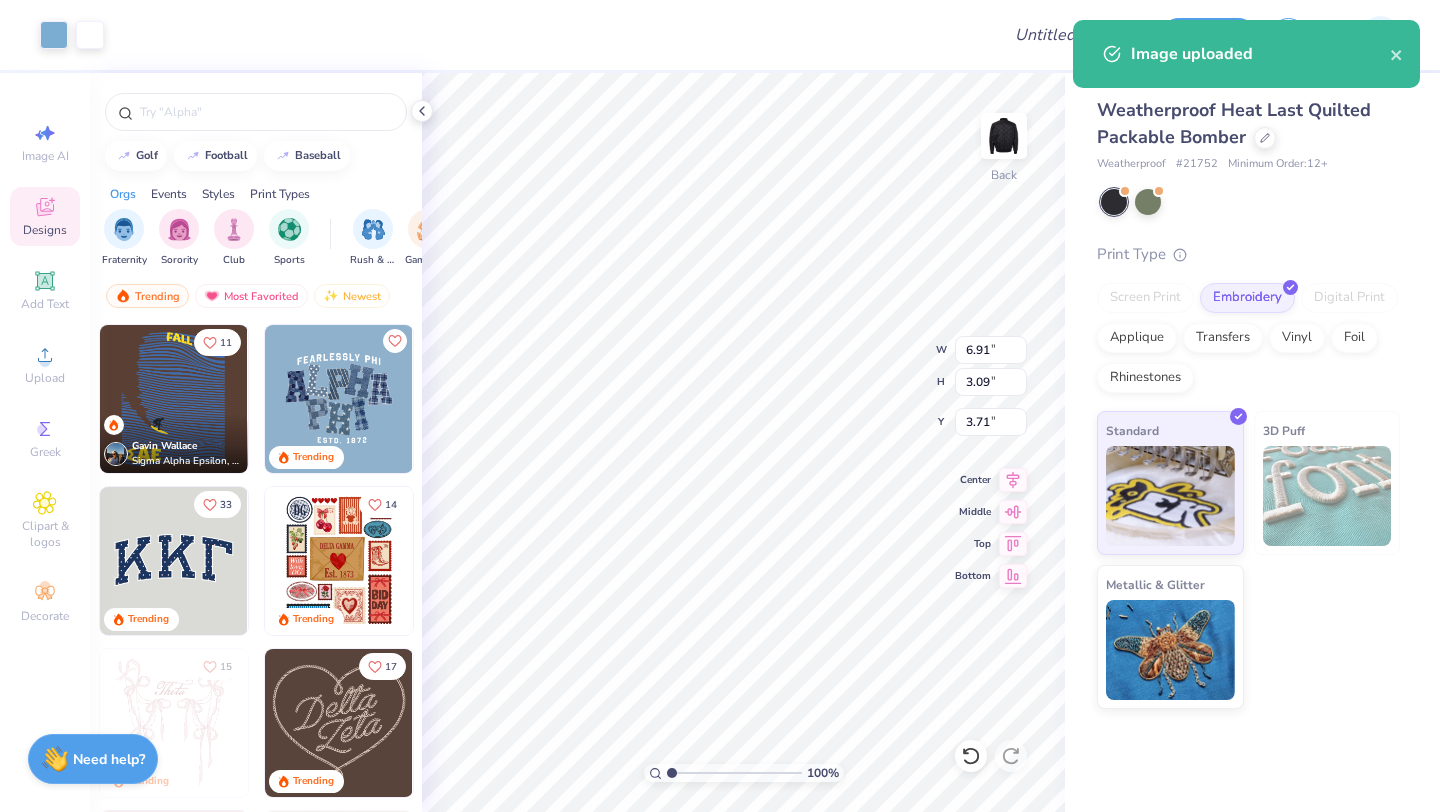 type on "4.29" 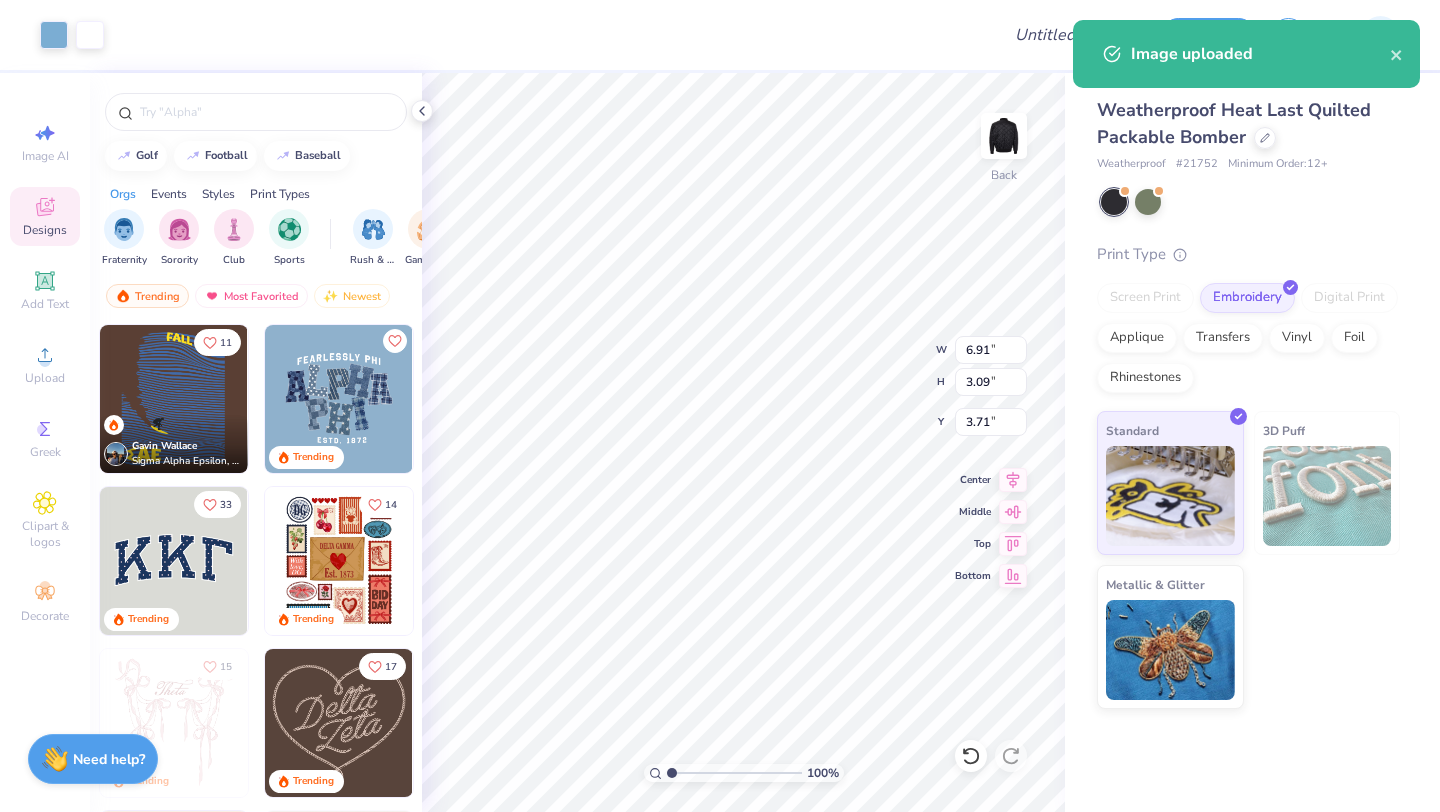 type on "1.91" 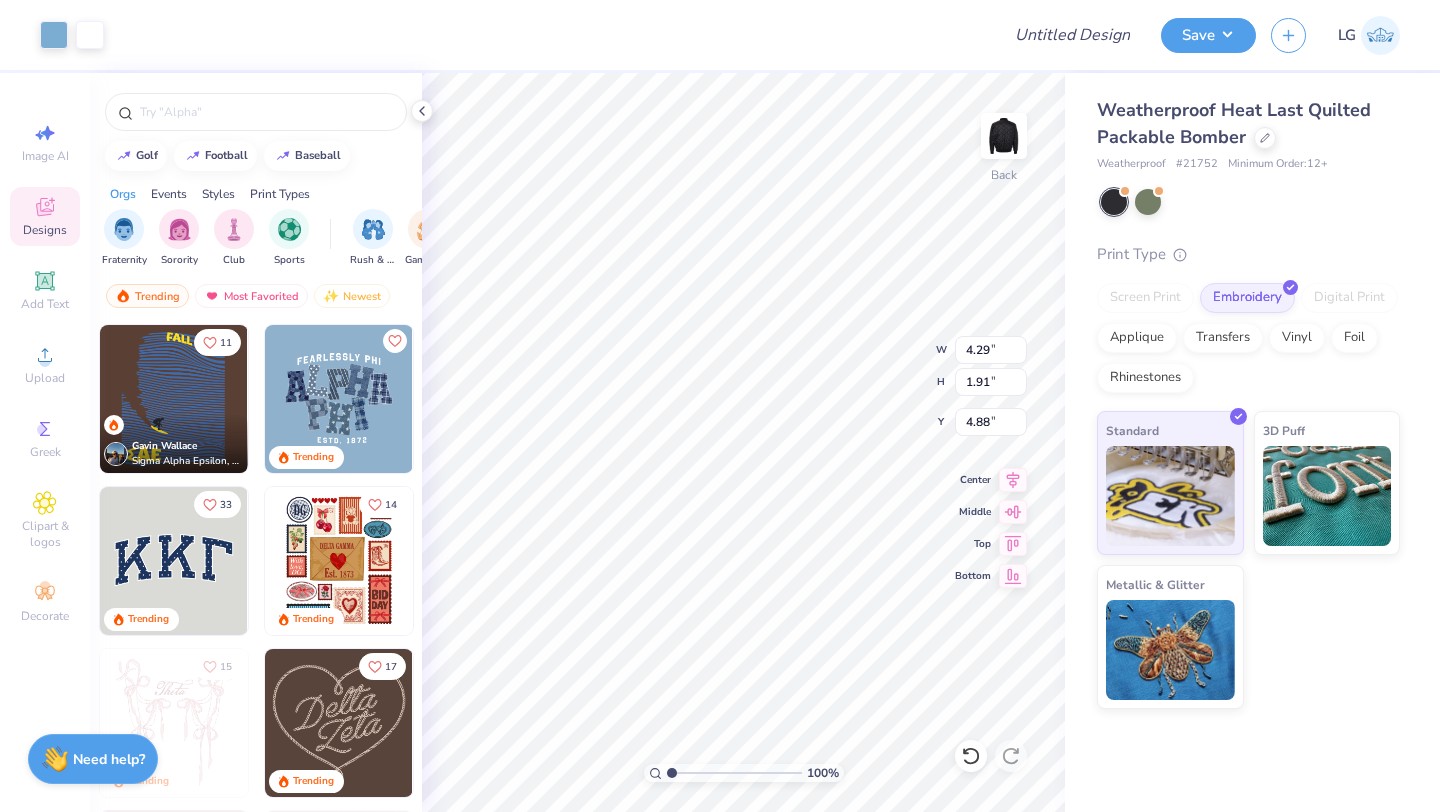 type on "2.54" 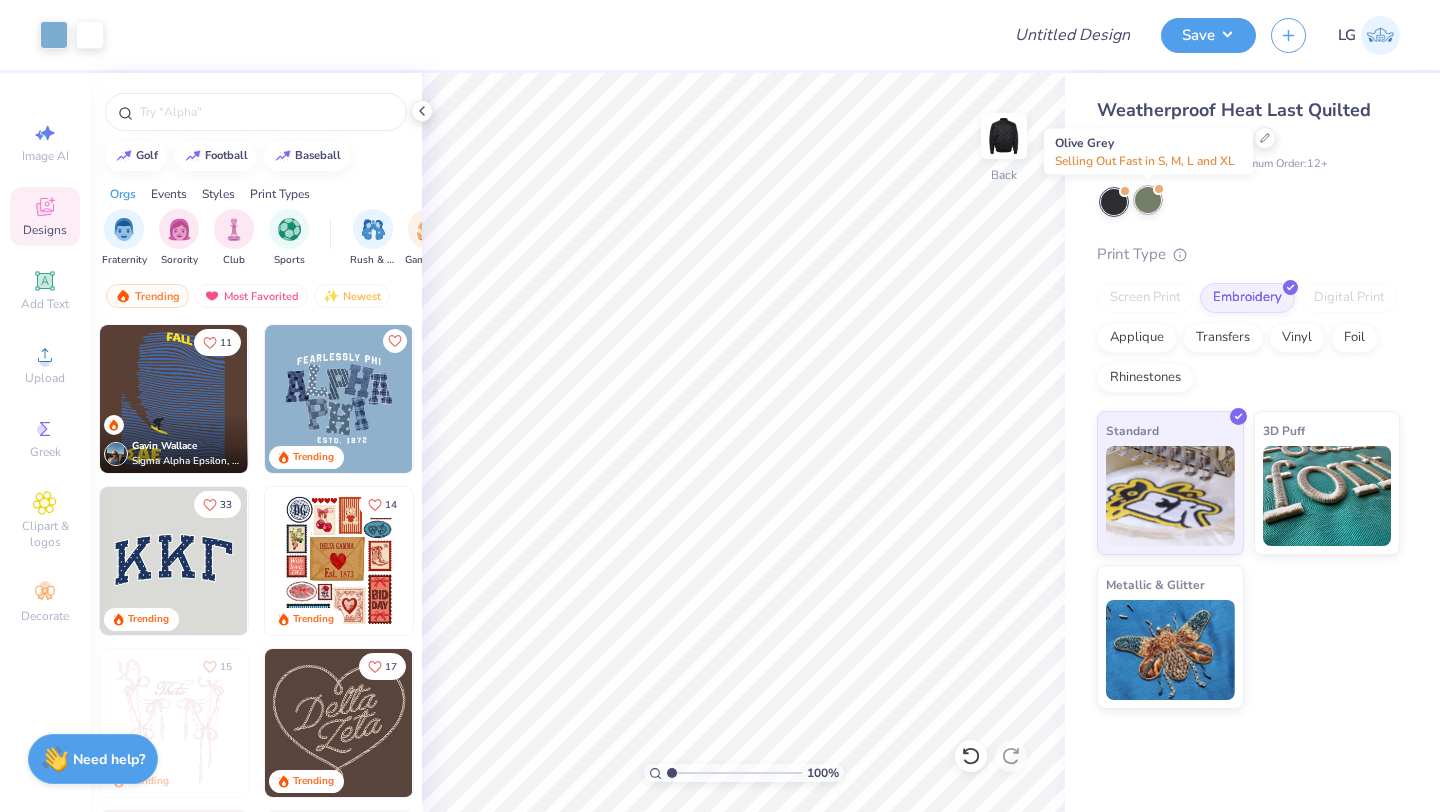 click at bounding box center (1148, 200) 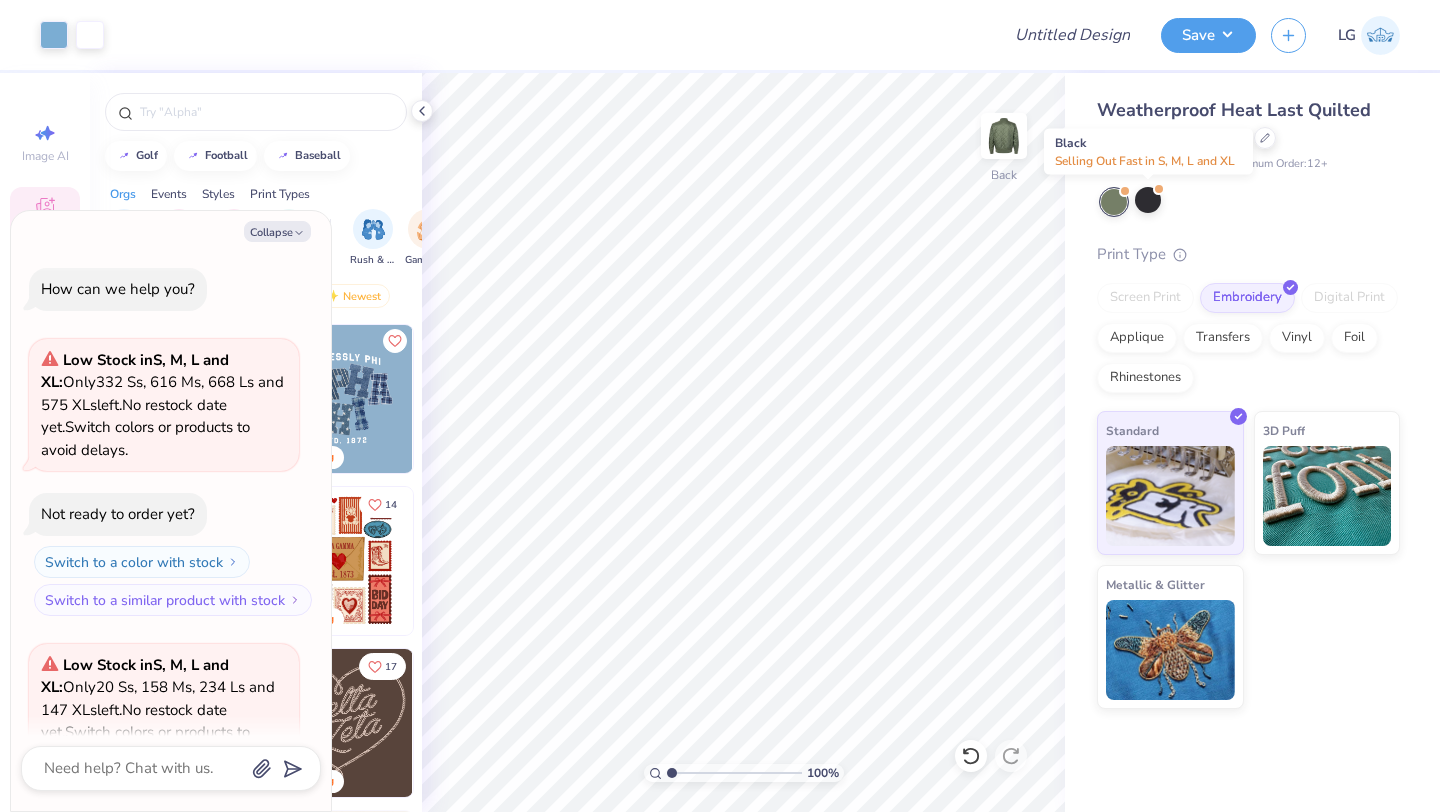 scroll, scrollTop: 200, scrollLeft: 0, axis: vertical 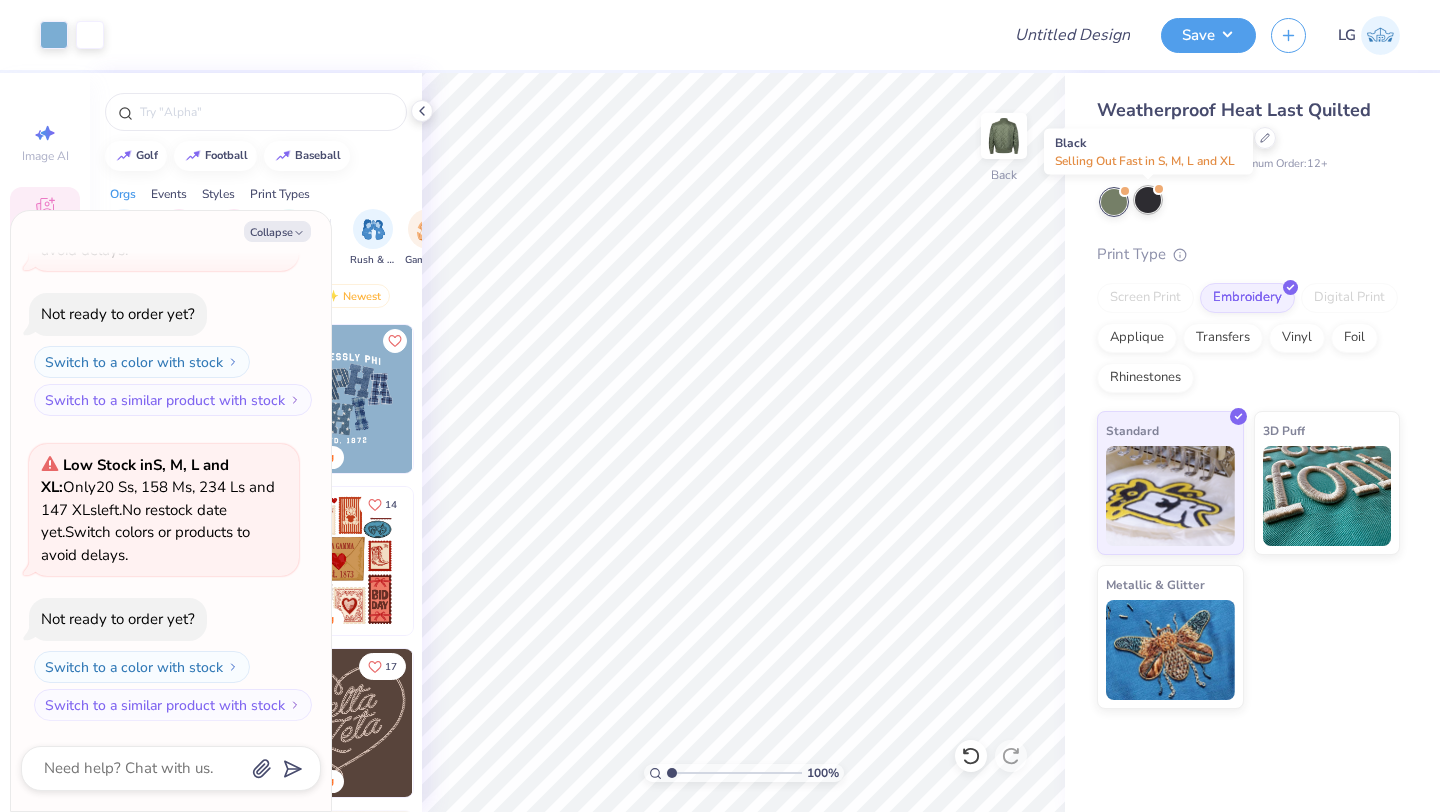 click at bounding box center [1148, 200] 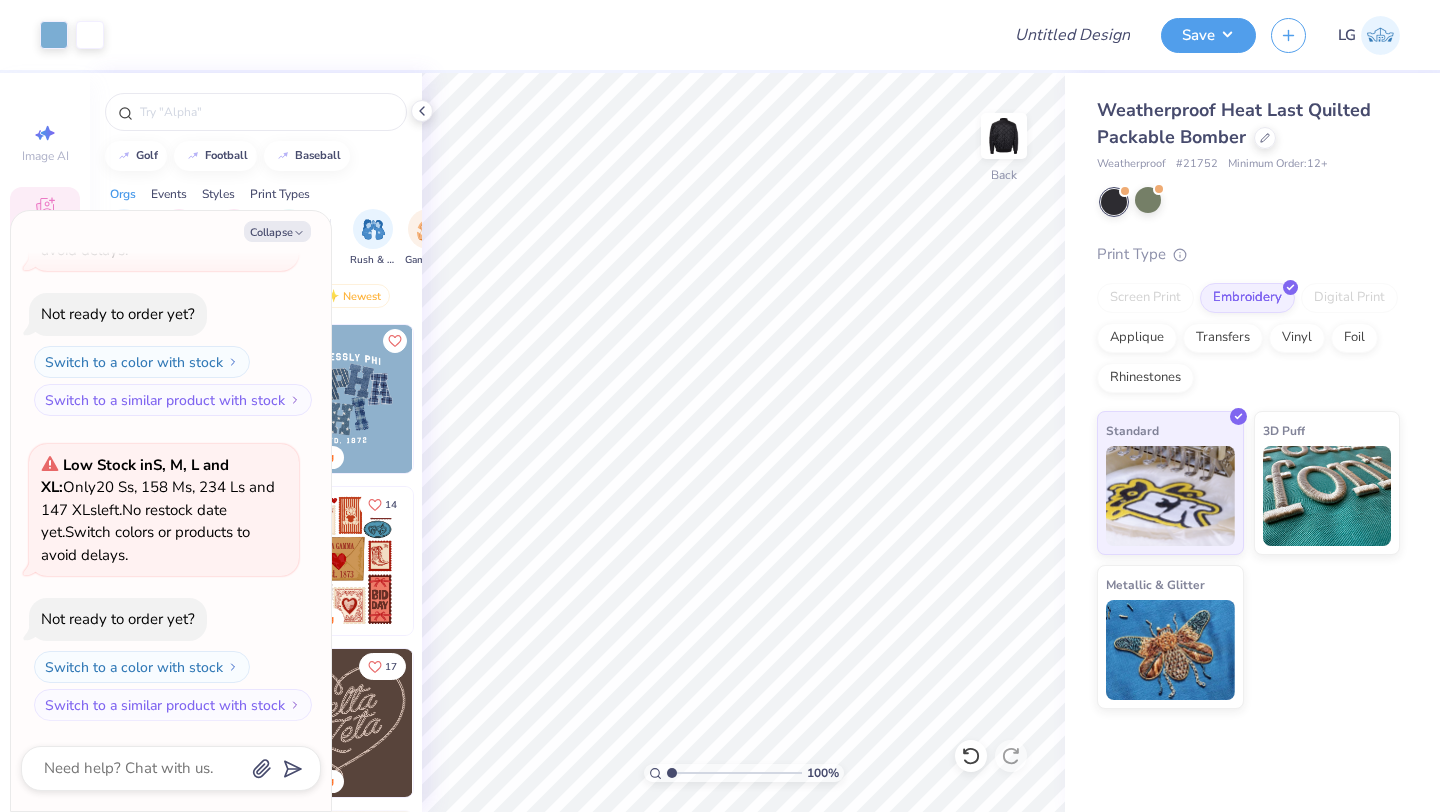 scroll, scrollTop: 505, scrollLeft: 0, axis: vertical 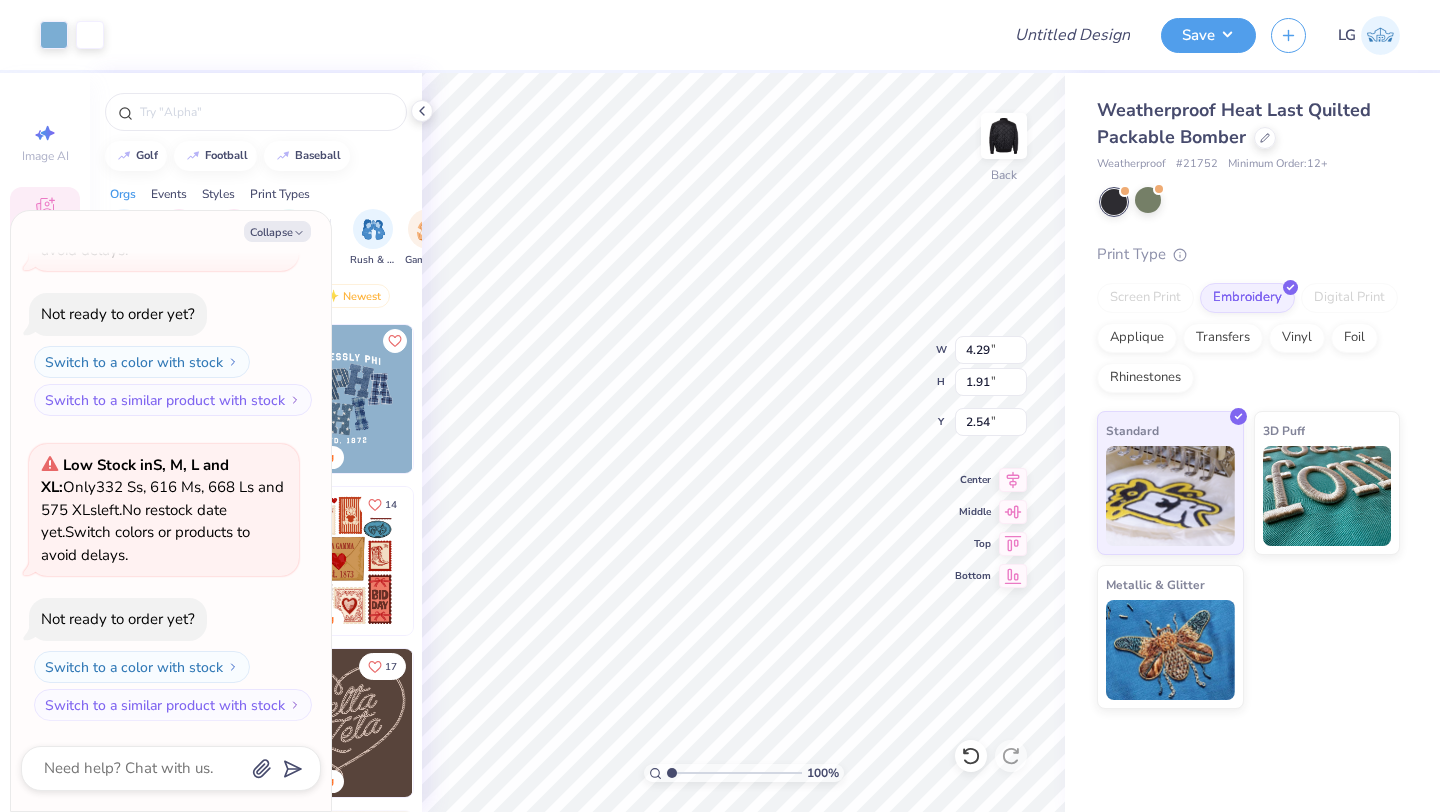 type on "x" 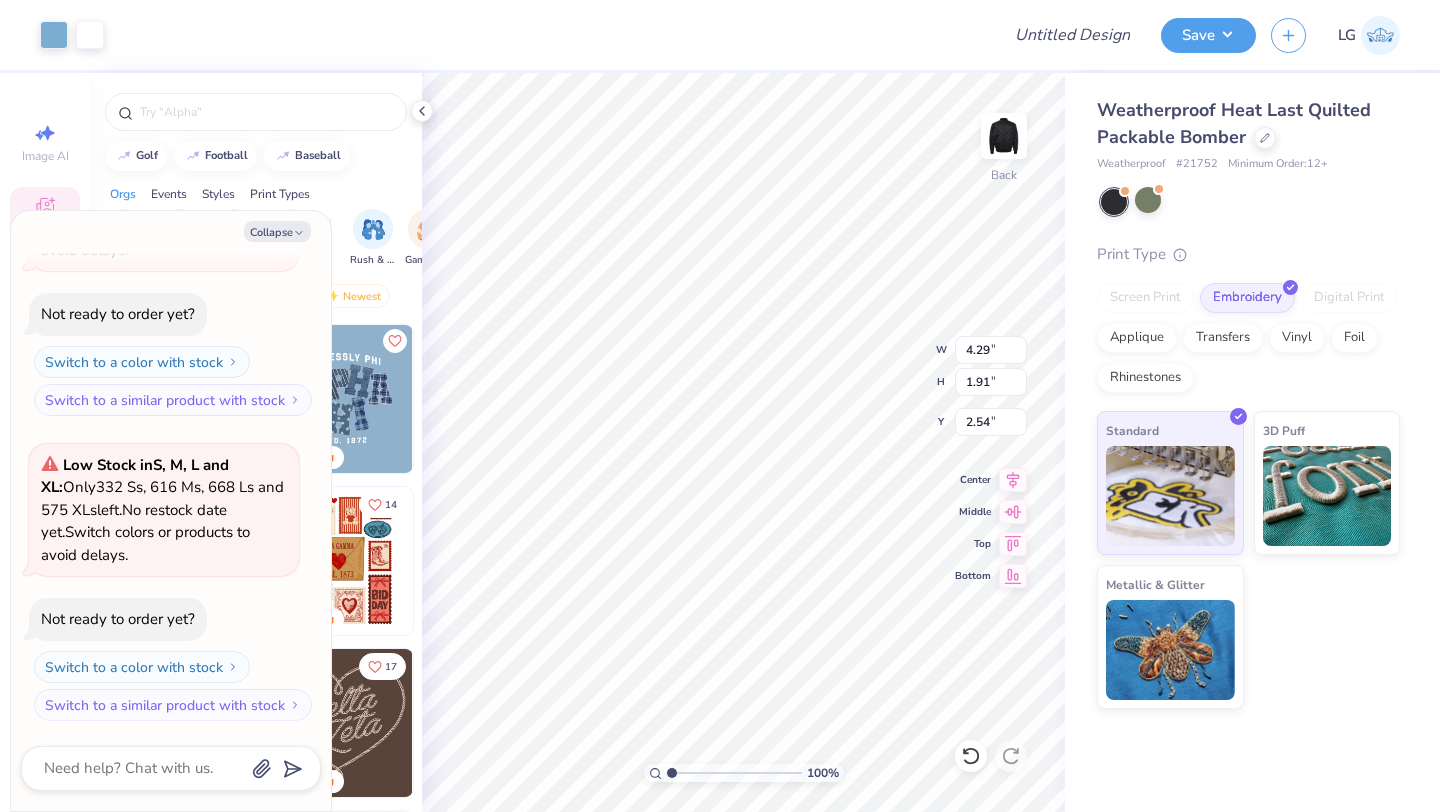 type on "3.00" 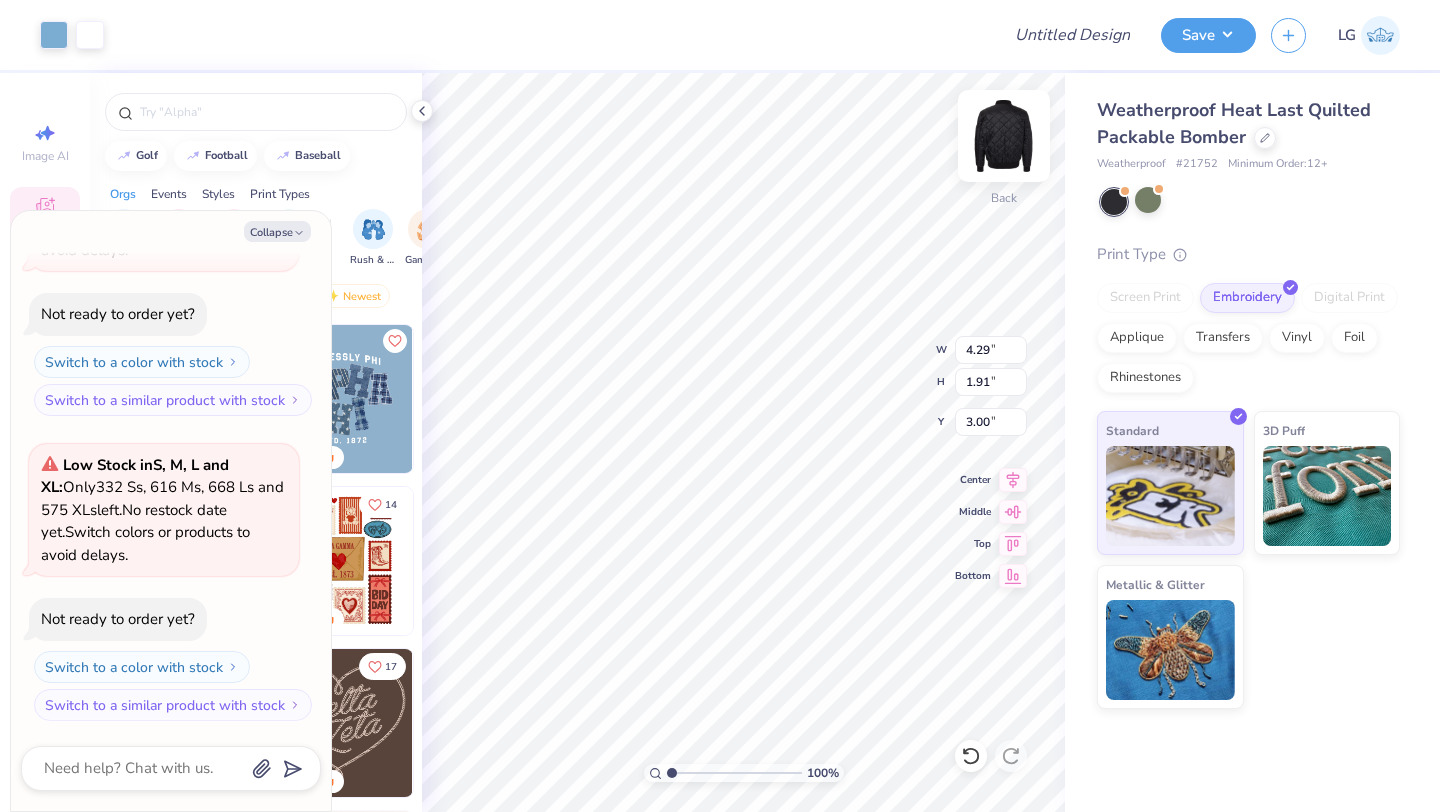 type on "x" 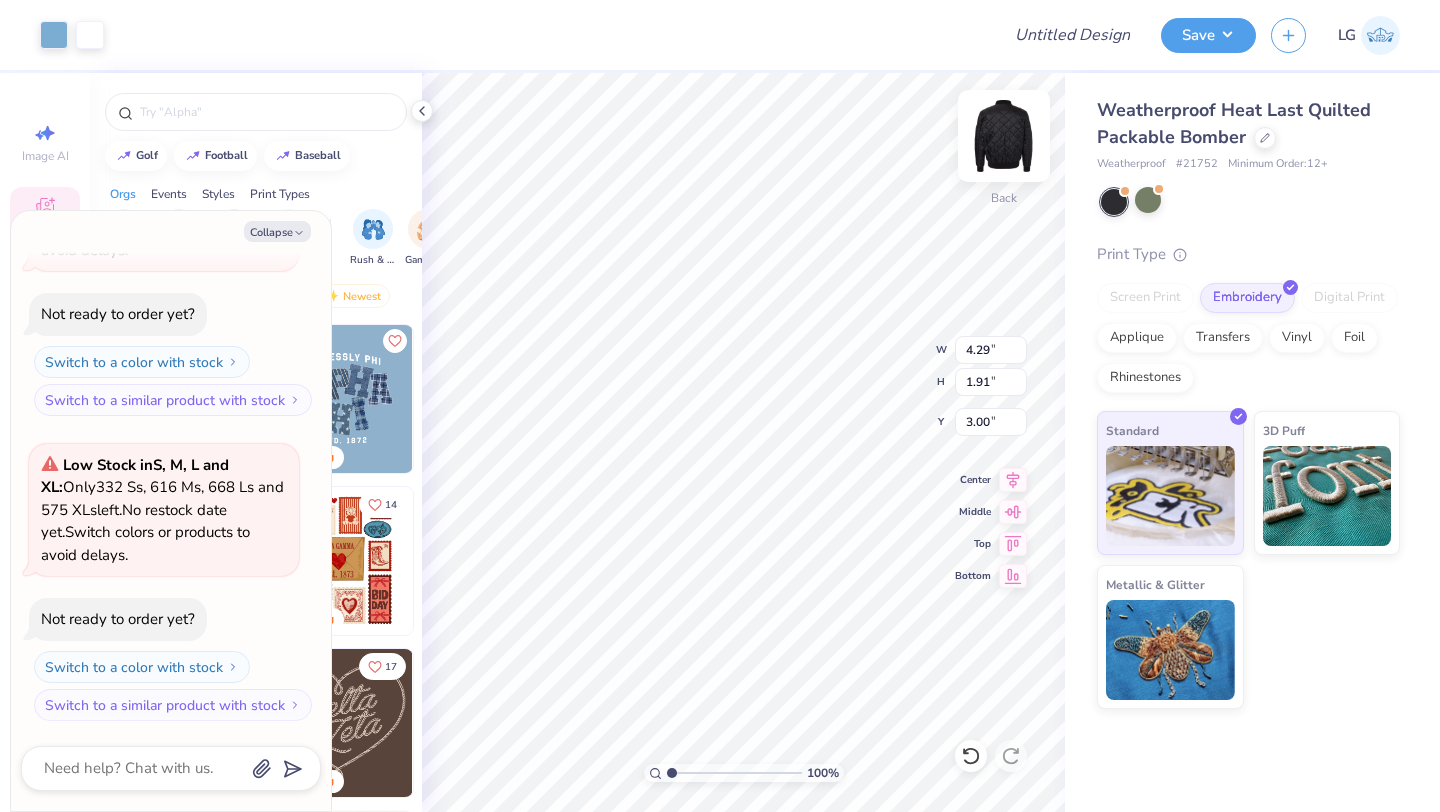 type on "3.75" 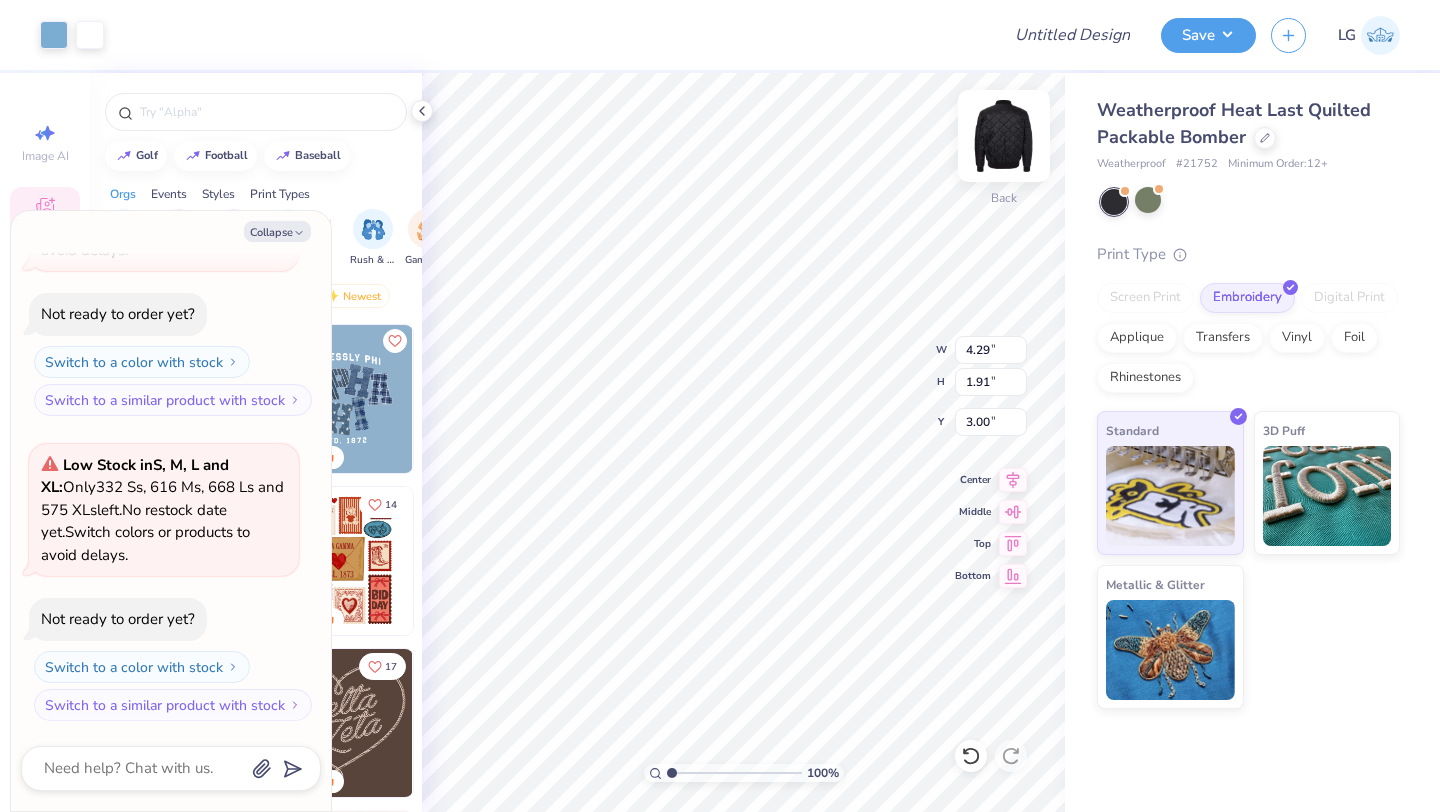 type on "1.67" 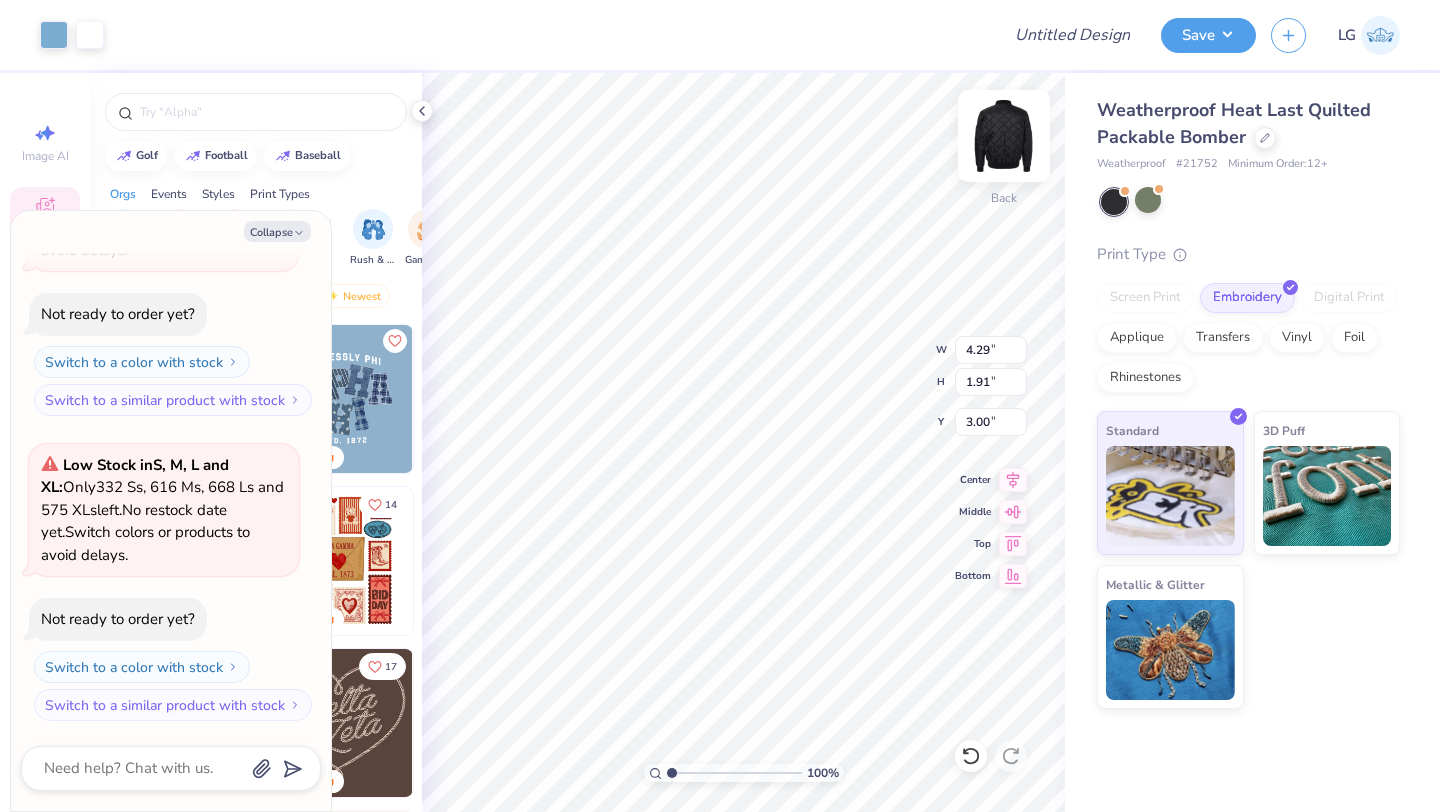 type on "3.24" 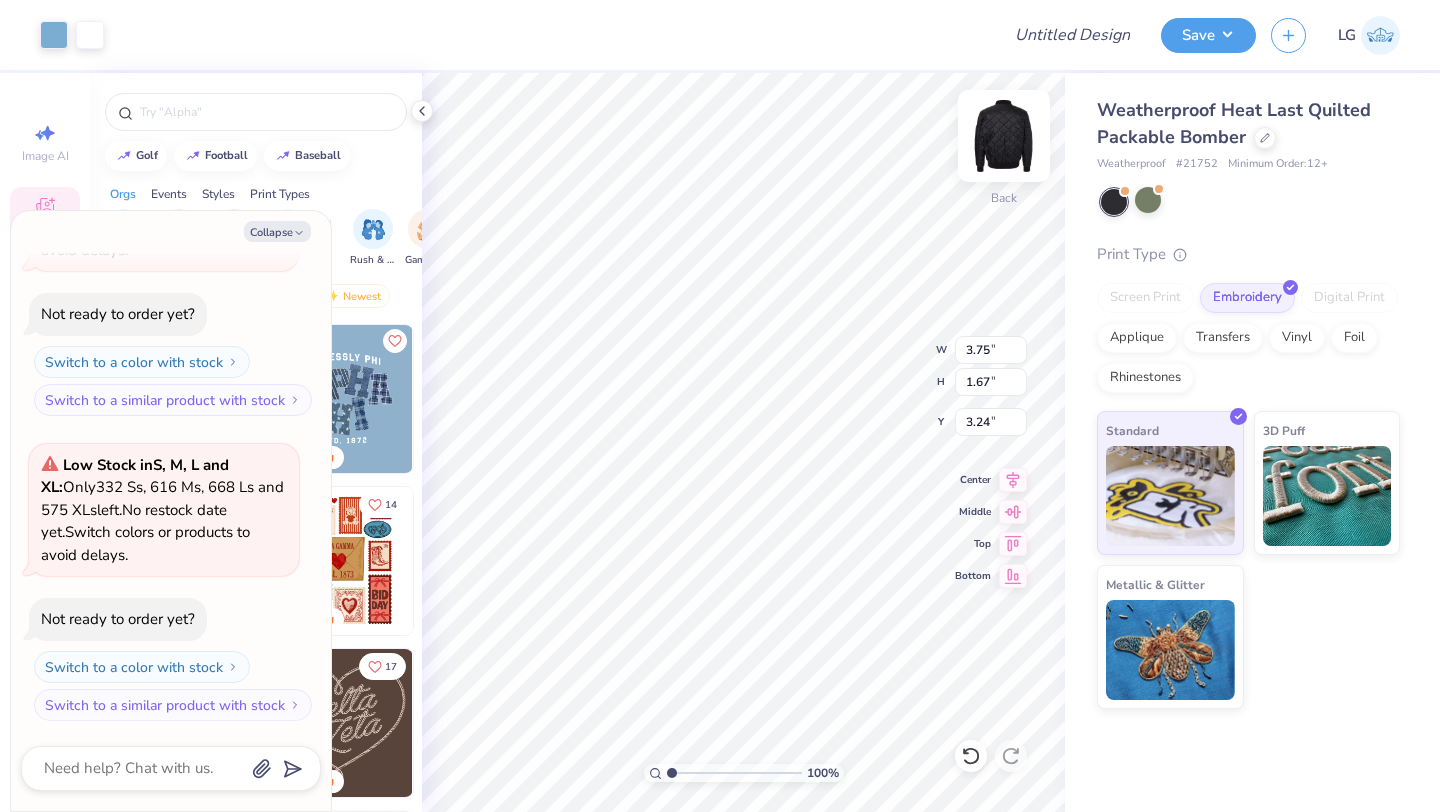 type on "x" 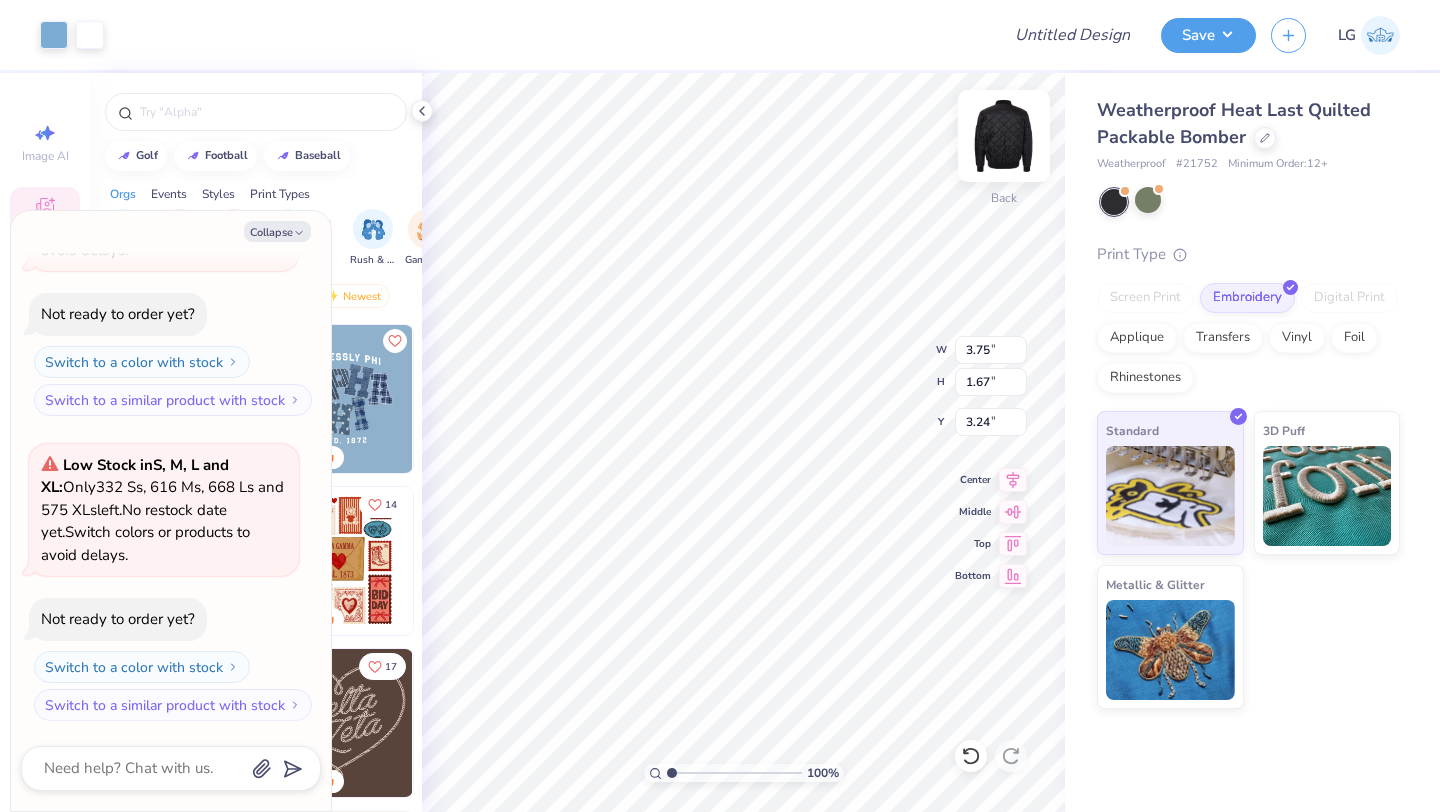 type on "3.00" 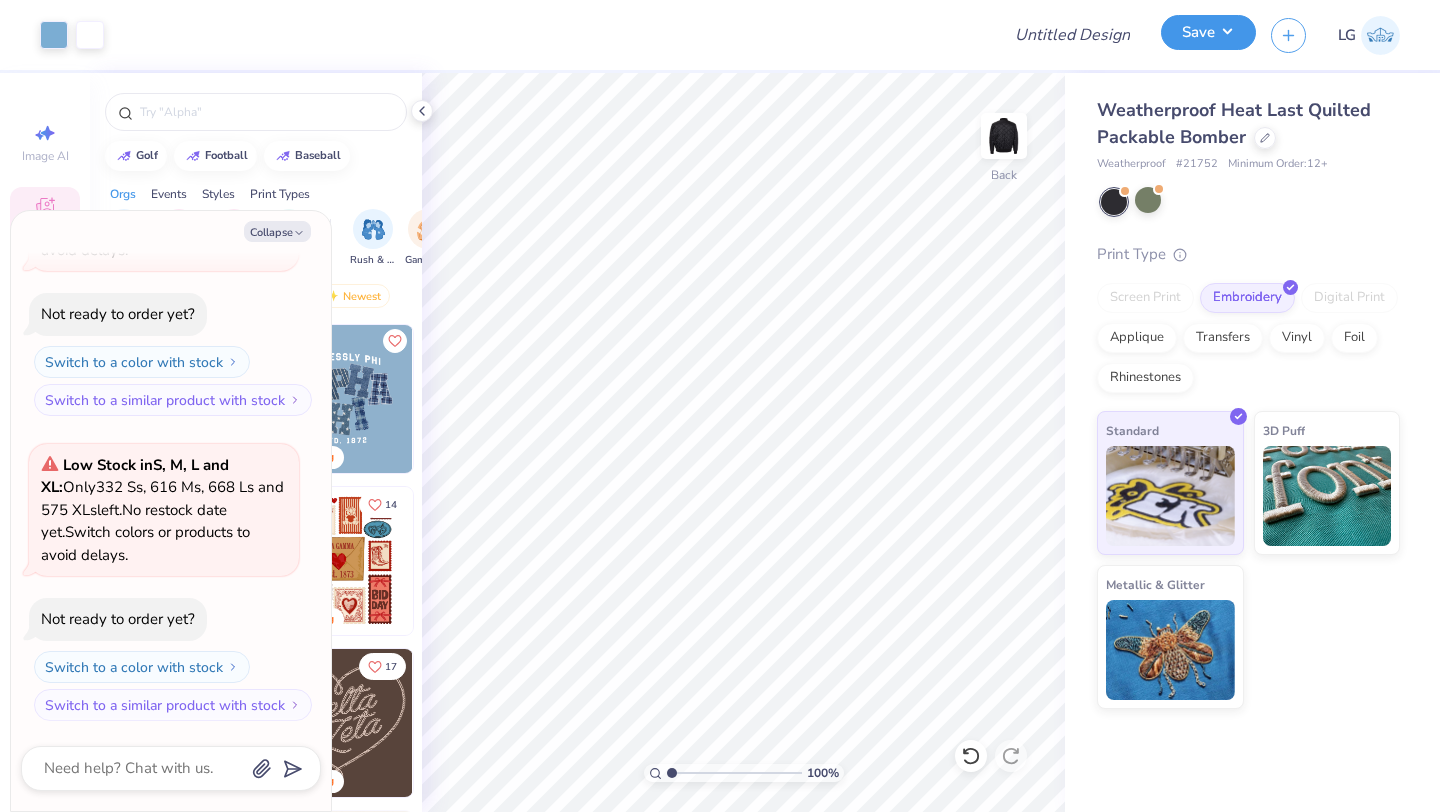 click on "Save" at bounding box center (1208, 32) 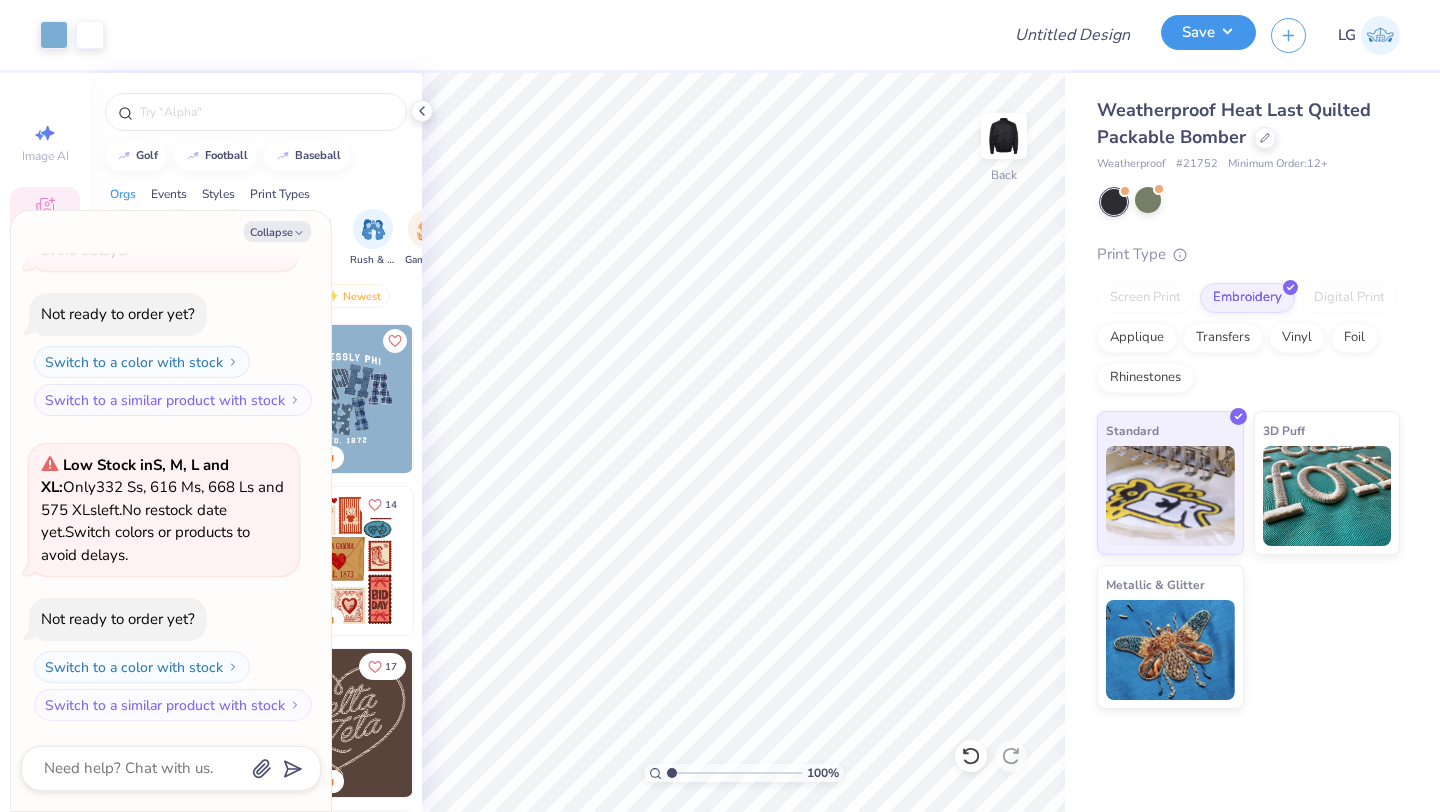 type on "x" 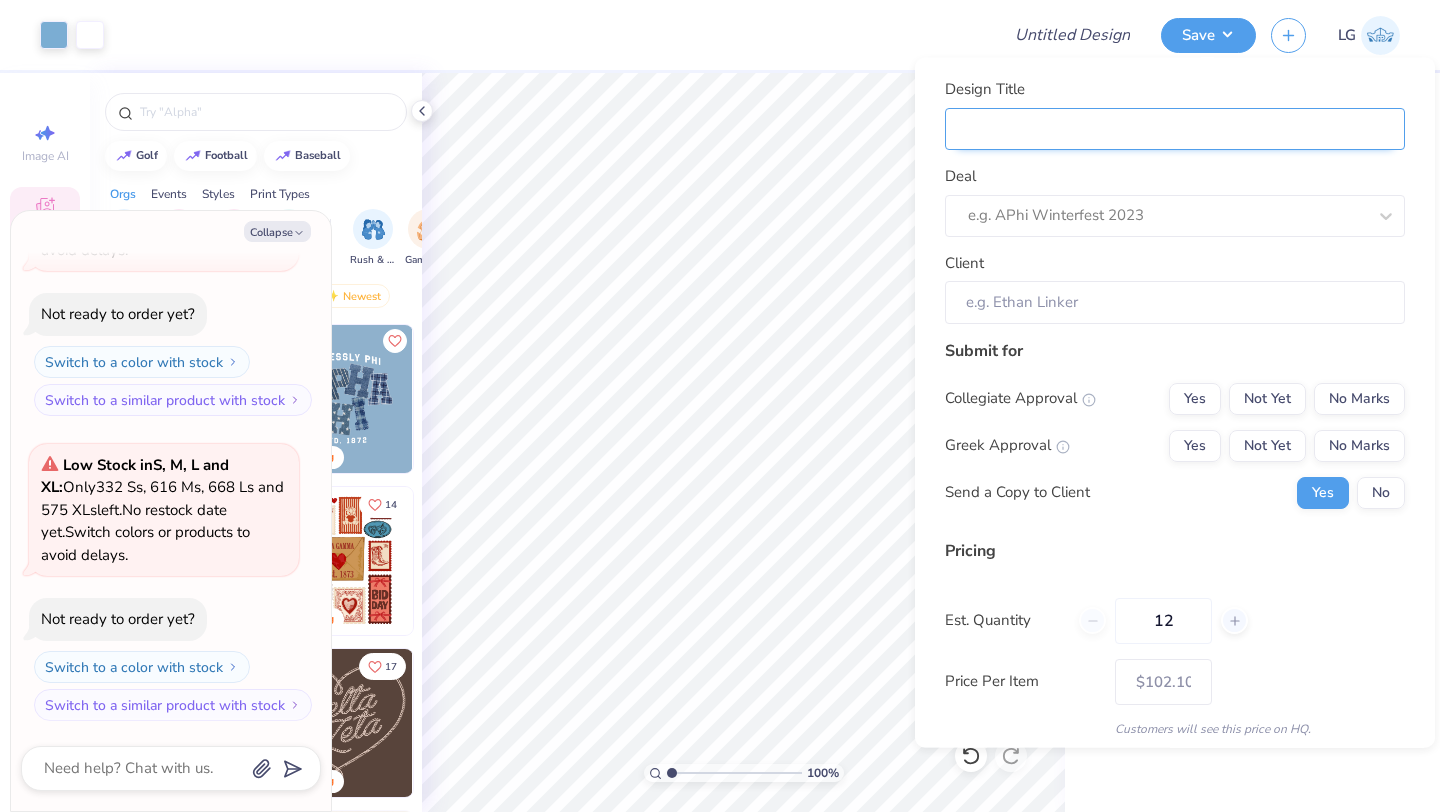 click on "Design Title" at bounding box center (1175, 128) 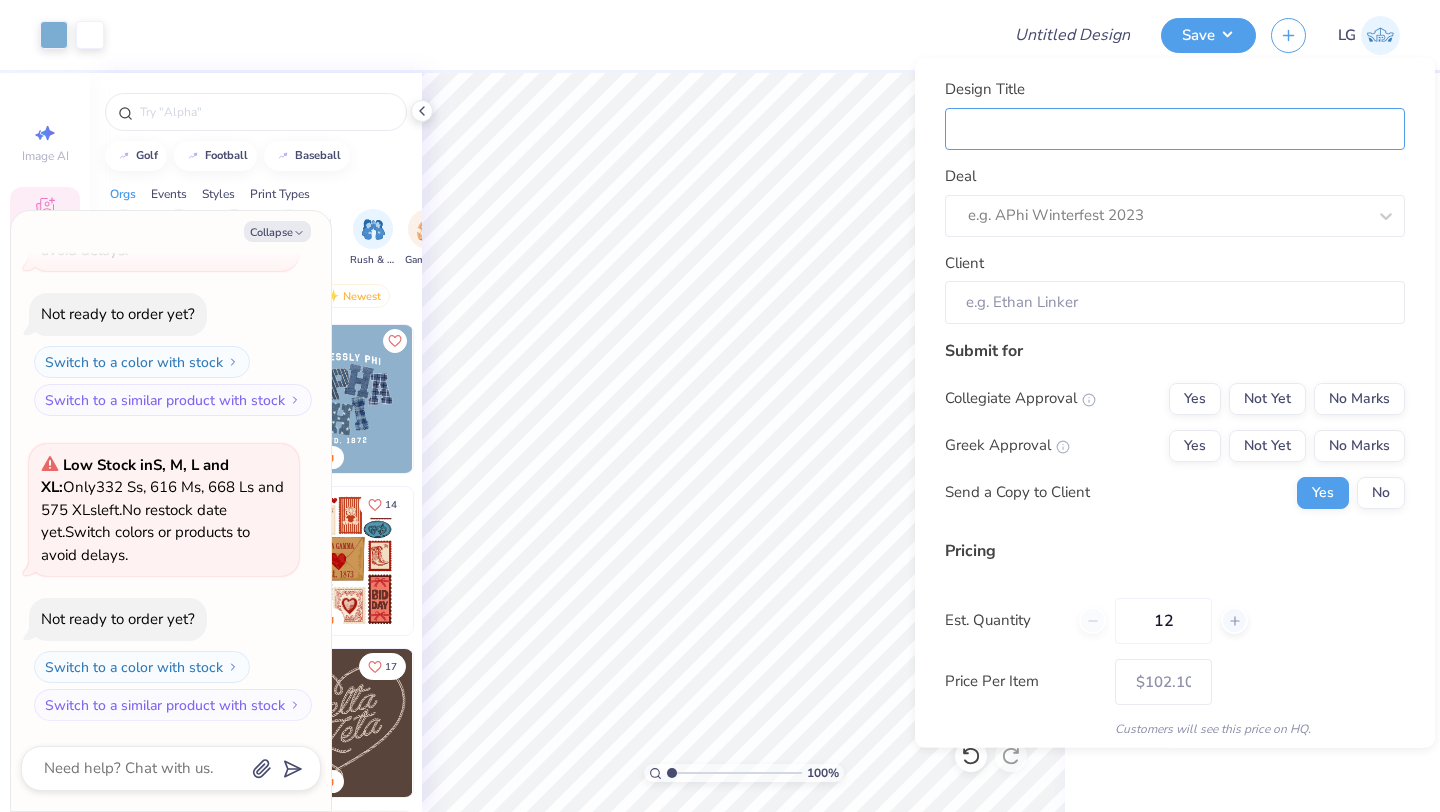 type on "A" 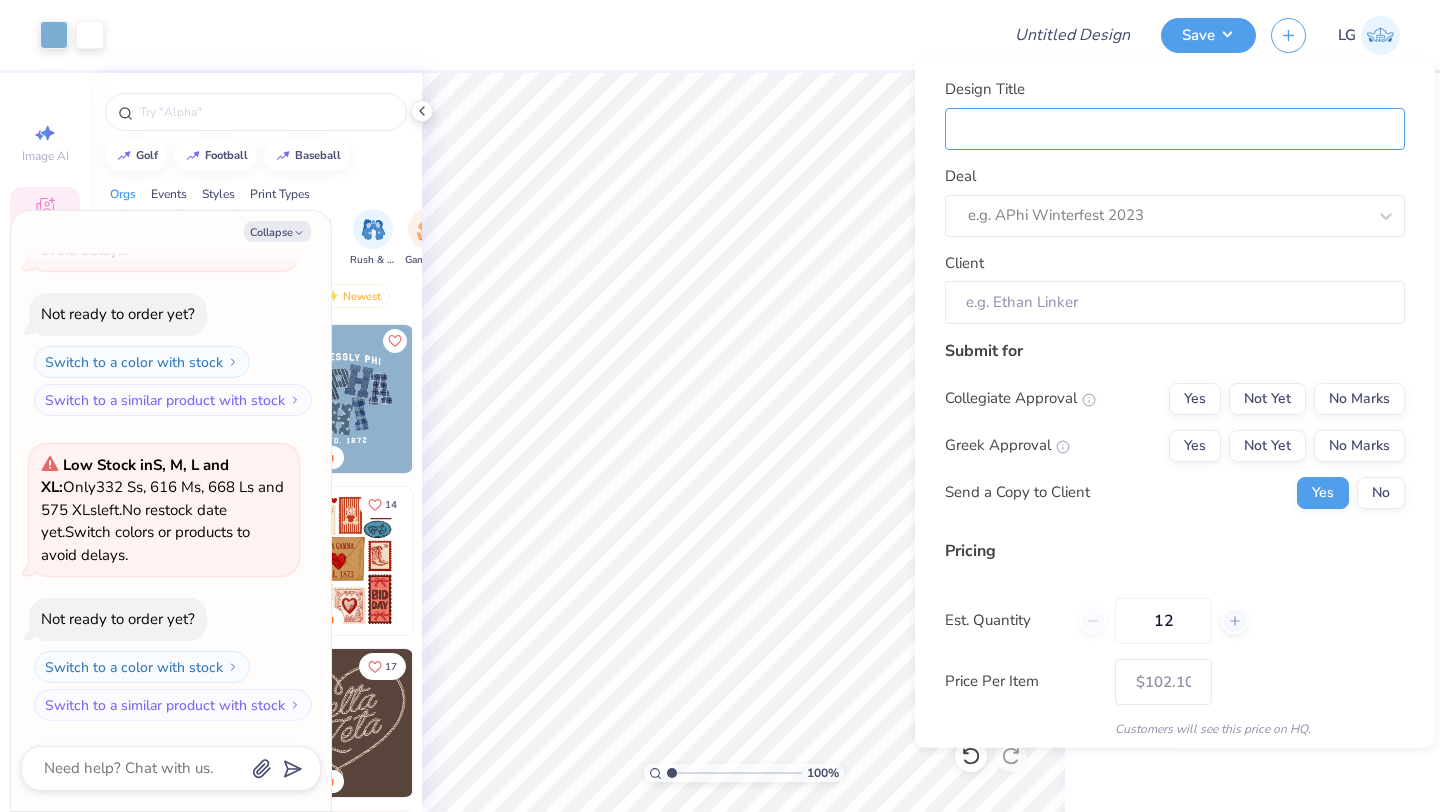 type on "x" 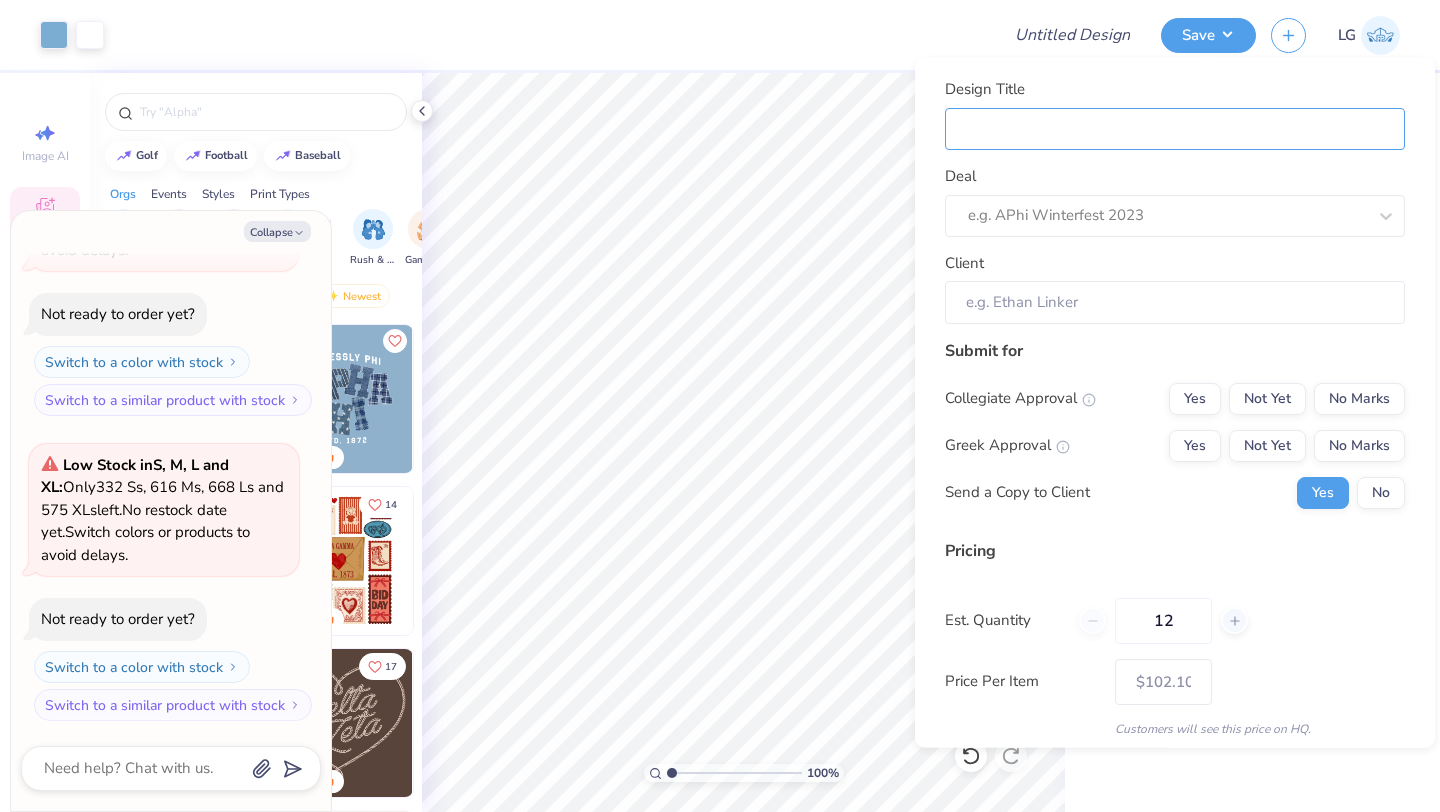 type on "A" 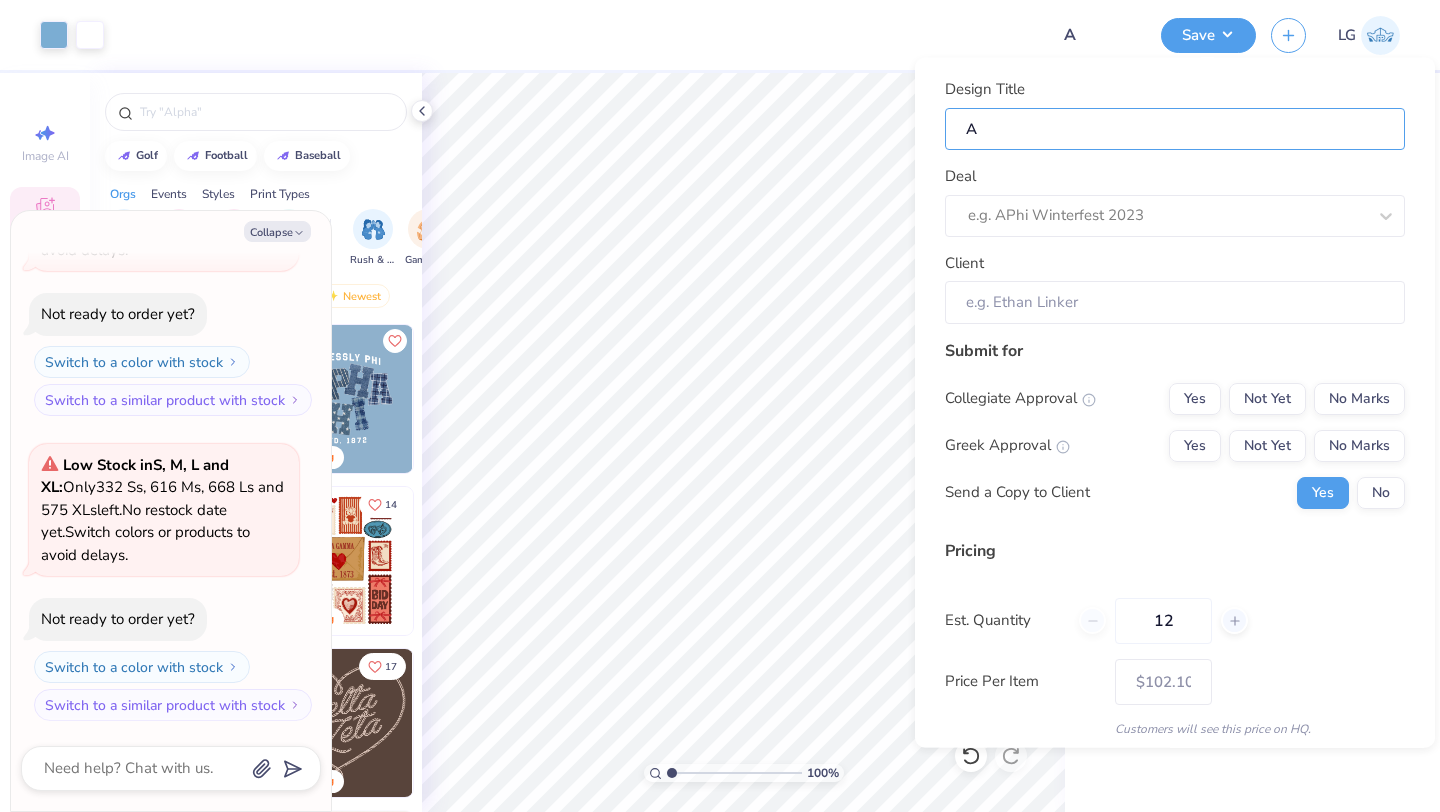 type on "AB" 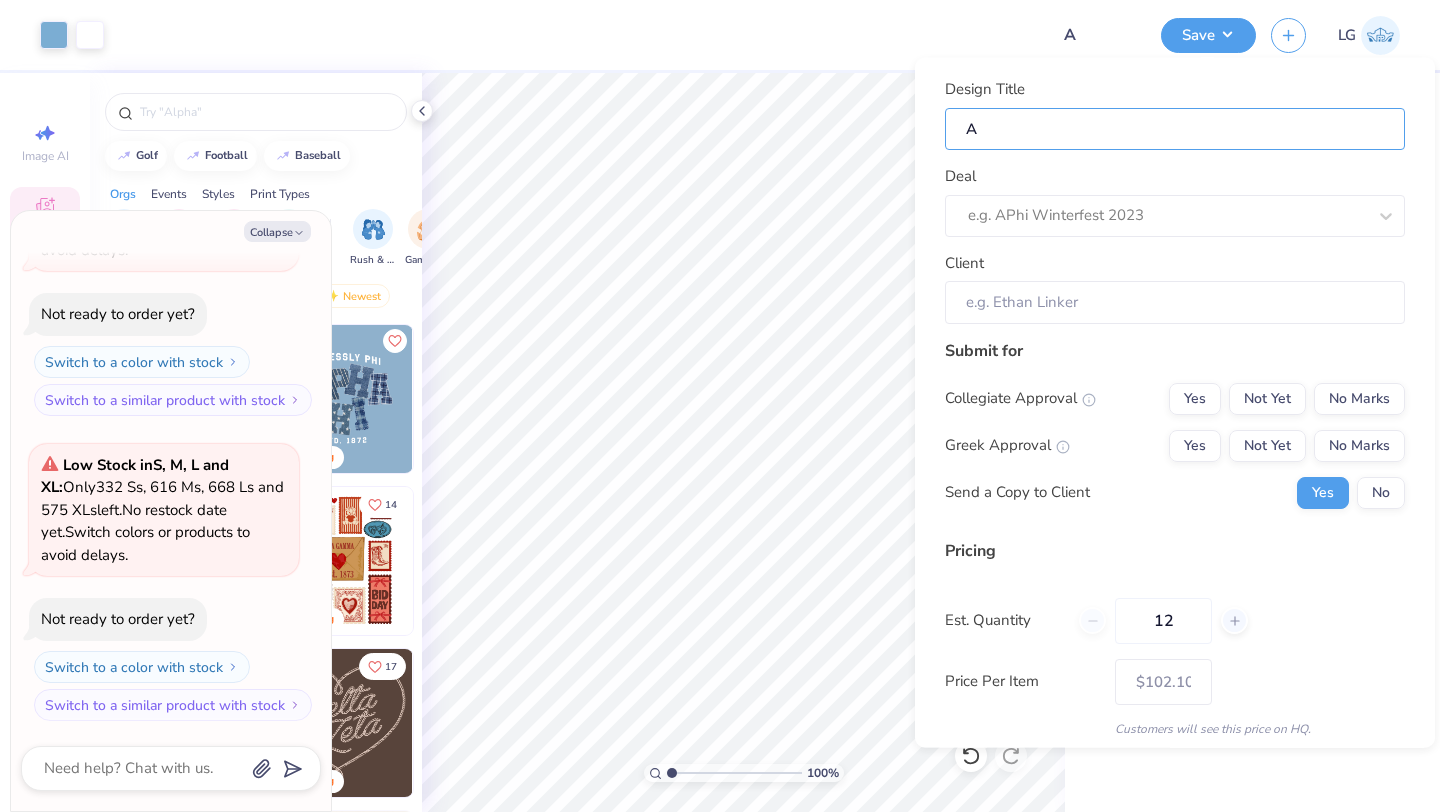 type on "x" 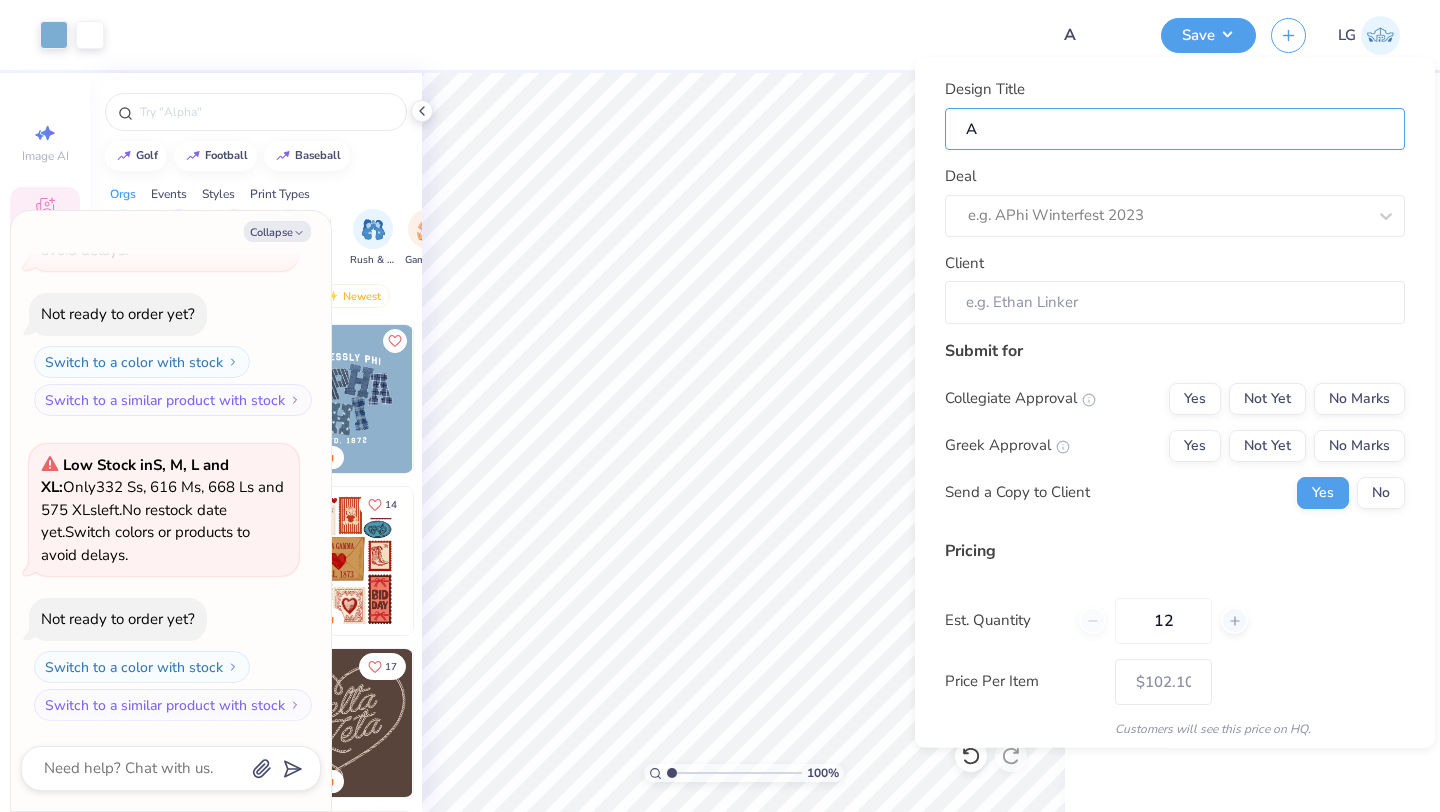 type on "AB" 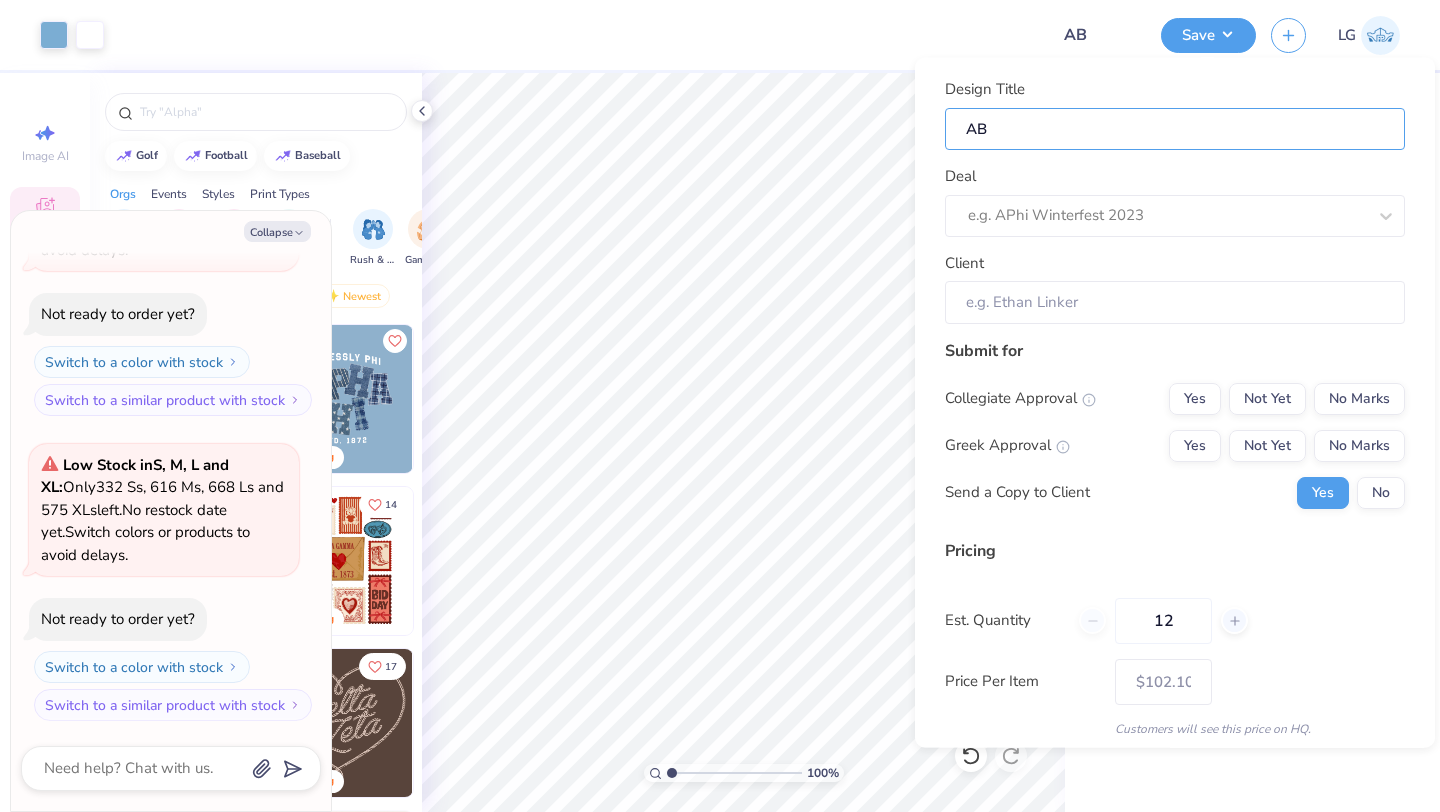 type on "ABS" 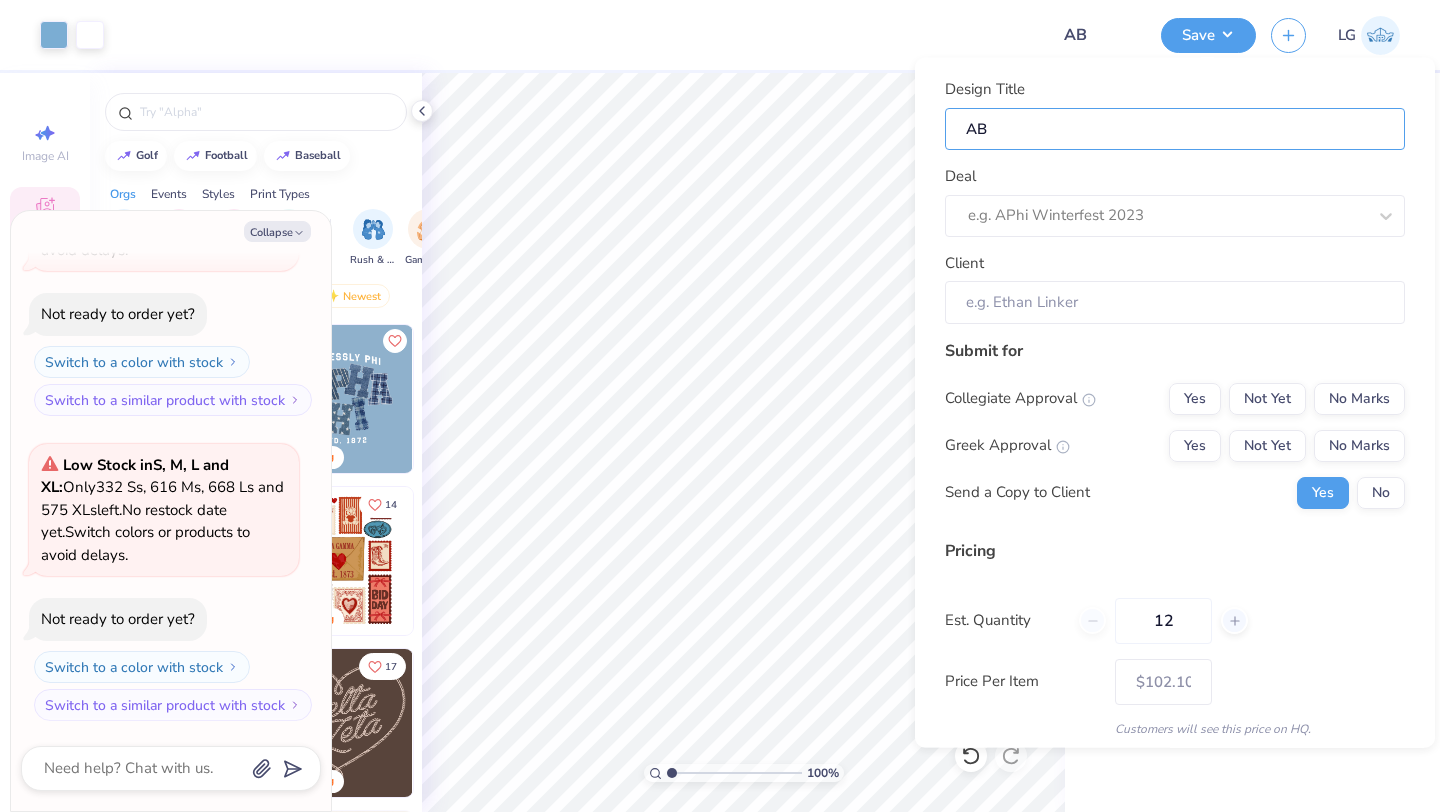 type on "x" 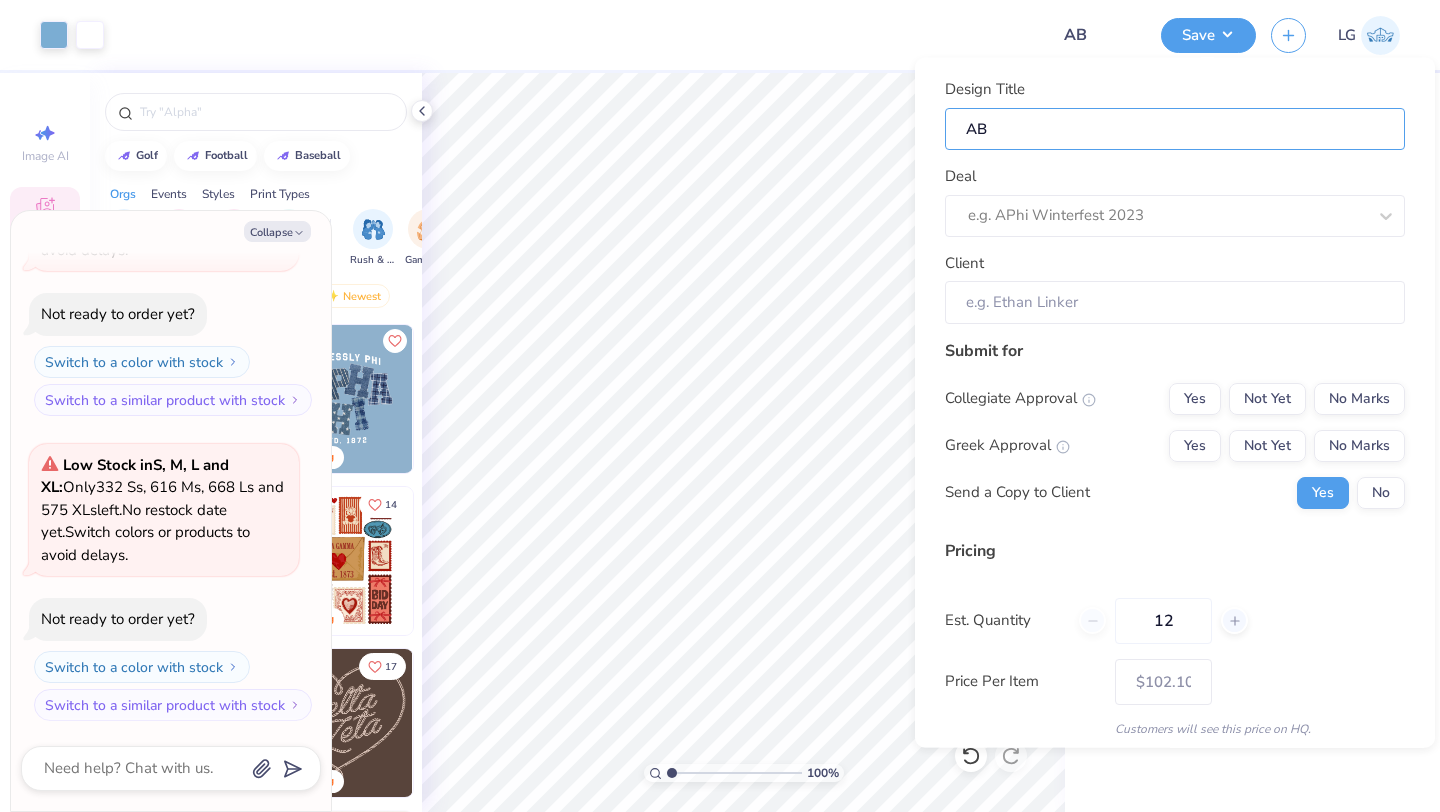 type on "ABS" 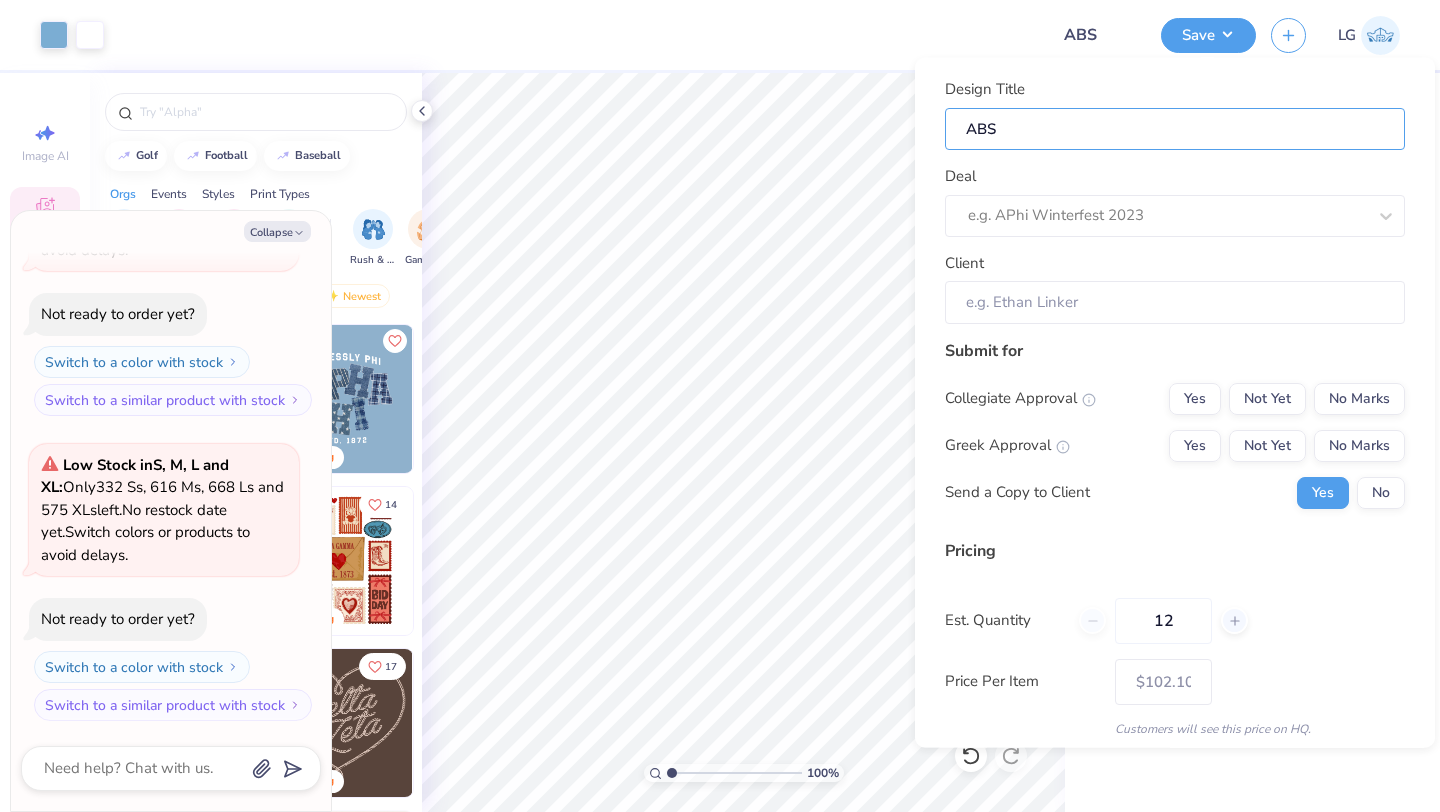 type on "ABS" 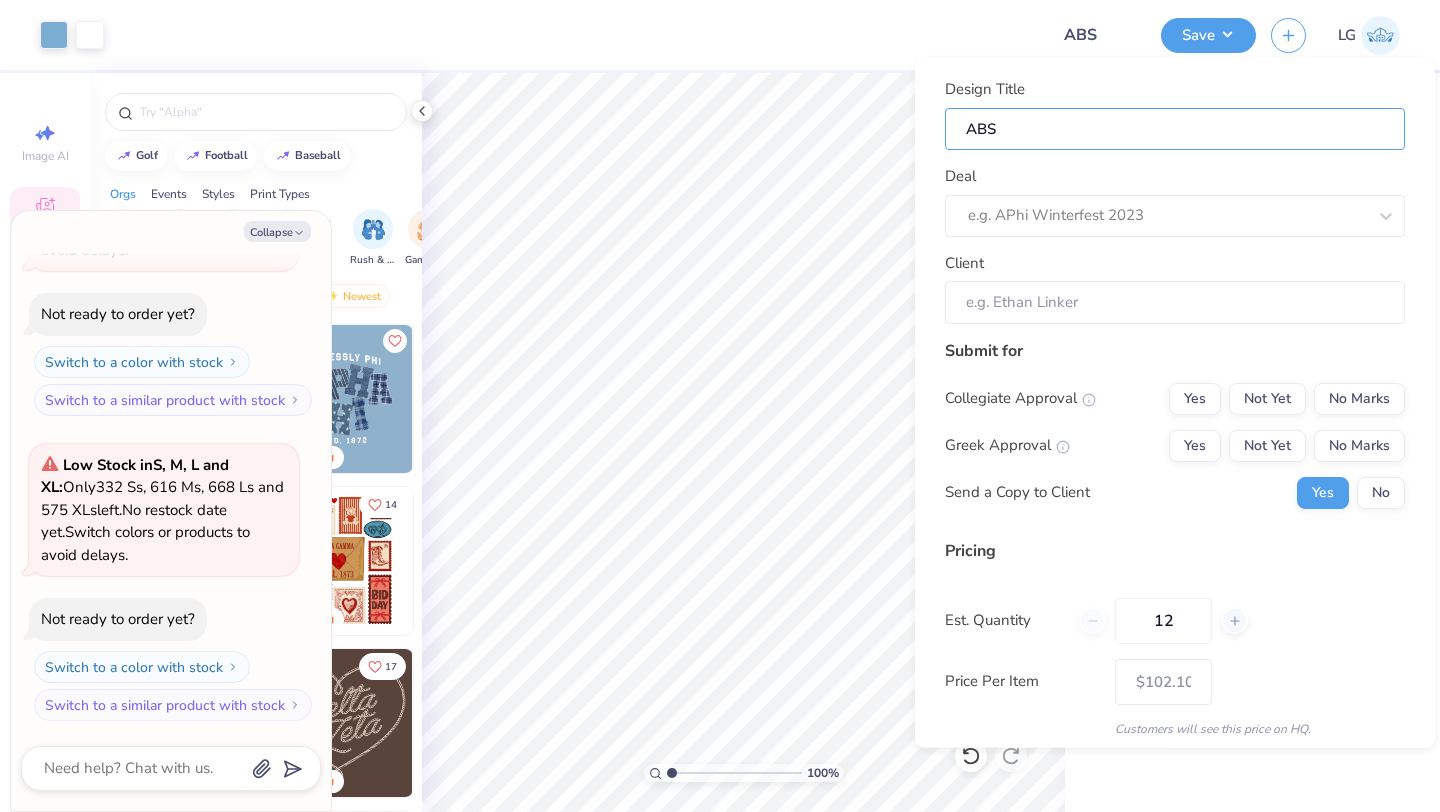 type on "x" 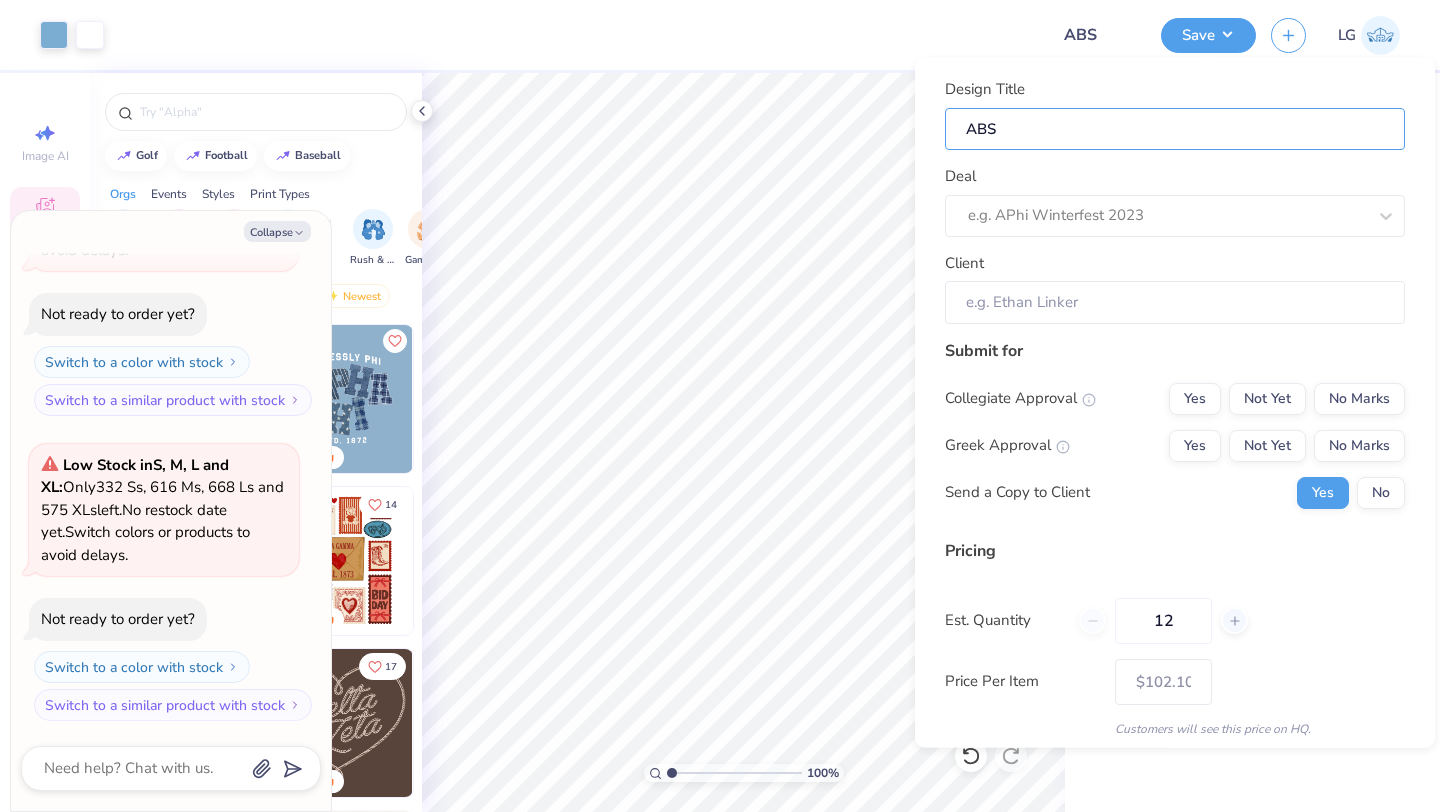 type on "ABS" 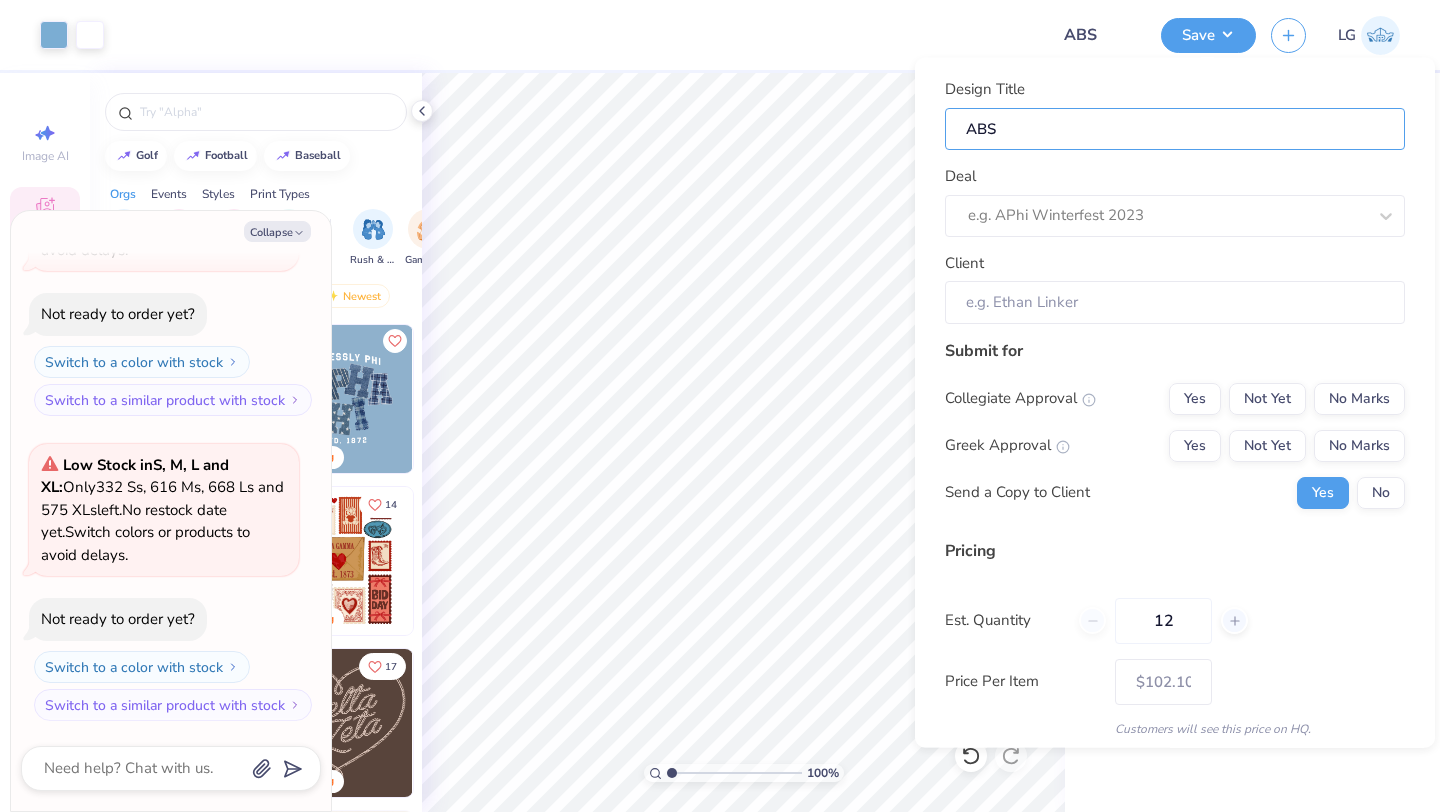 type on "ABS 2" 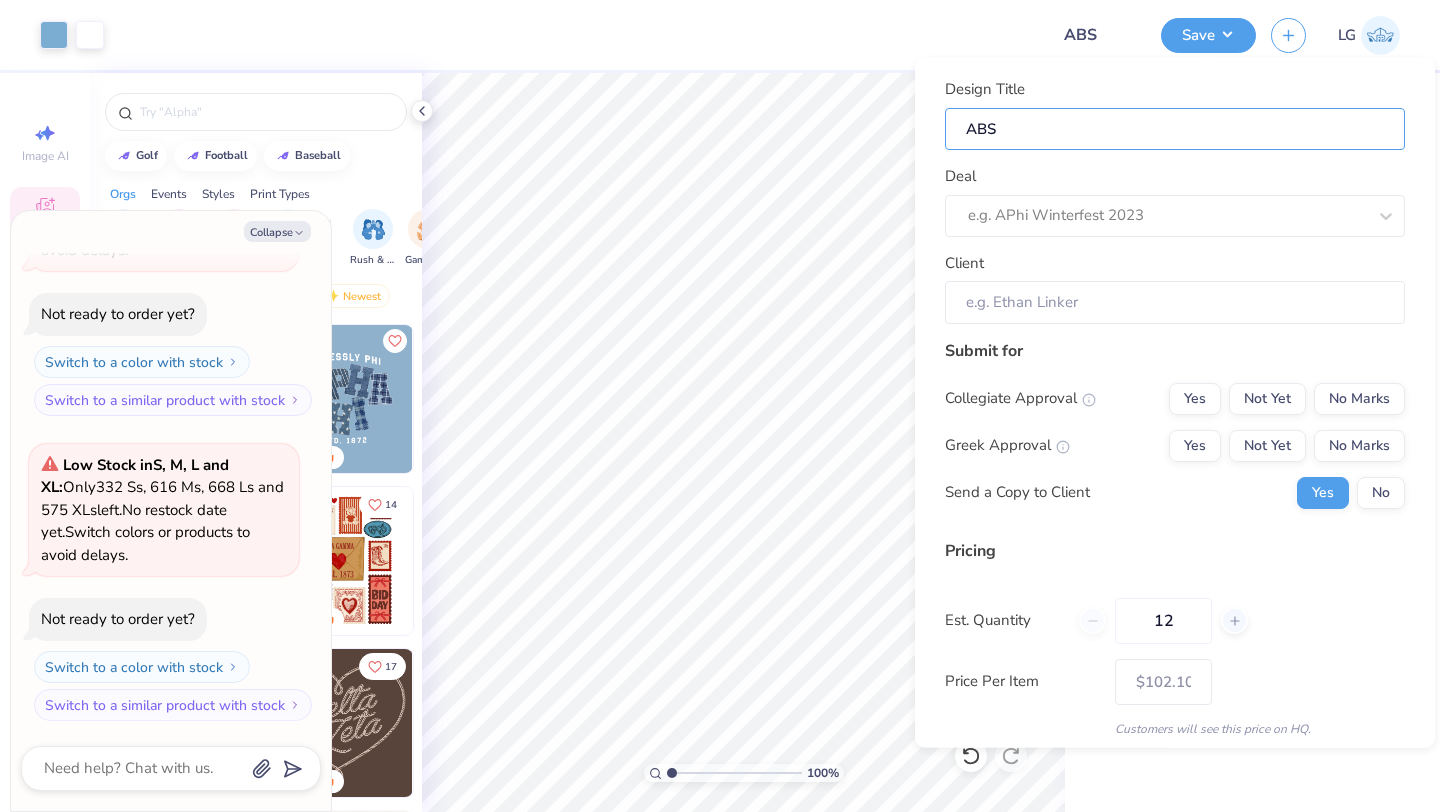 type on "x" 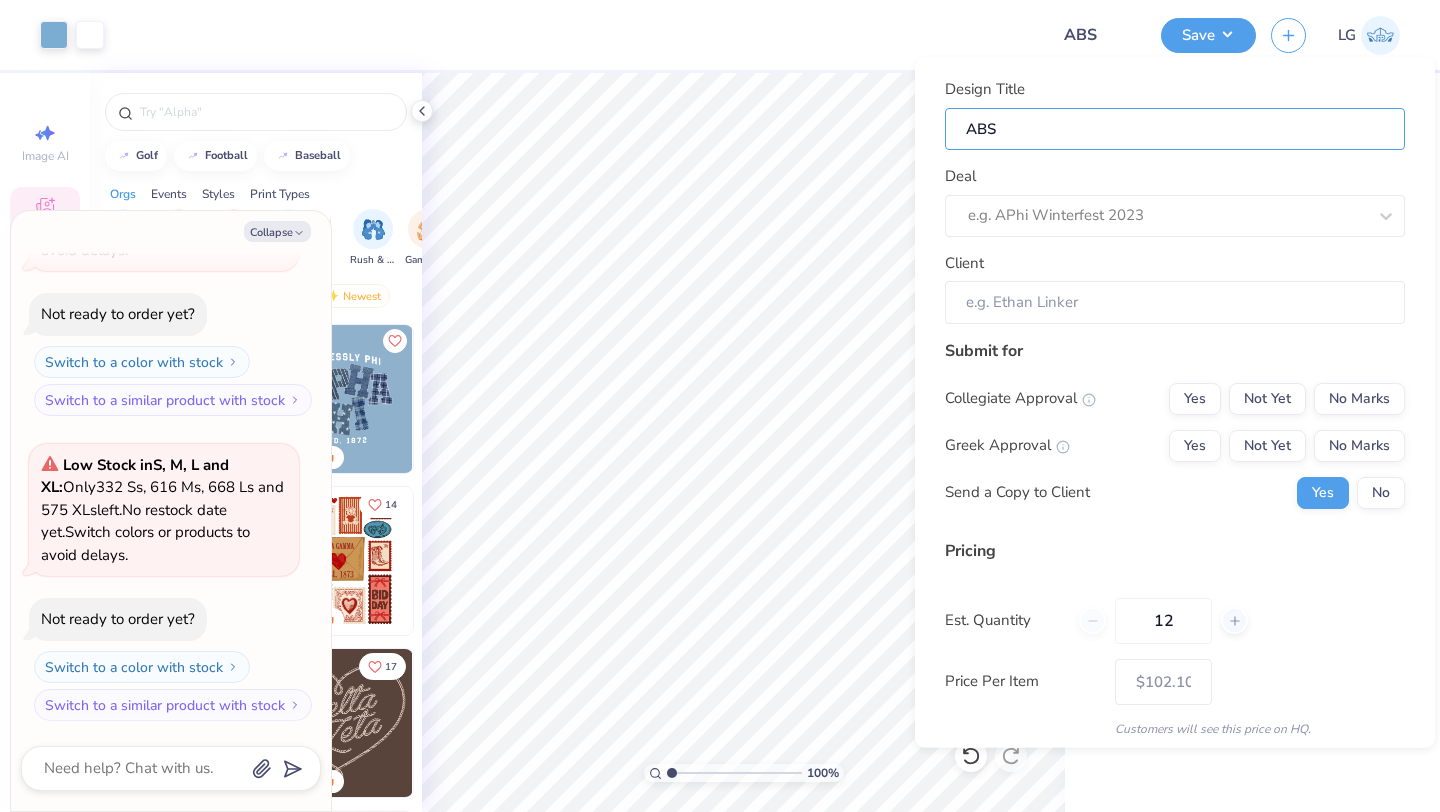 type on "ABS 2" 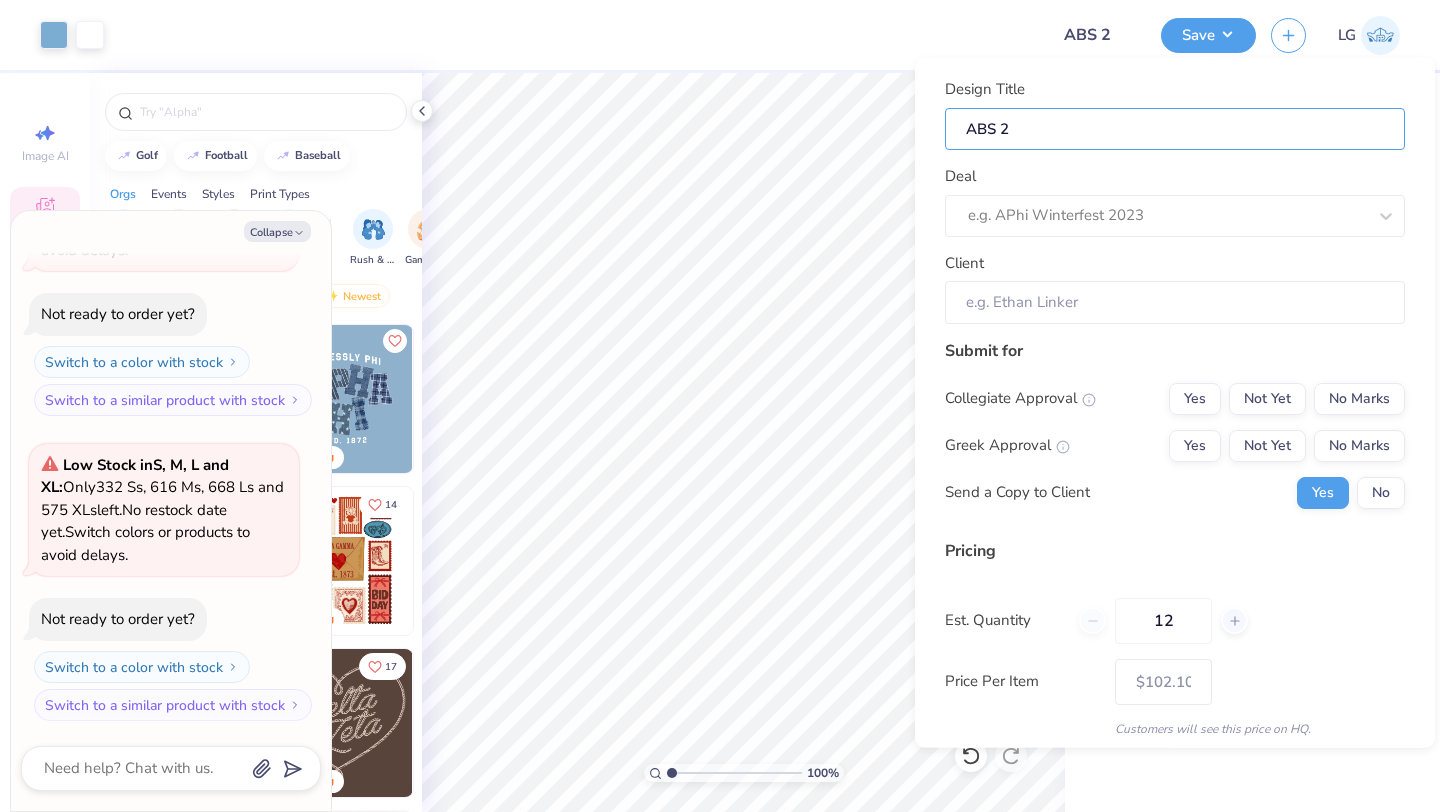 type on "ABS 20" 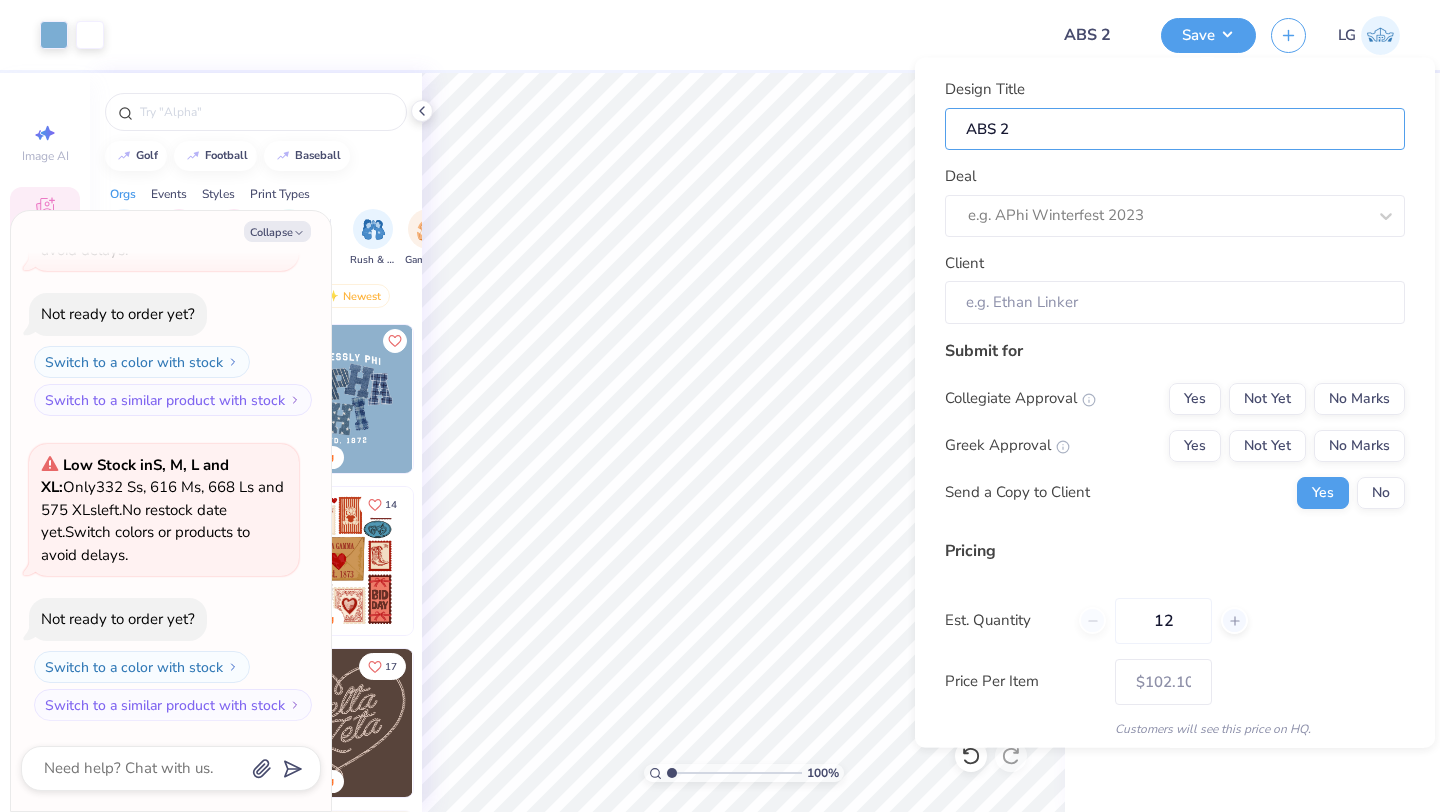 type on "x" 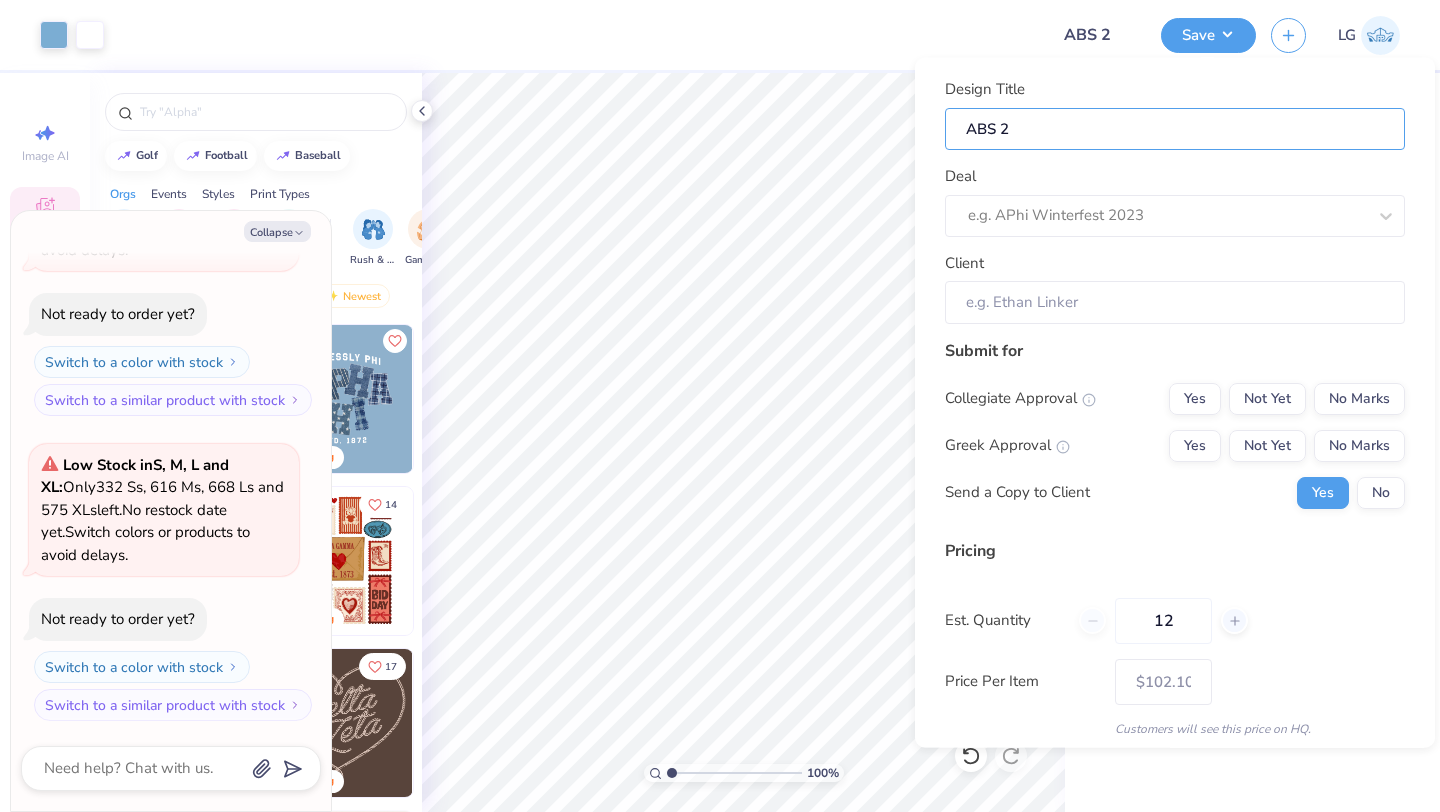 type on "ABS 20" 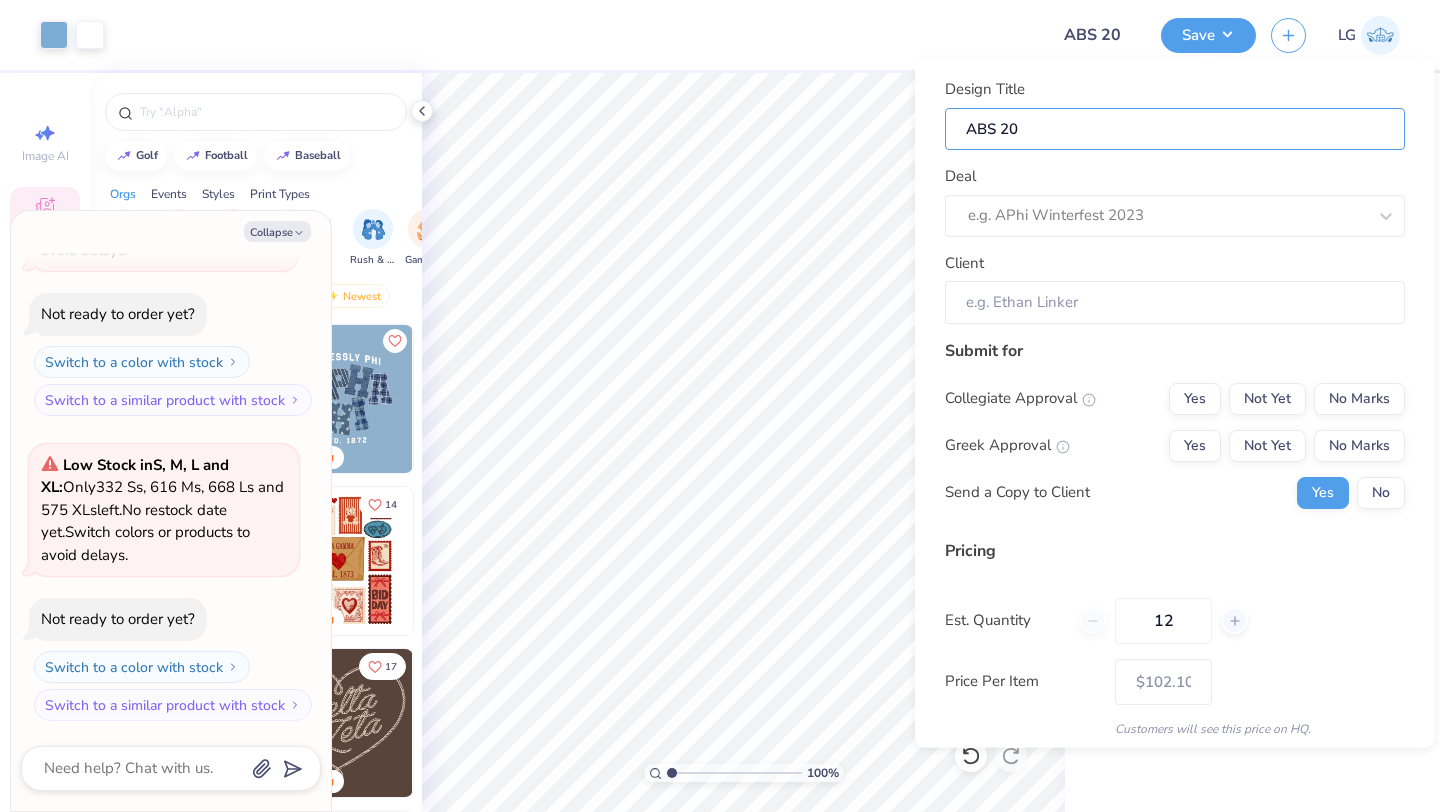 type on "ABS 202" 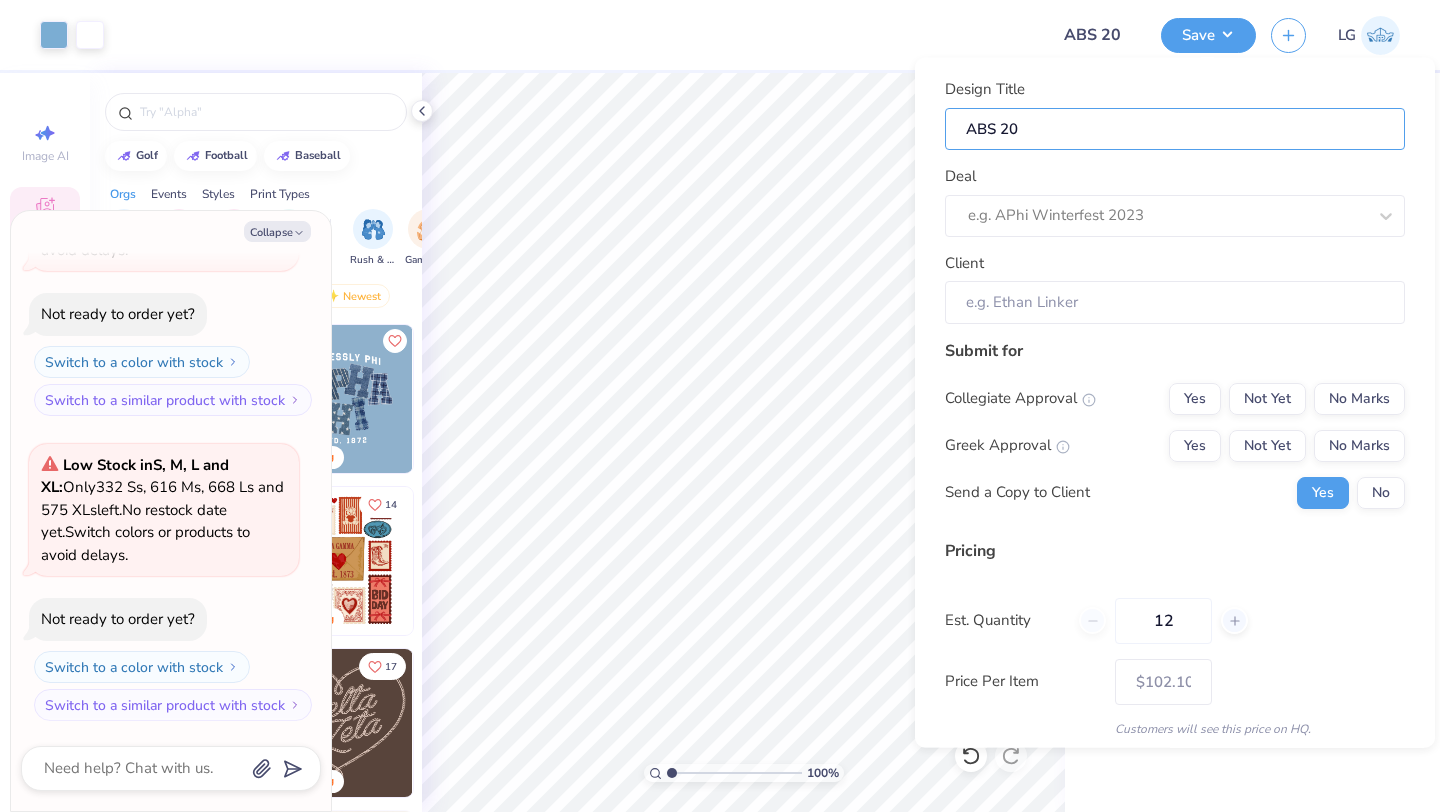 type on "x" 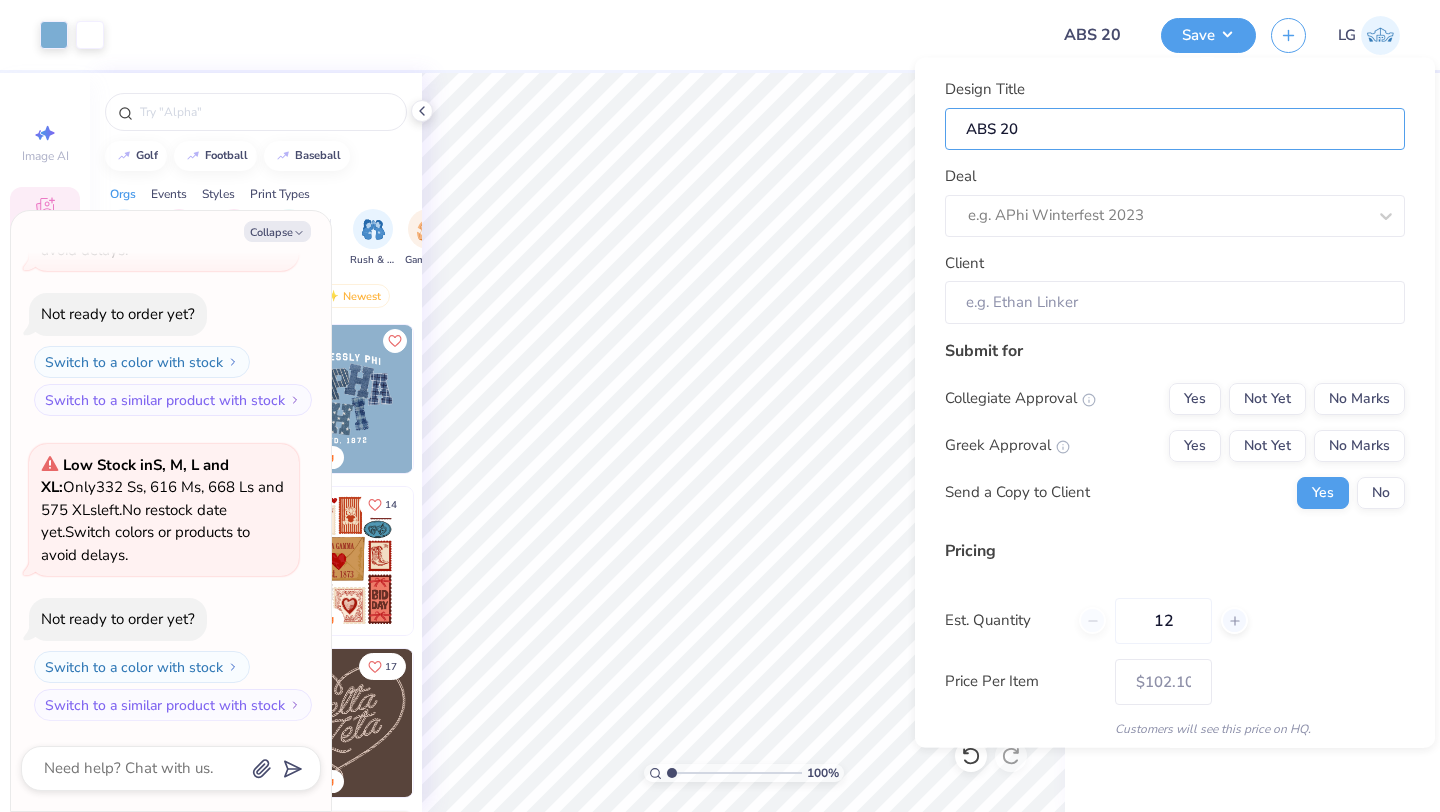 type on "ABS 202" 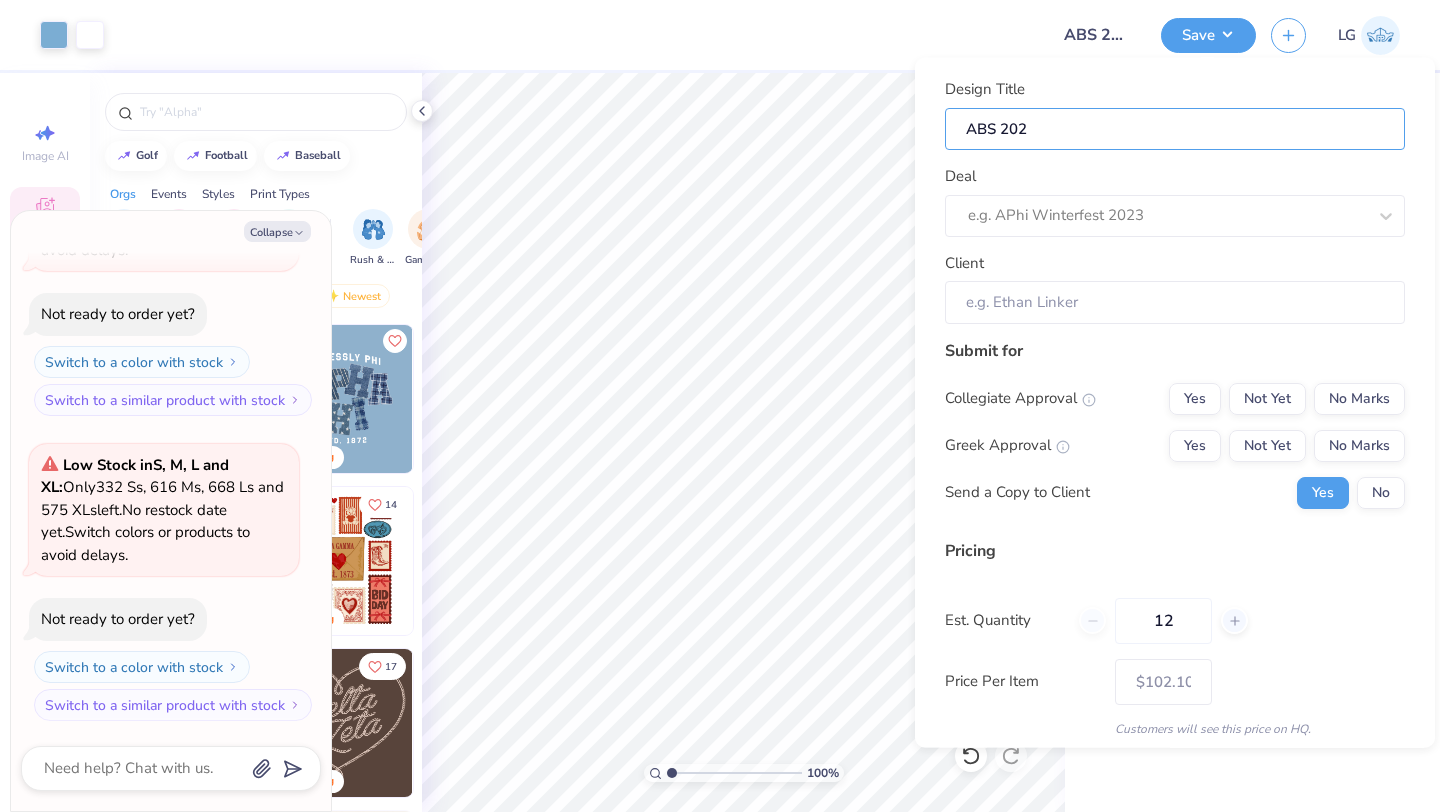 type on "ABS 20" 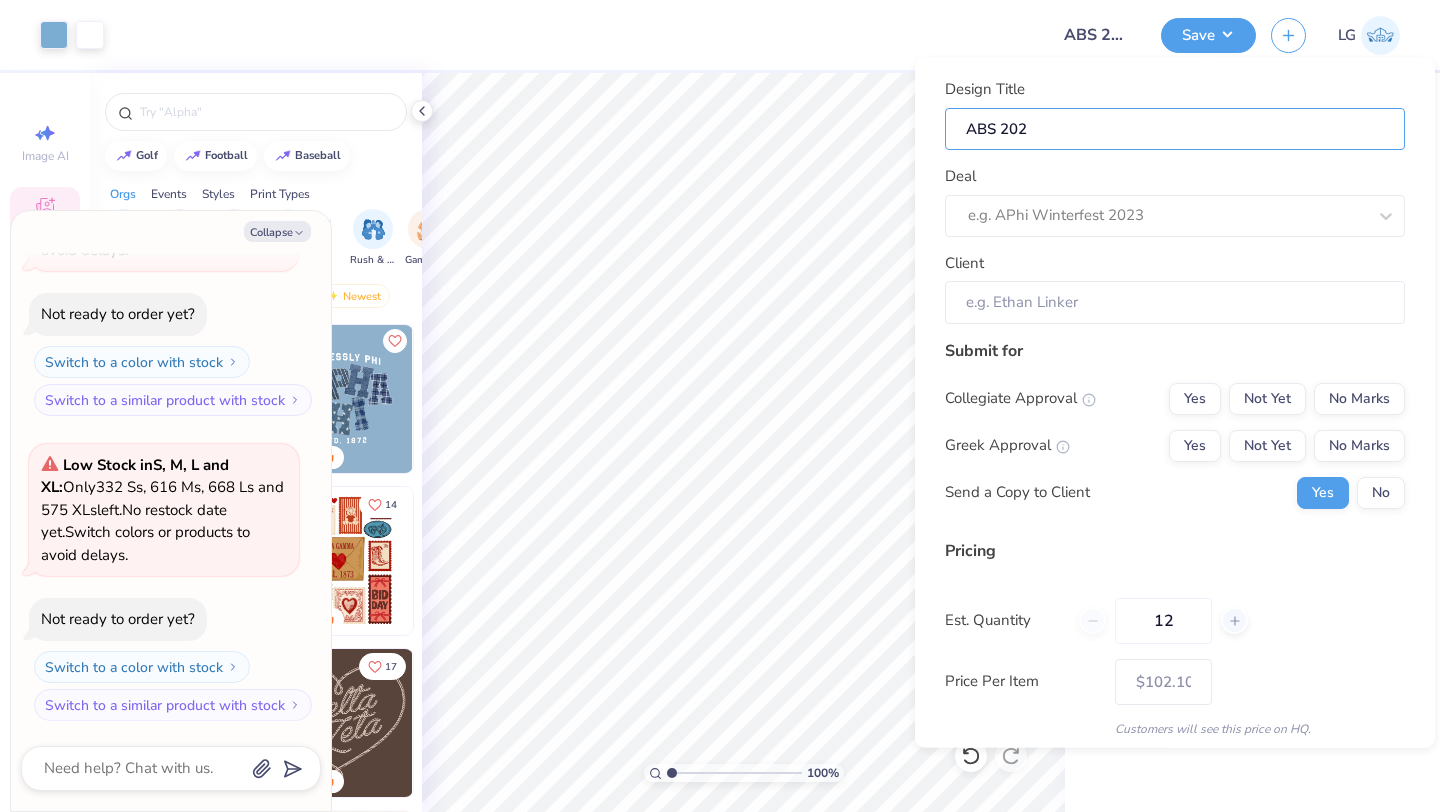 type on "x" 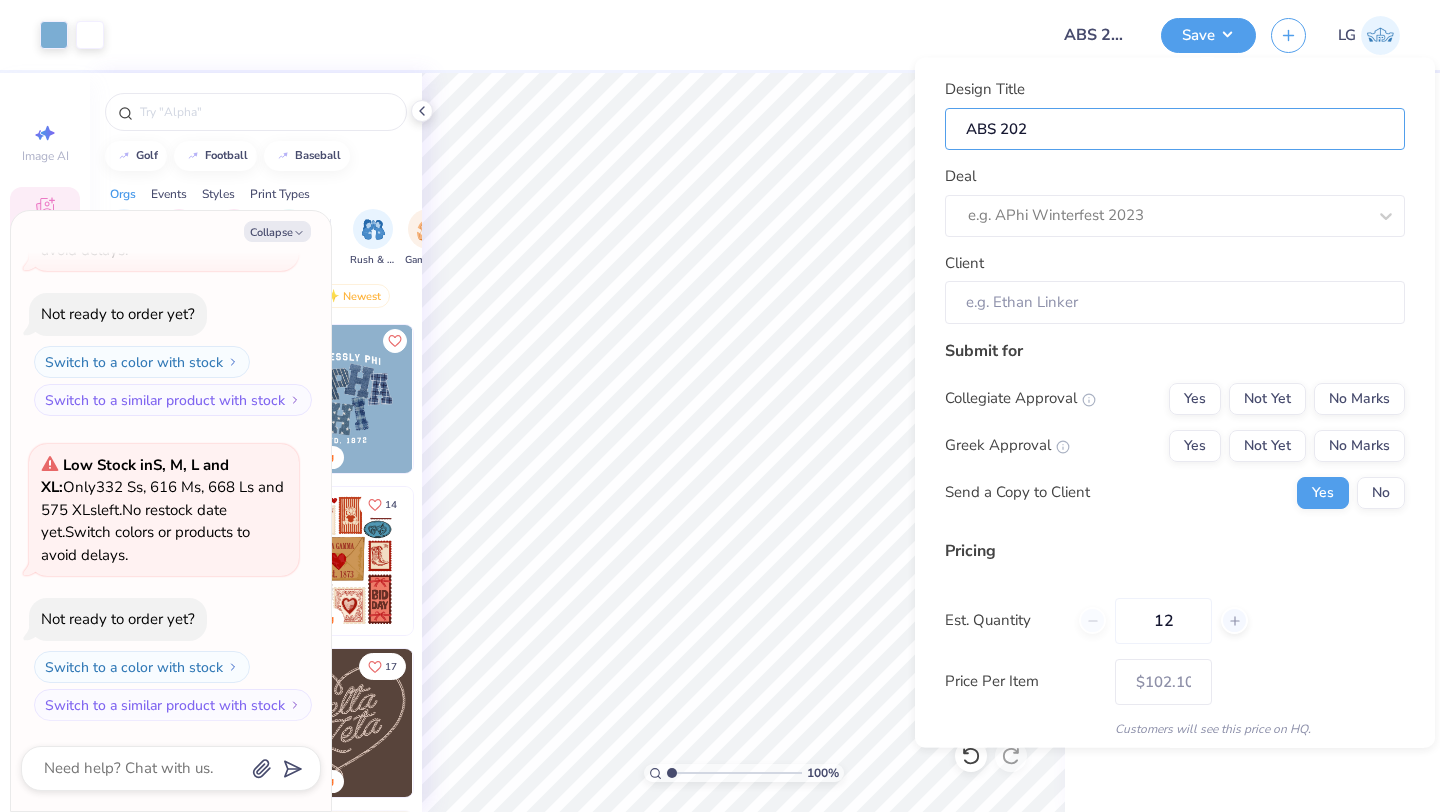 type on "ABS 20" 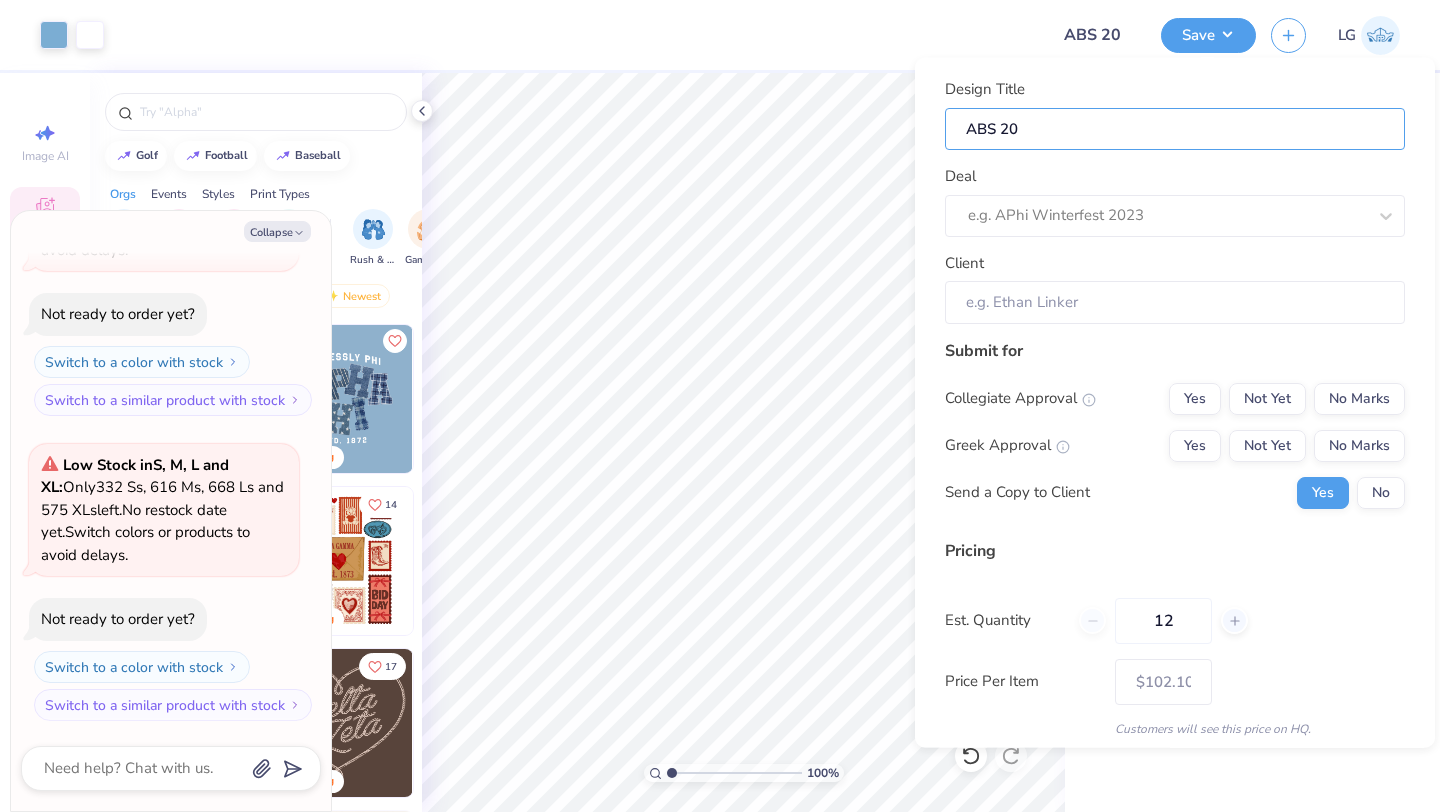 type on "ABS 2" 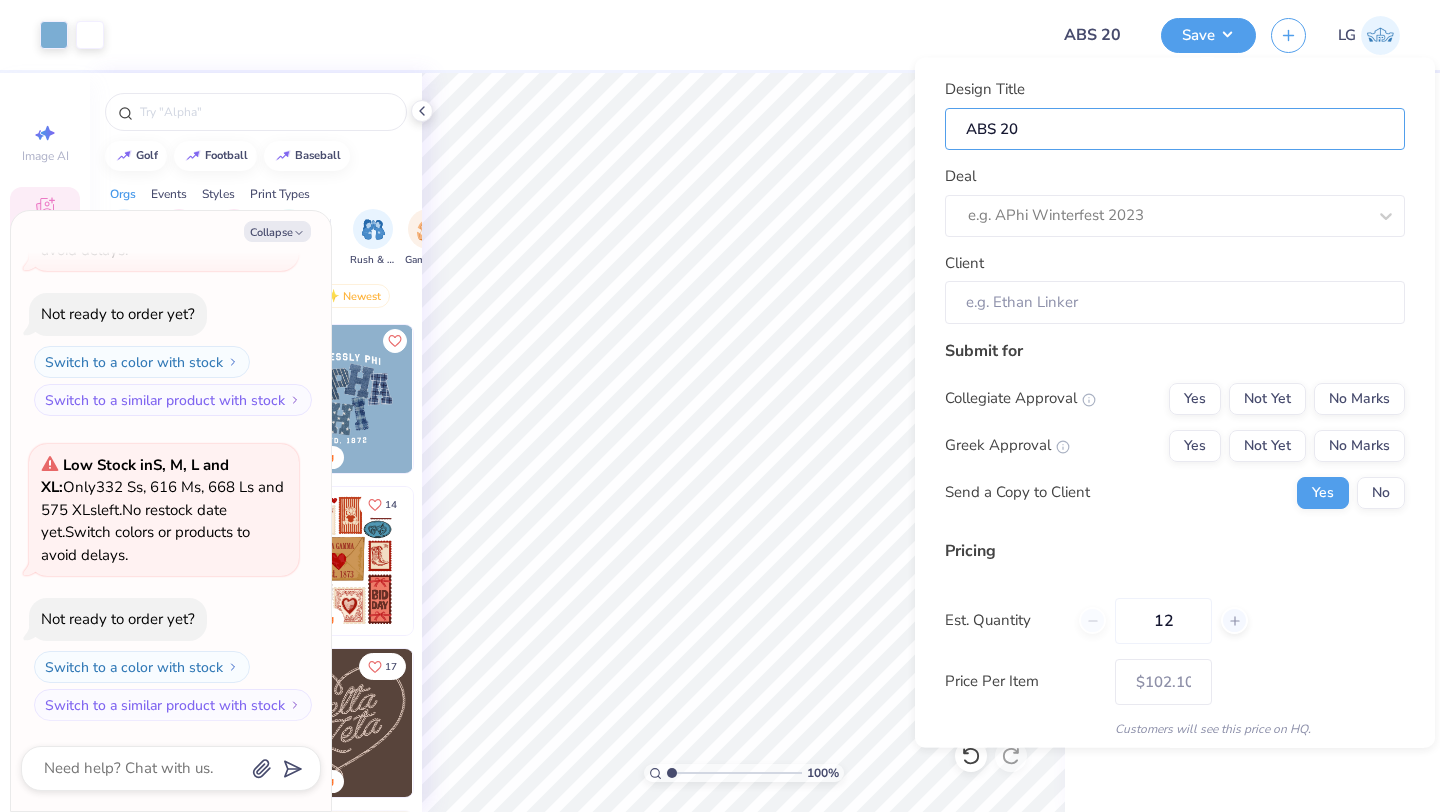 type on "x" 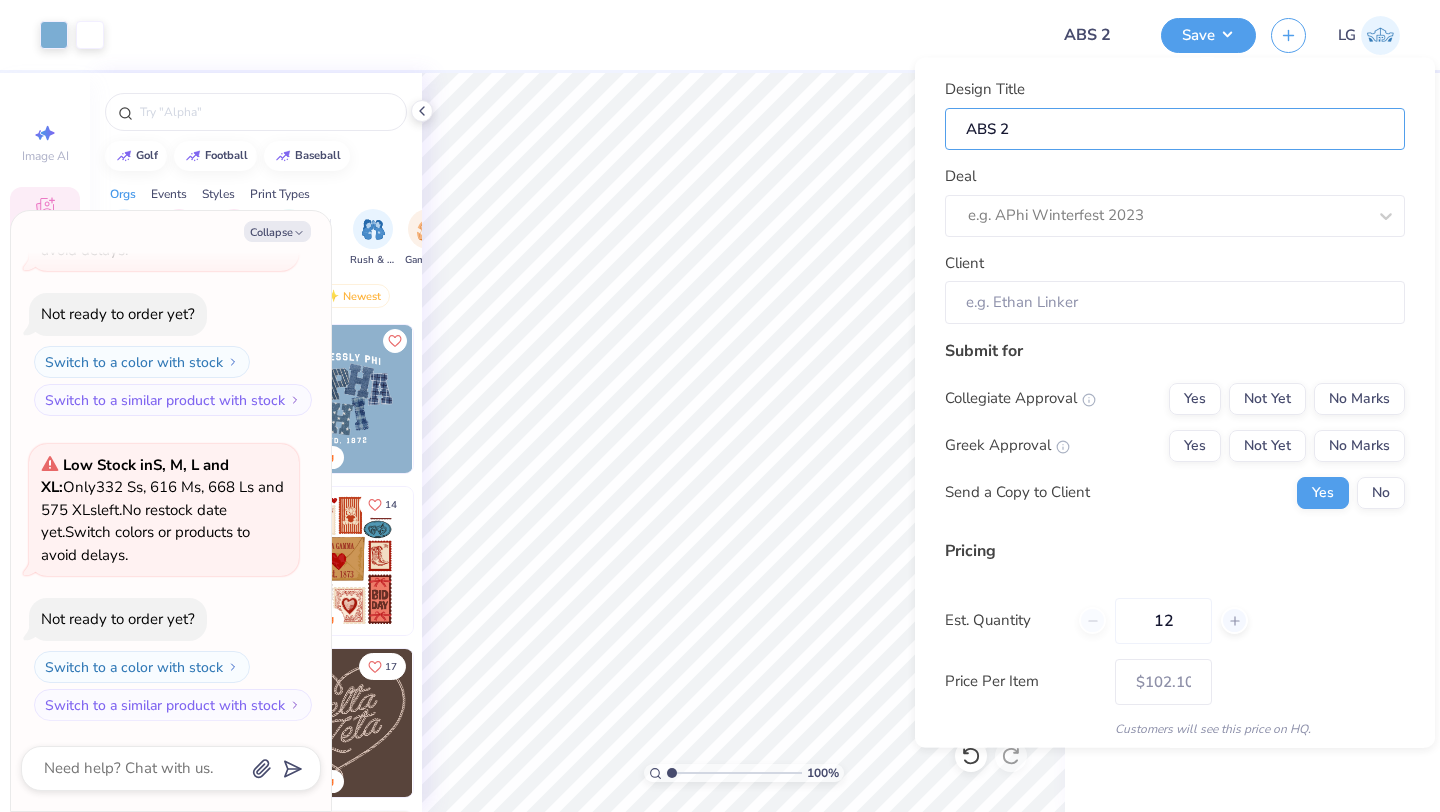 type on "ABS" 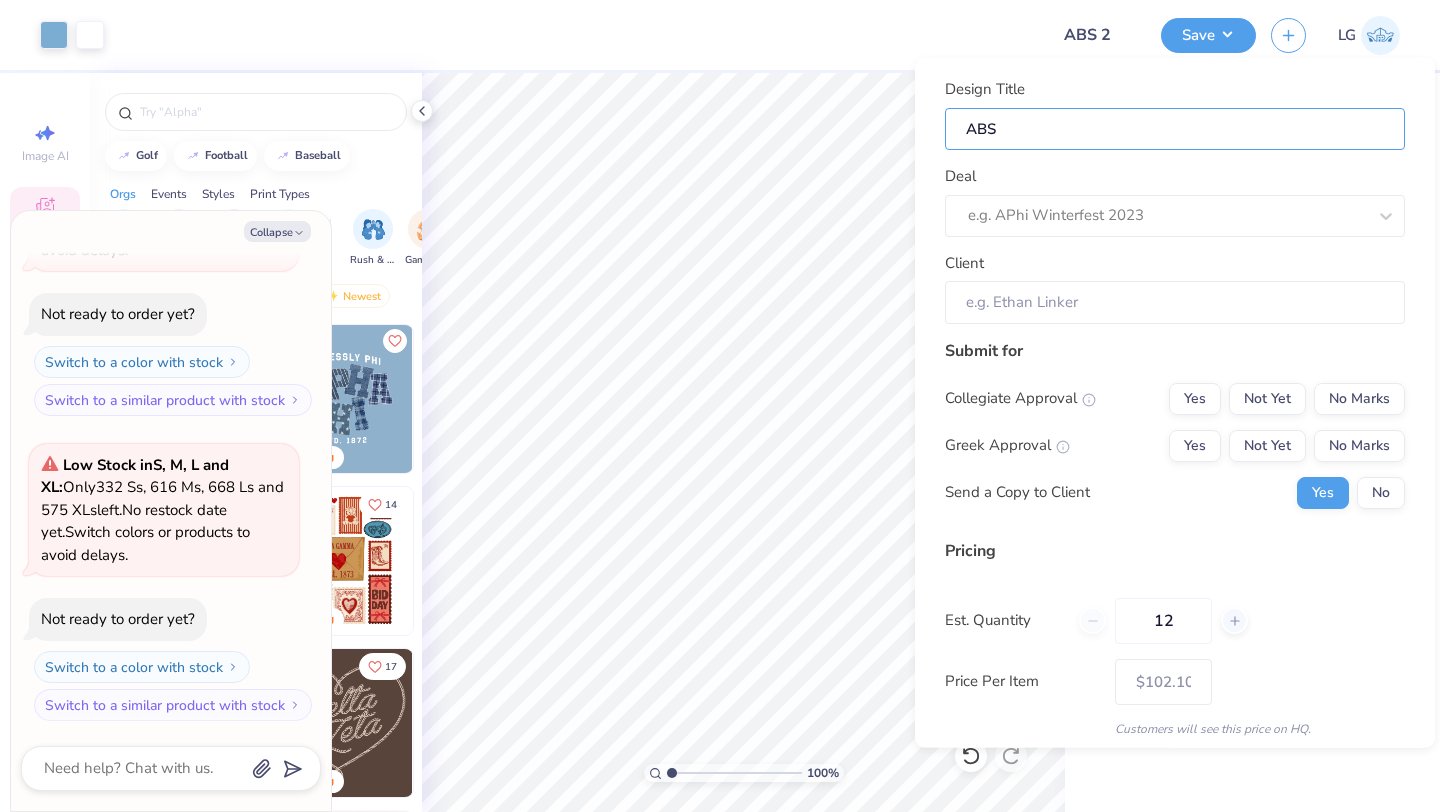 type on "ABS" 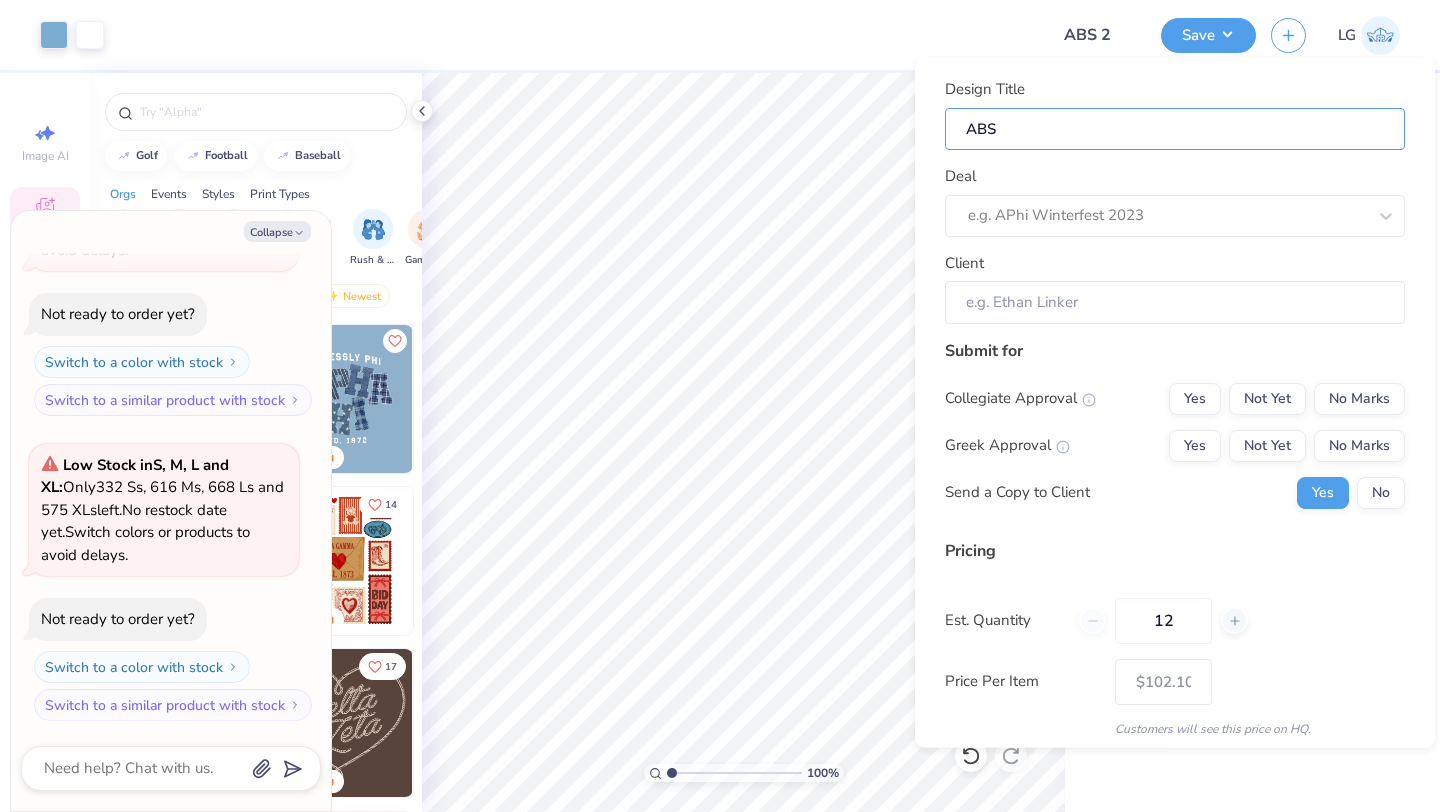 type on "x" 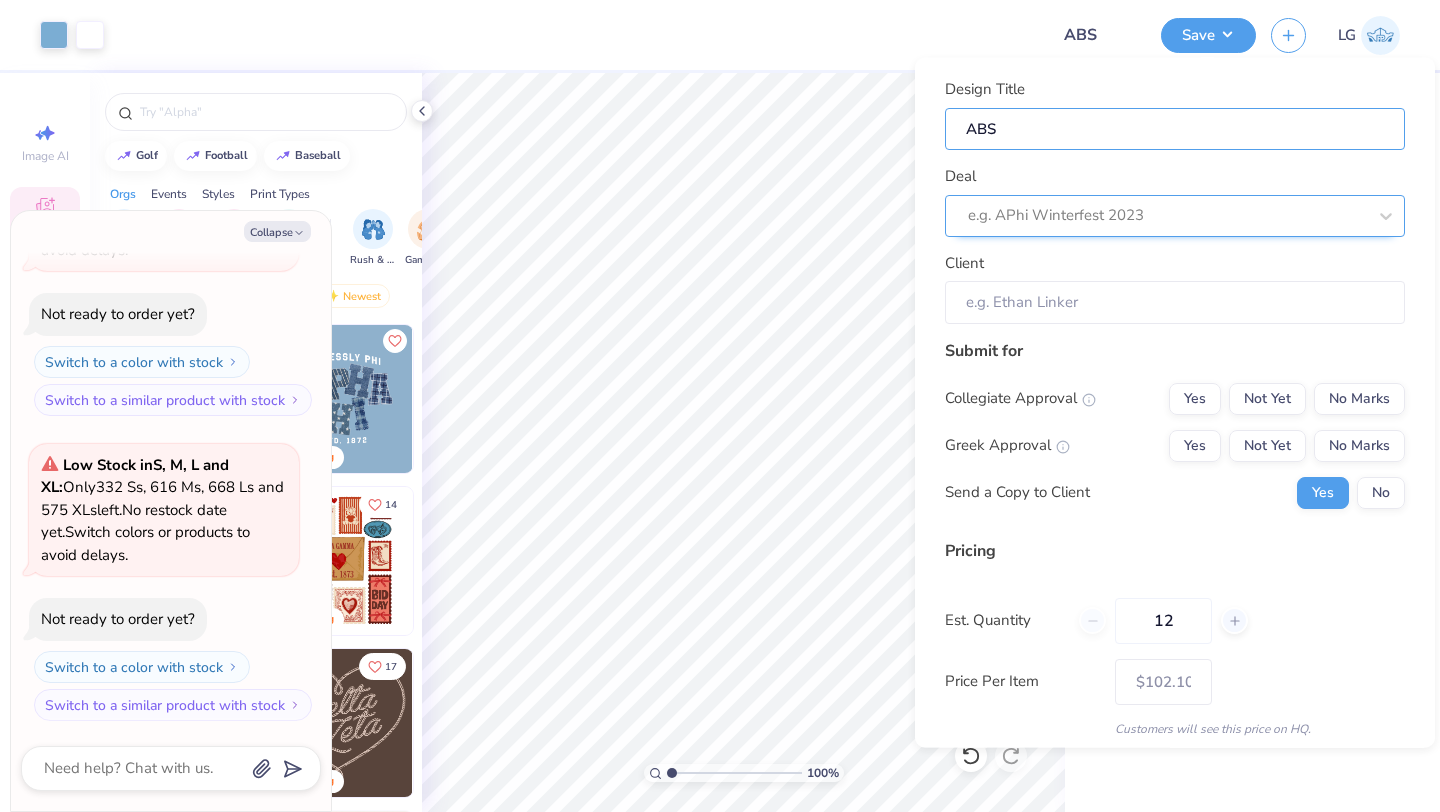 type on "ABS" 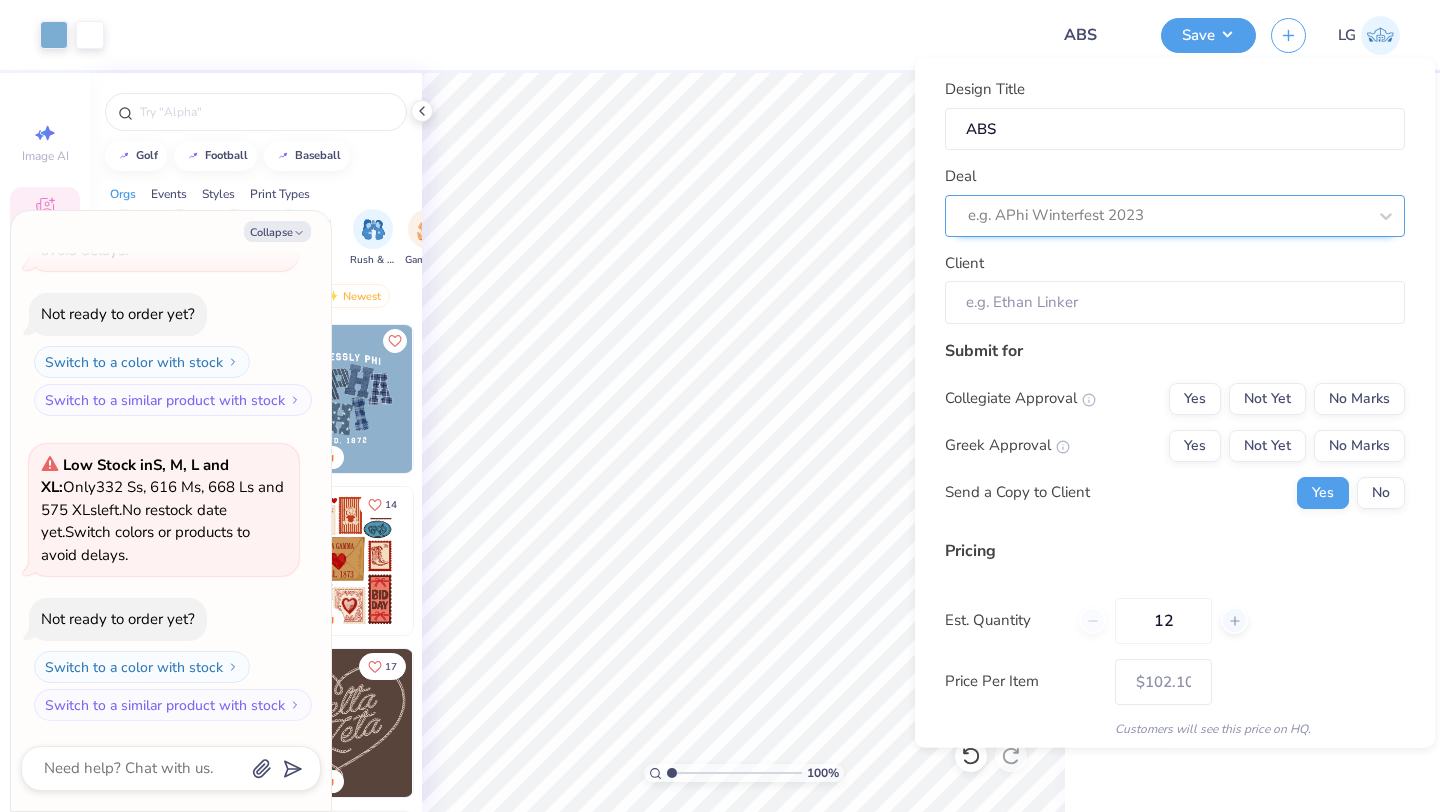 click at bounding box center [1167, 215] 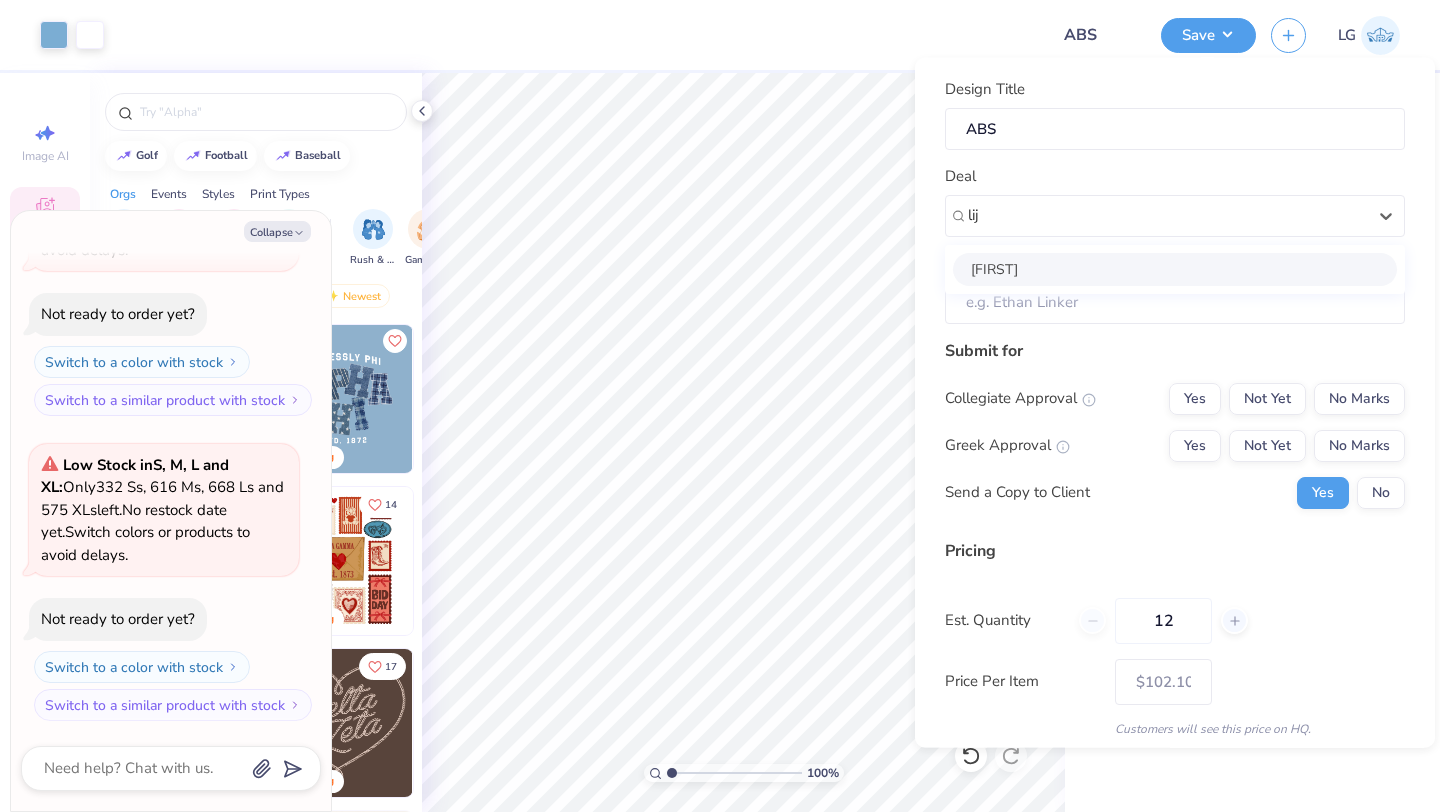 click on "[FIRST]" at bounding box center (1175, 268) 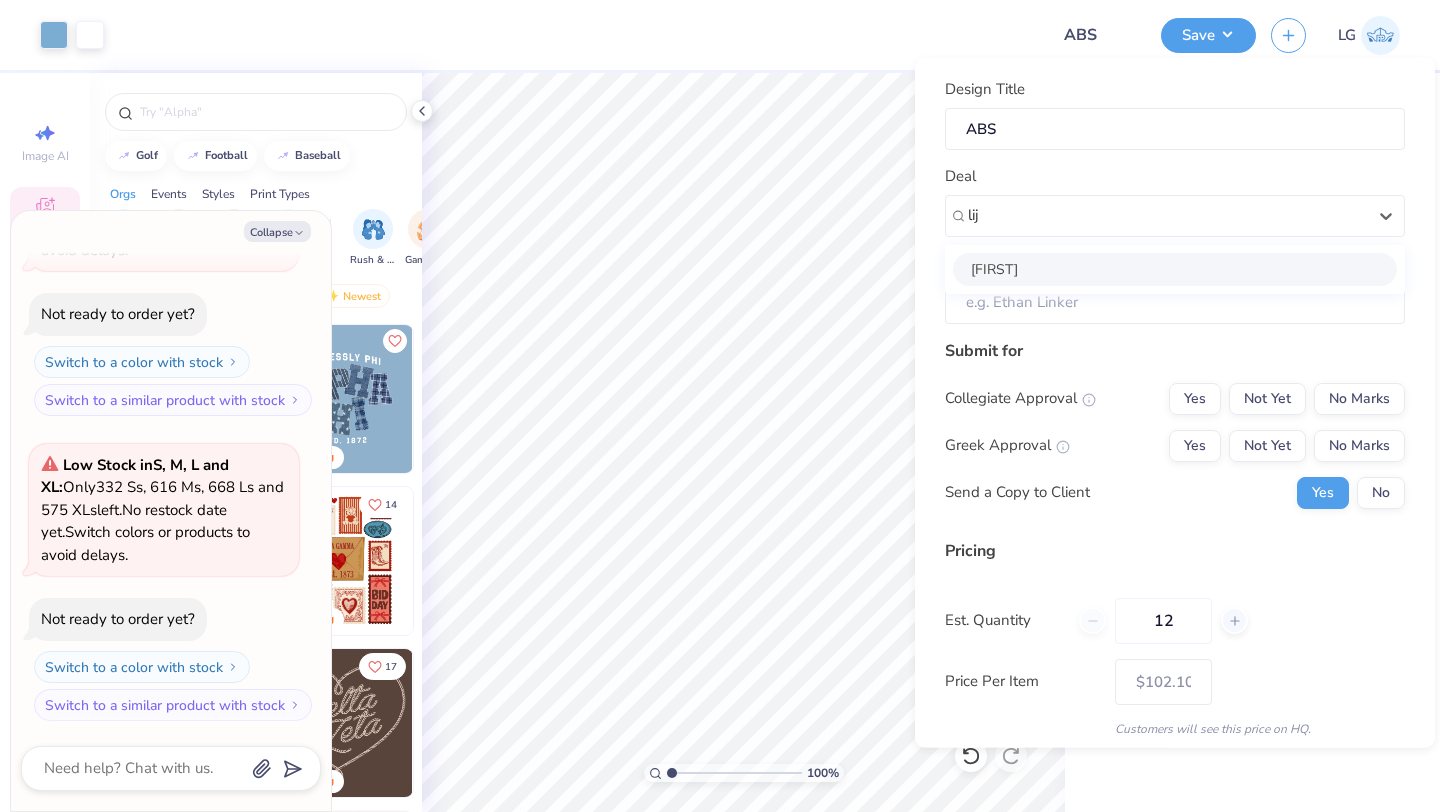 type on "lij" 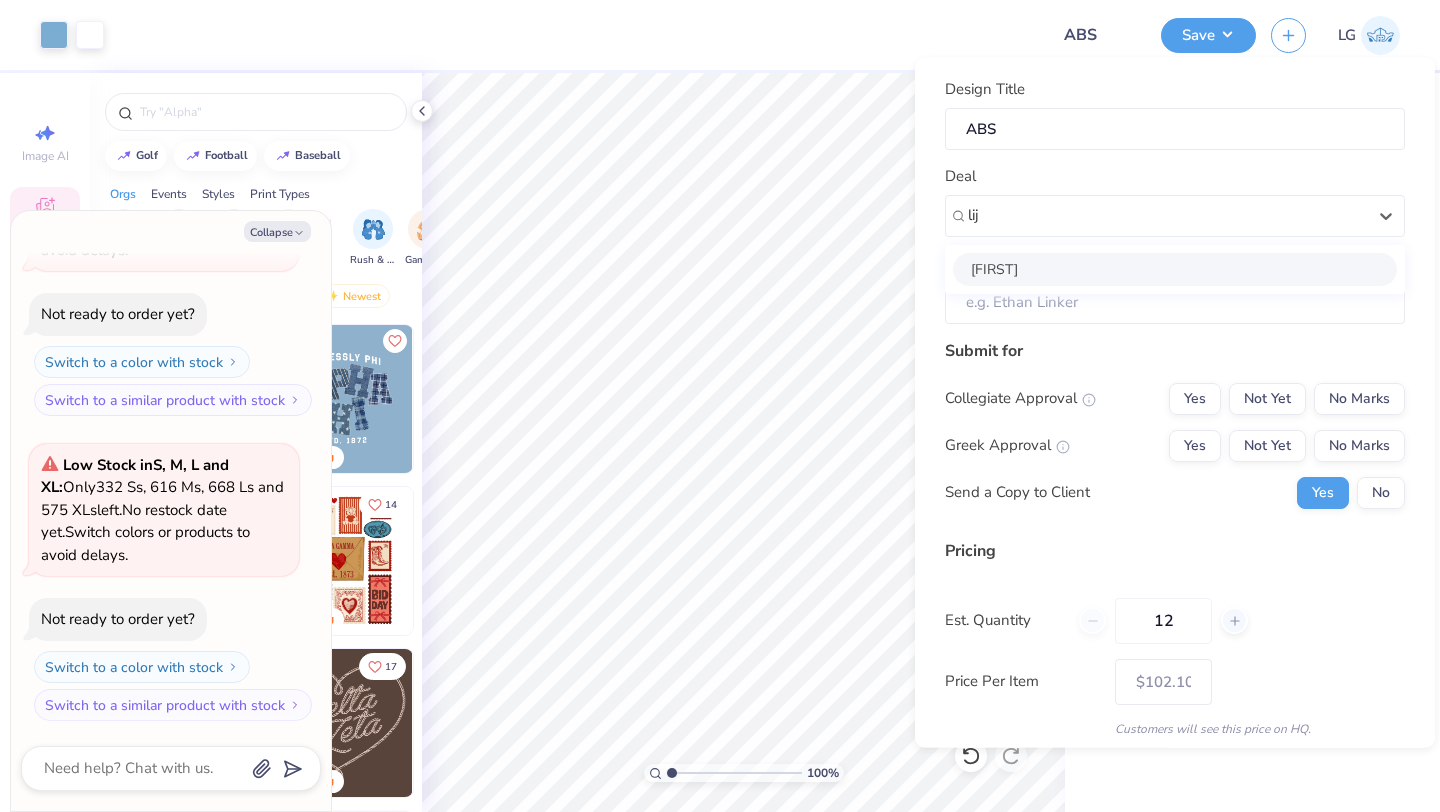 type on "x" 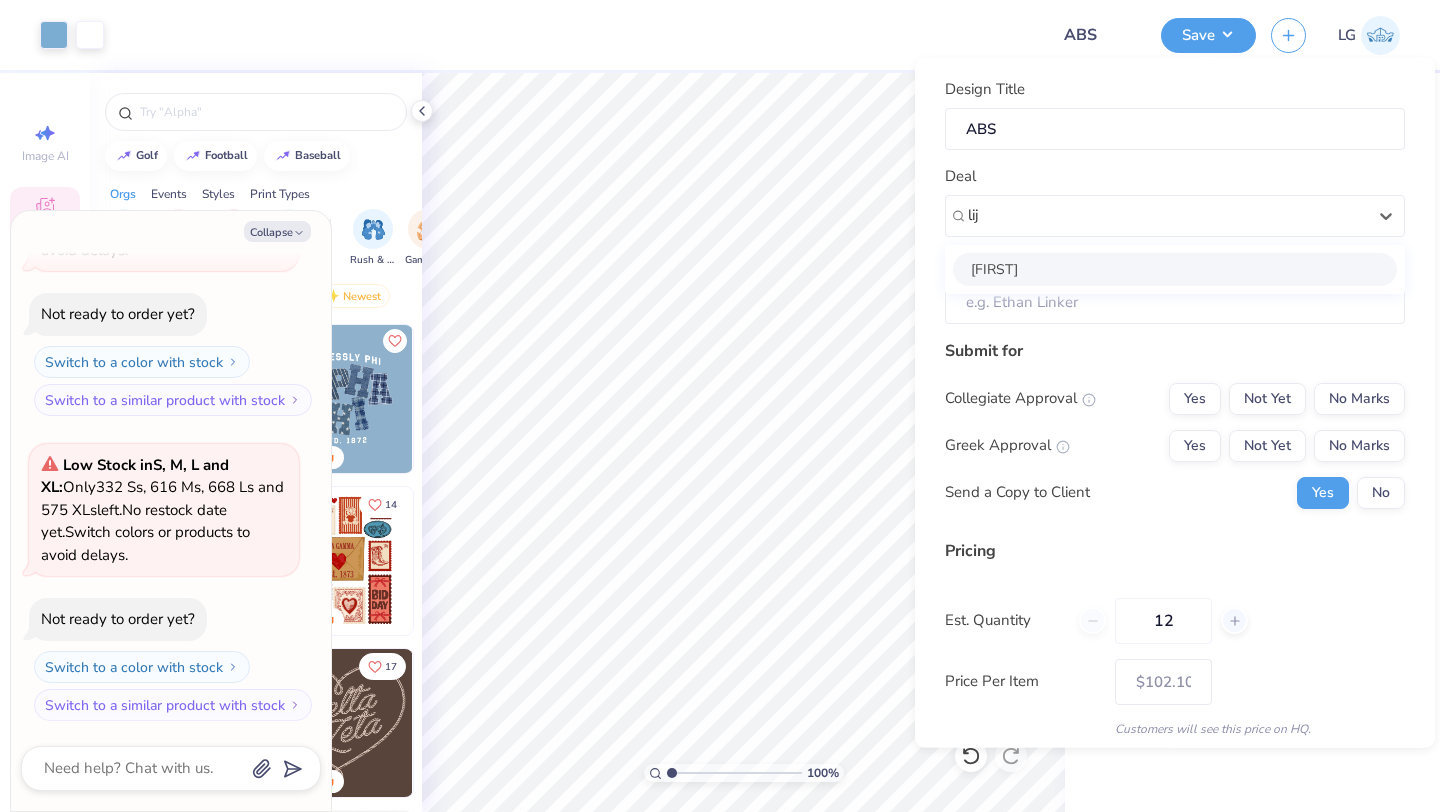 type 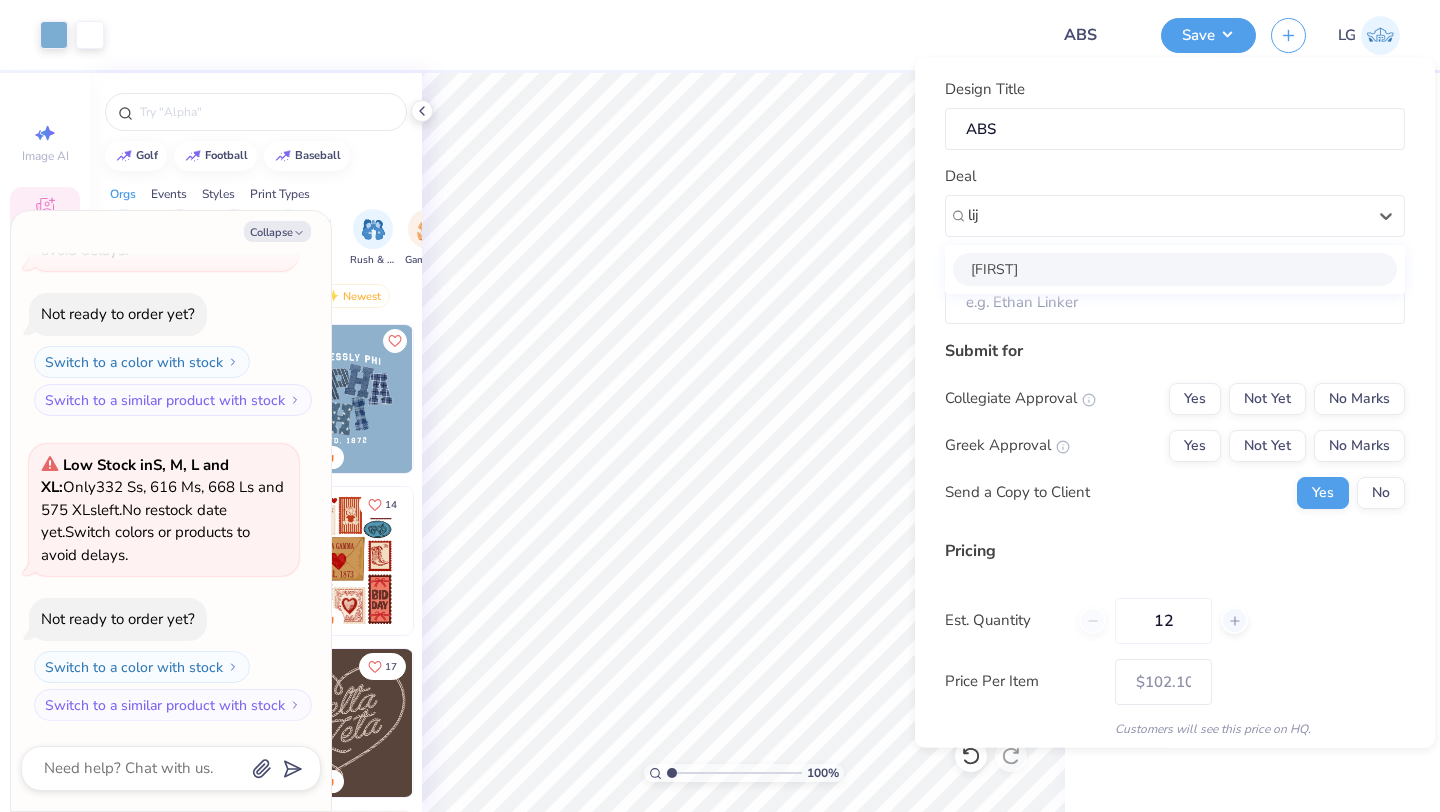 type on "[FIRST] [LAST]" 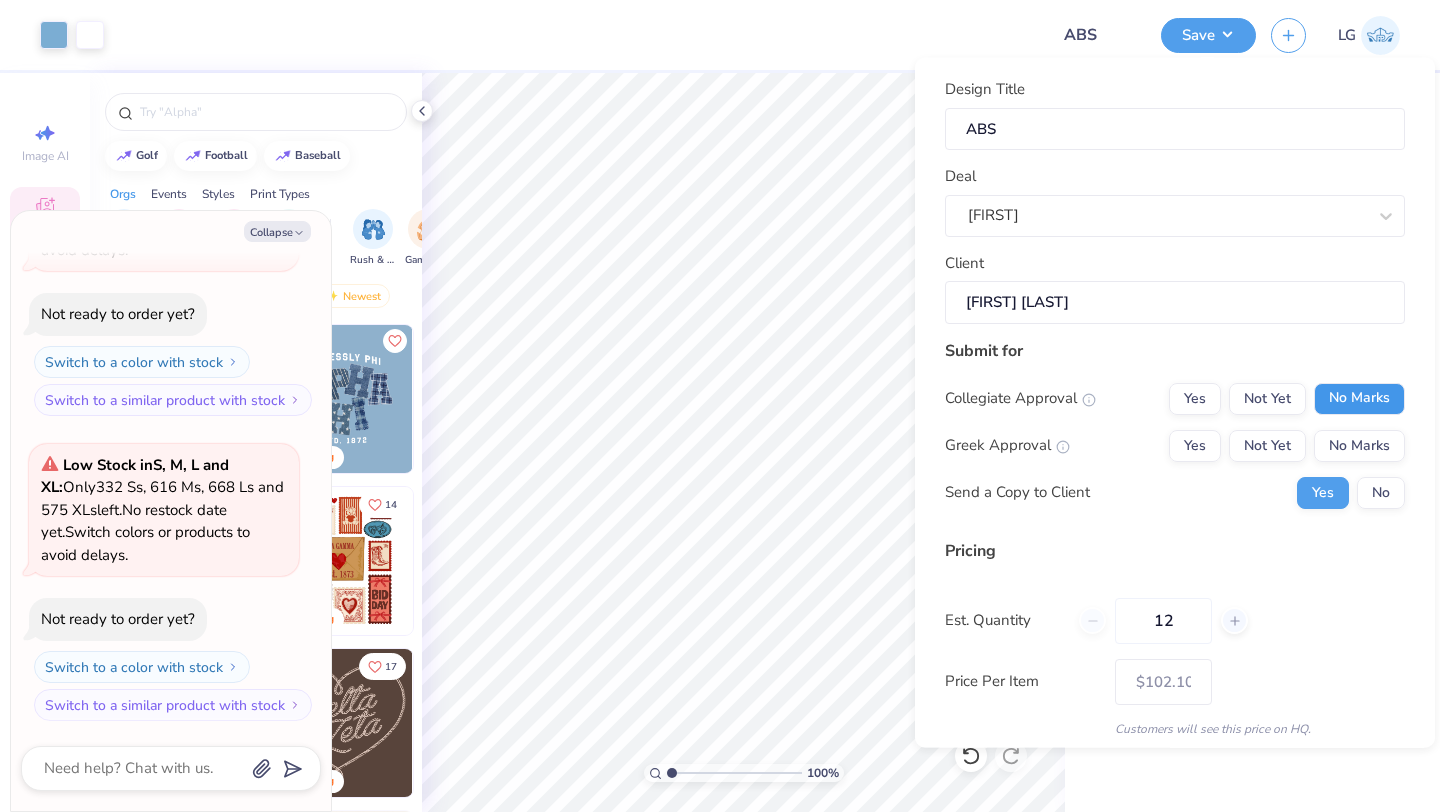 click on "No Marks" at bounding box center (1359, 398) 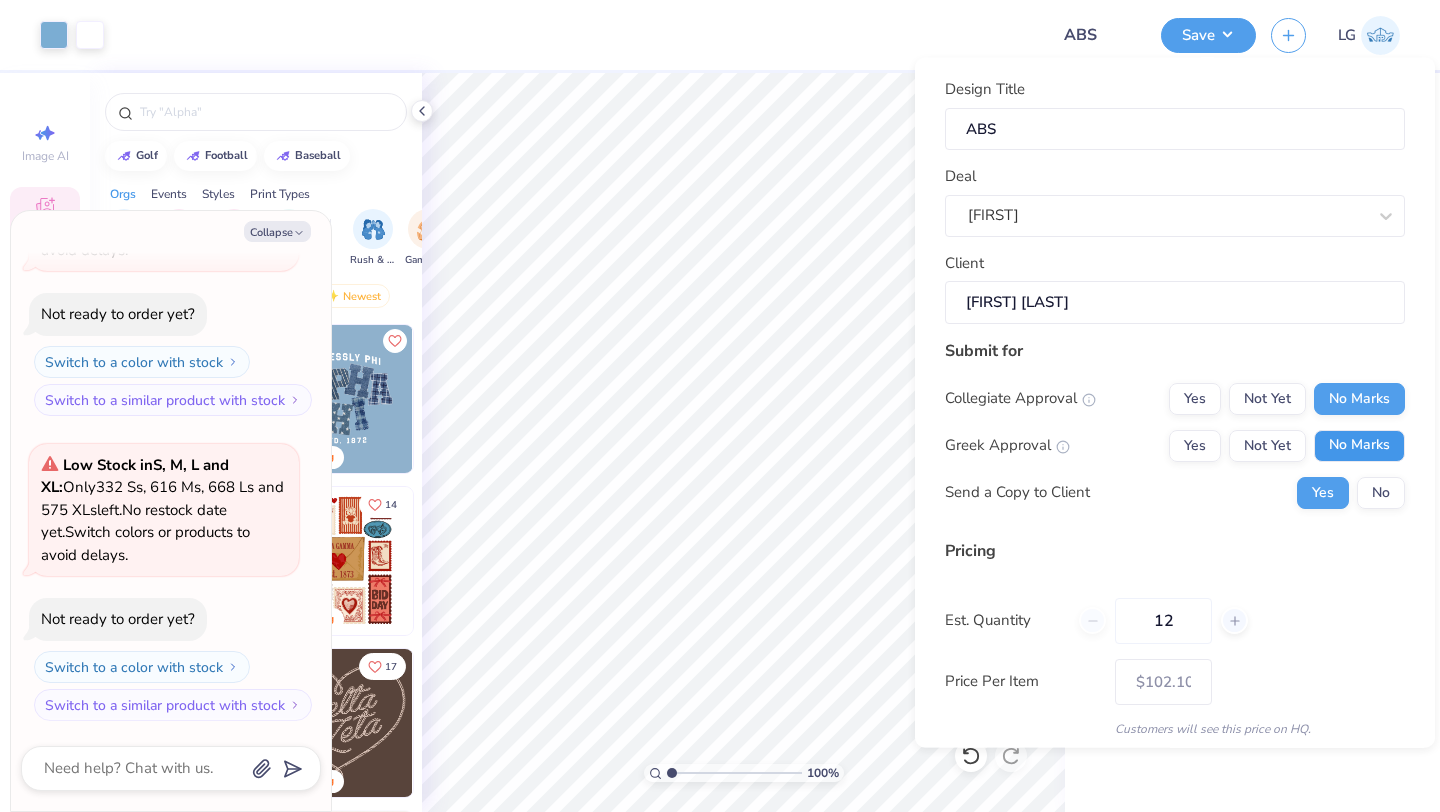 click on "No Marks" at bounding box center [1359, 445] 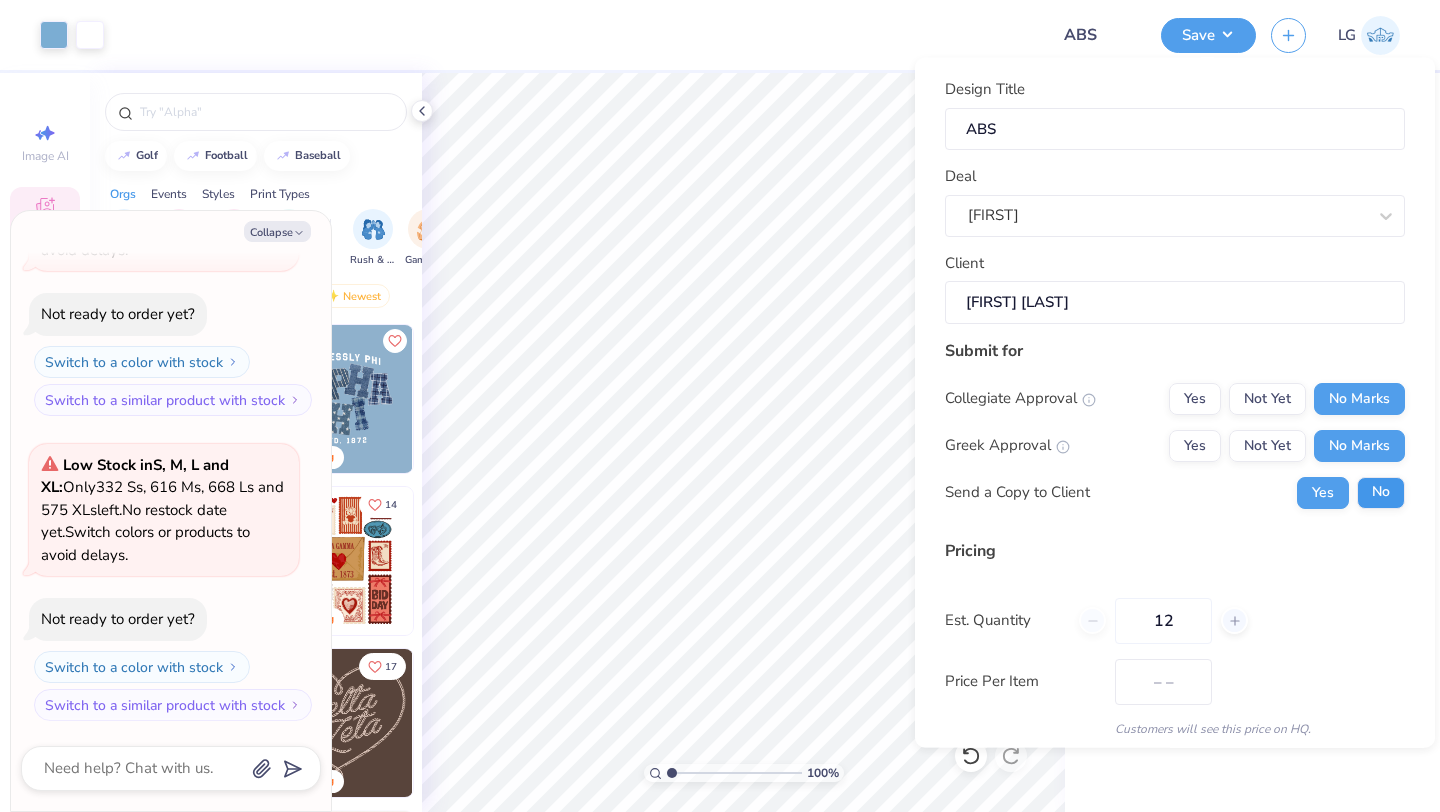type on "$102.10" 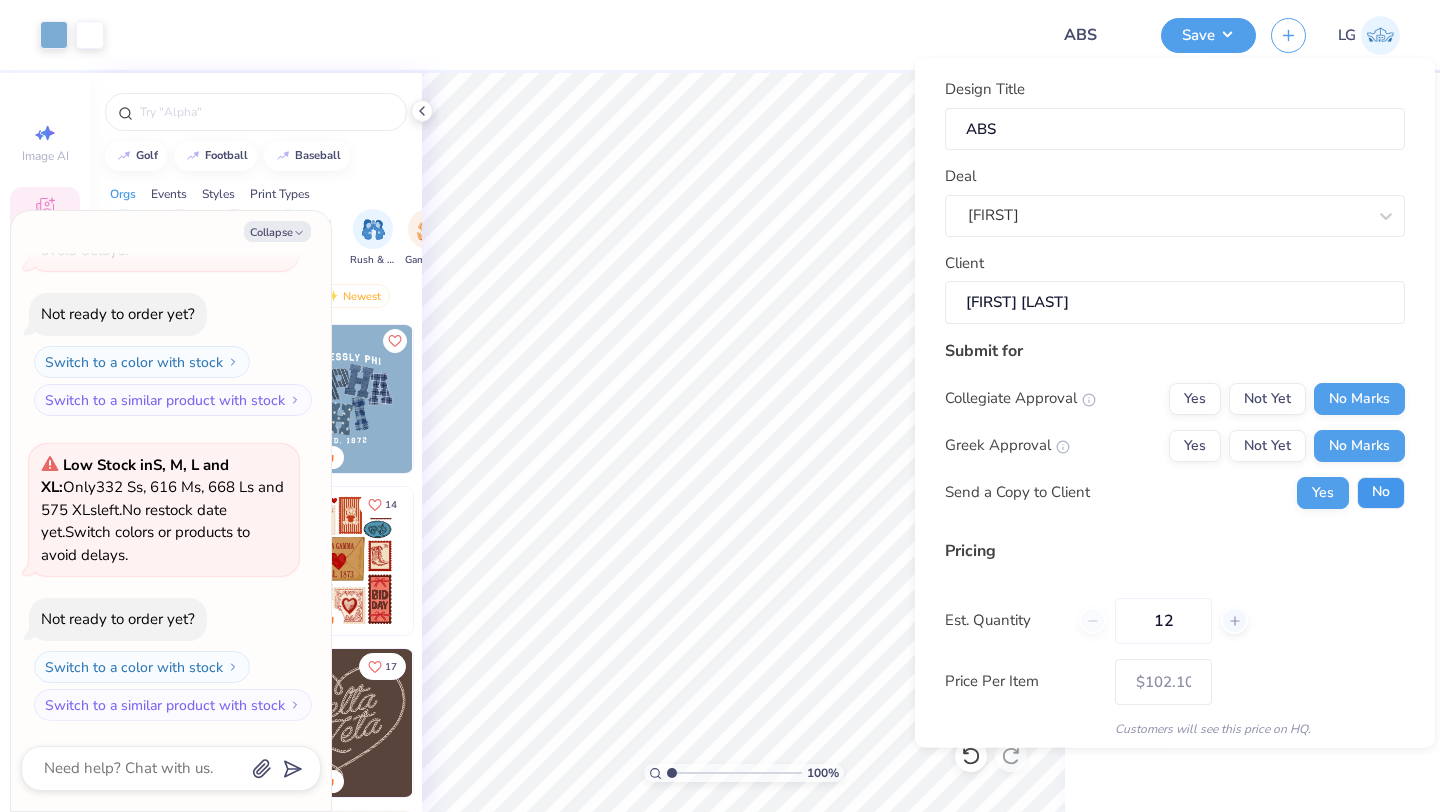 click on "No" at bounding box center [1381, 492] 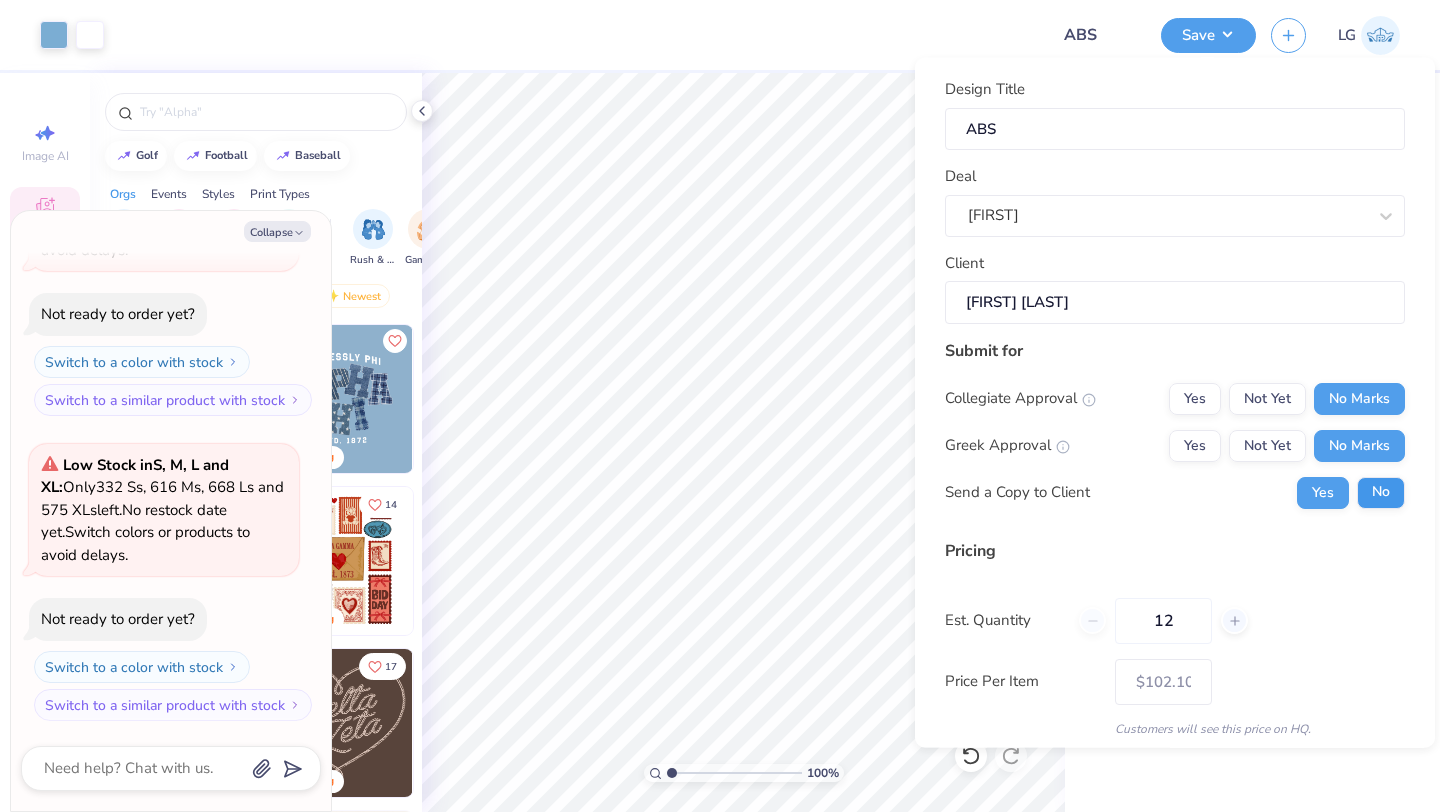 type on "x" 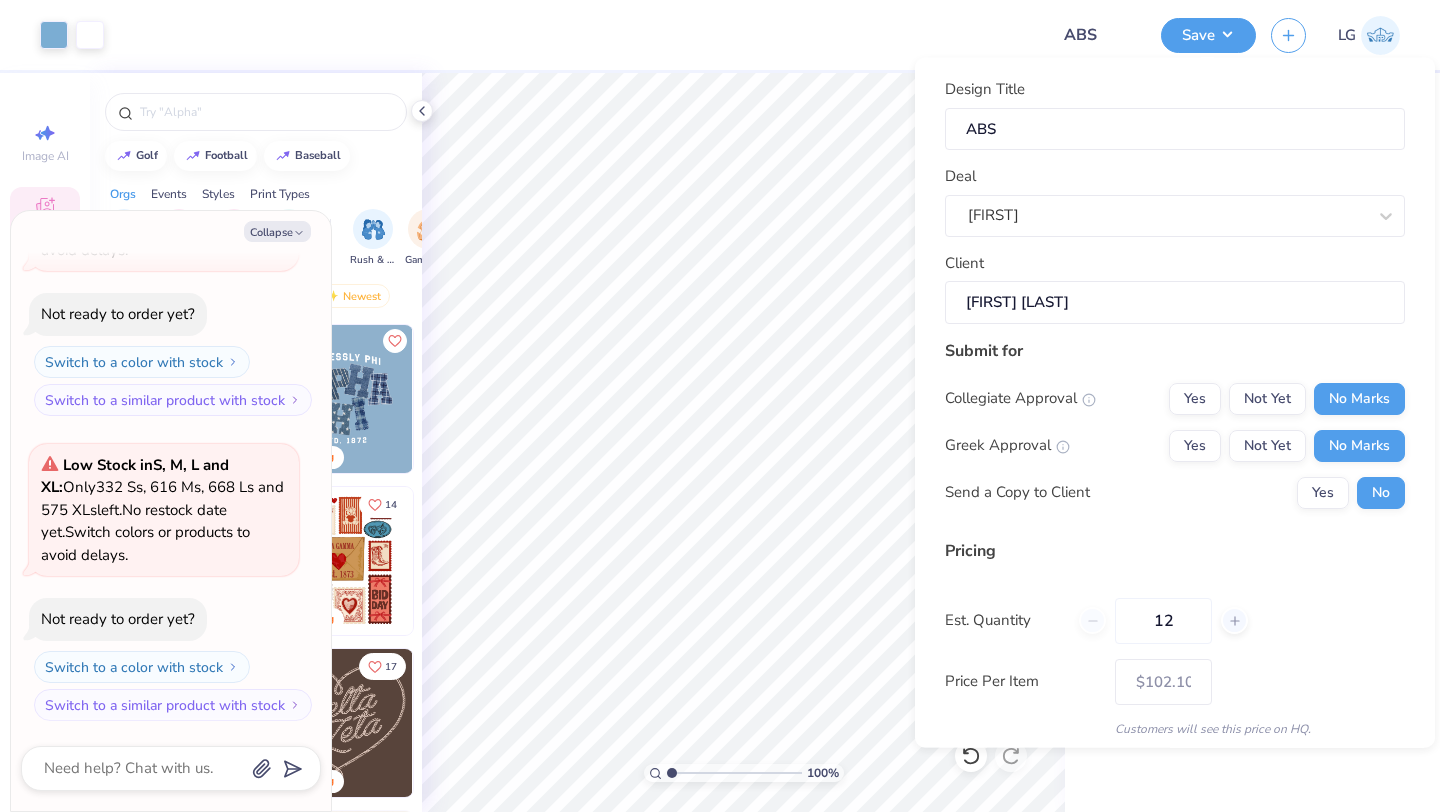 scroll, scrollTop: 115, scrollLeft: 0, axis: vertical 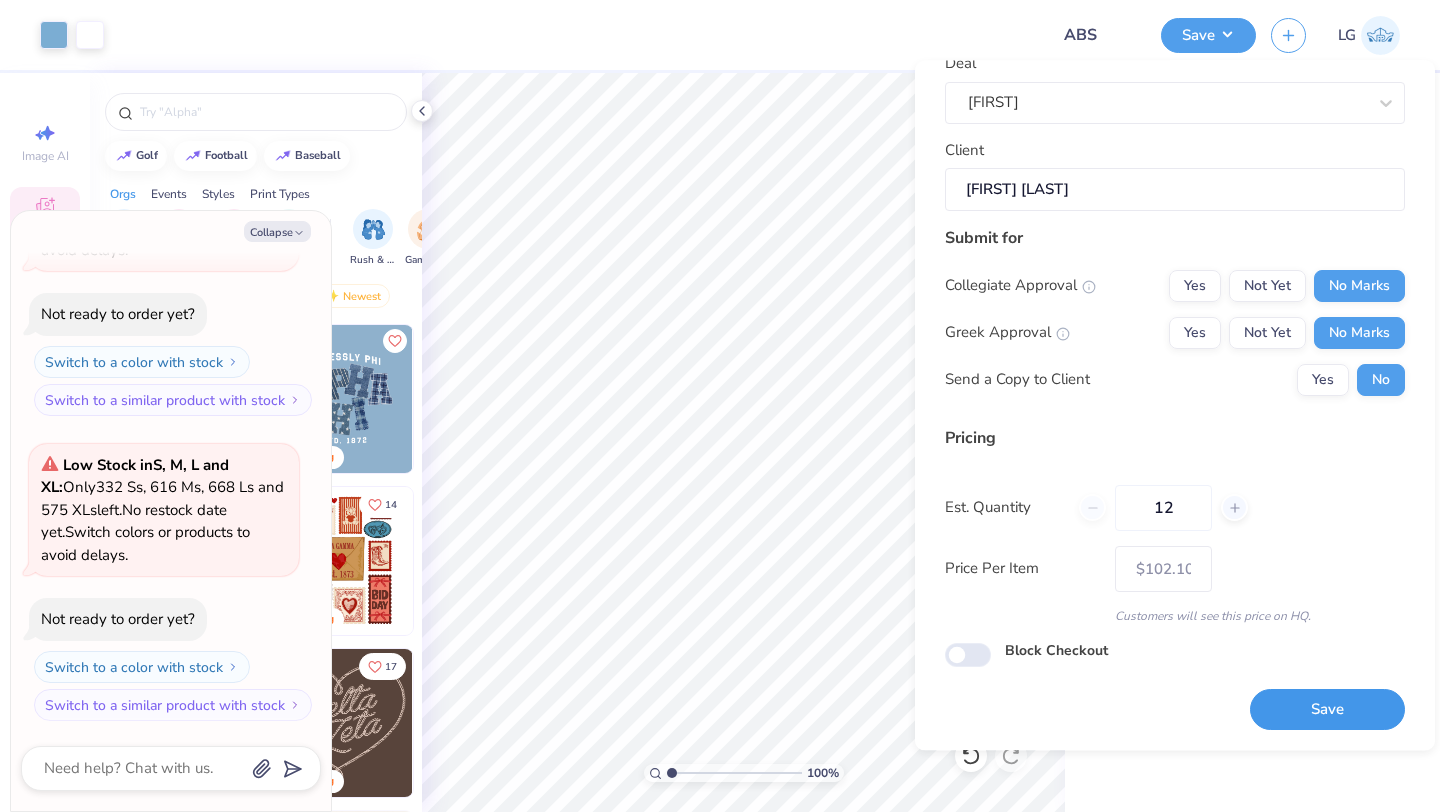 click on "Save" at bounding box center [1327, 710] 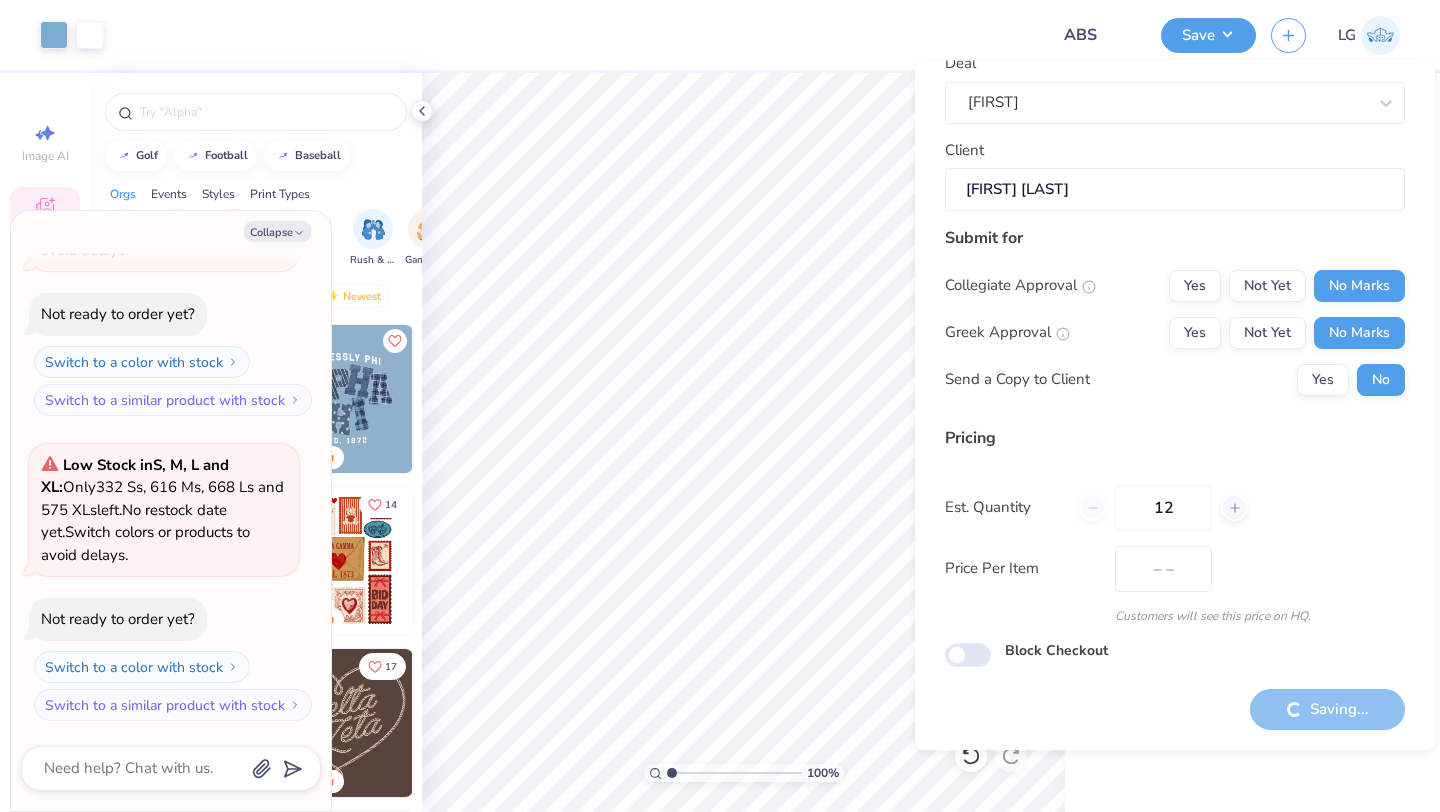 type on "$102.10" 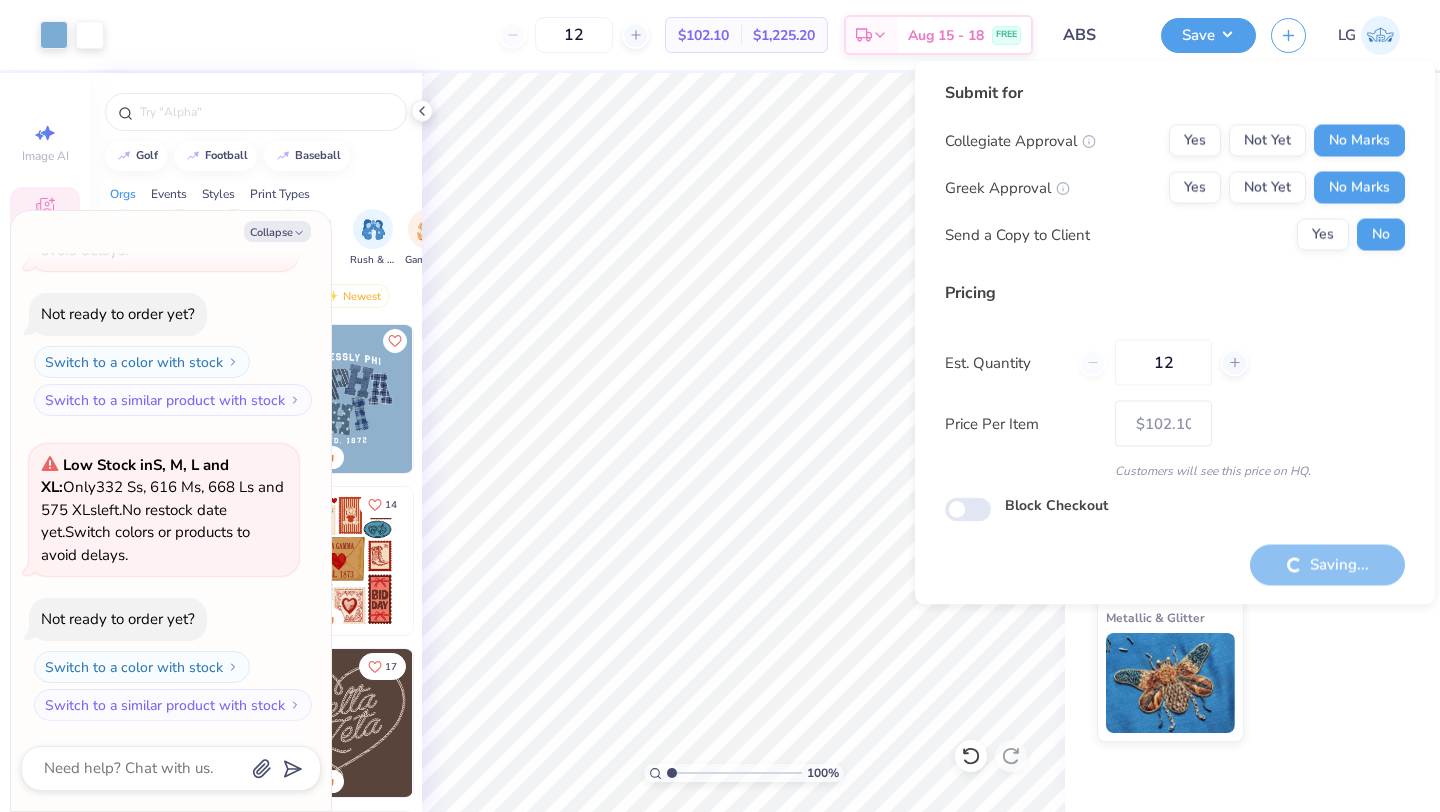 type on "x" 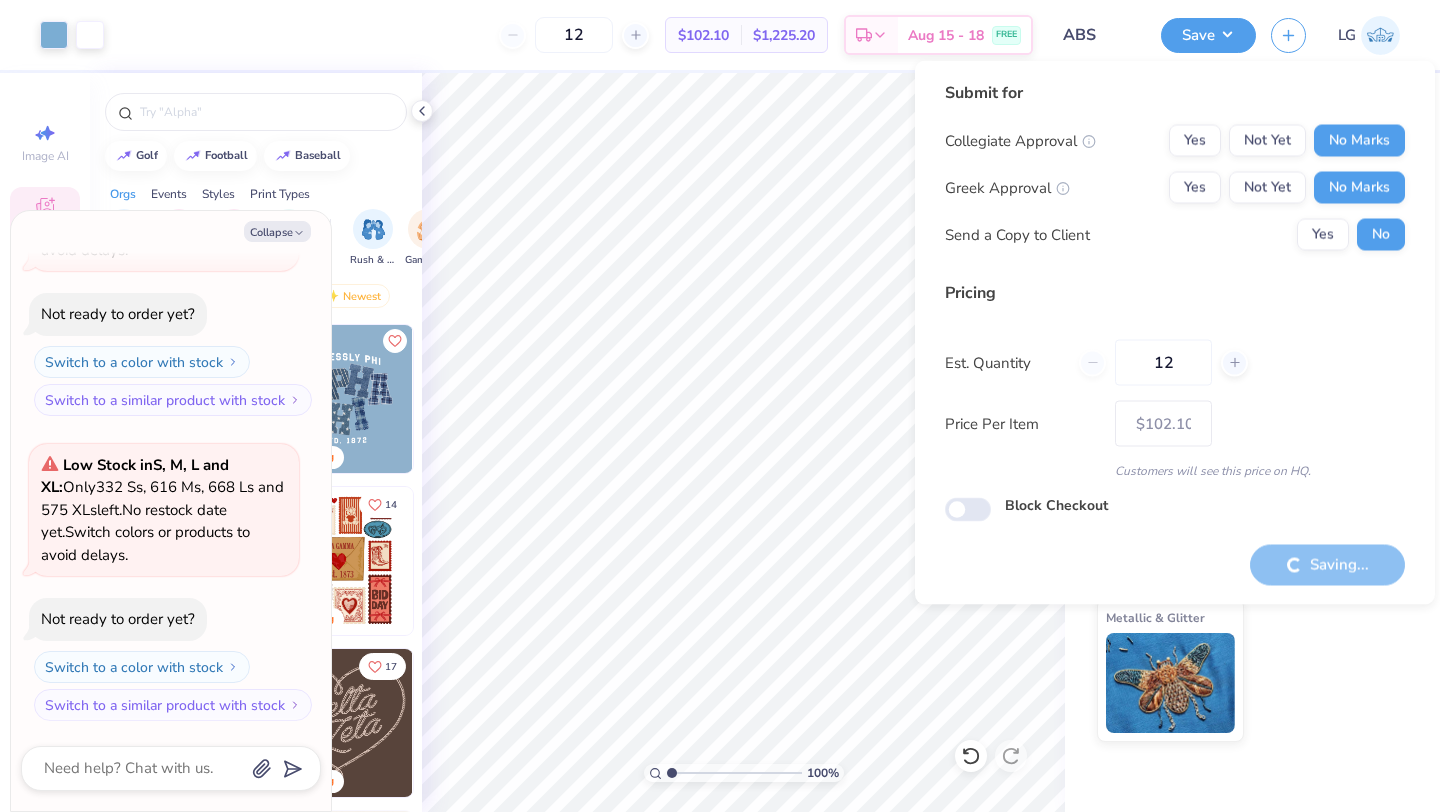 type on "– –" 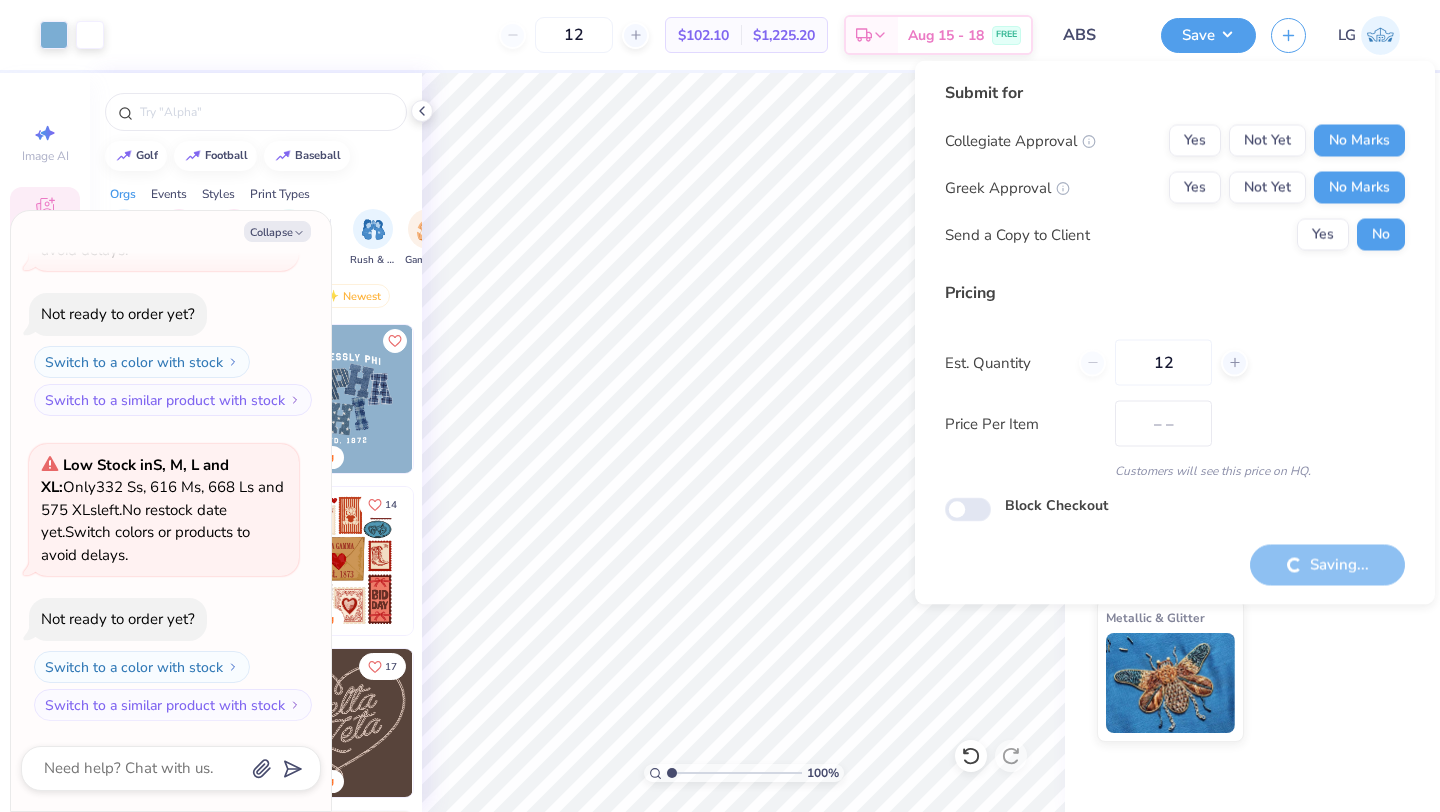 scroll, scrollTop: 0, scrollLeft: 0, axis: both 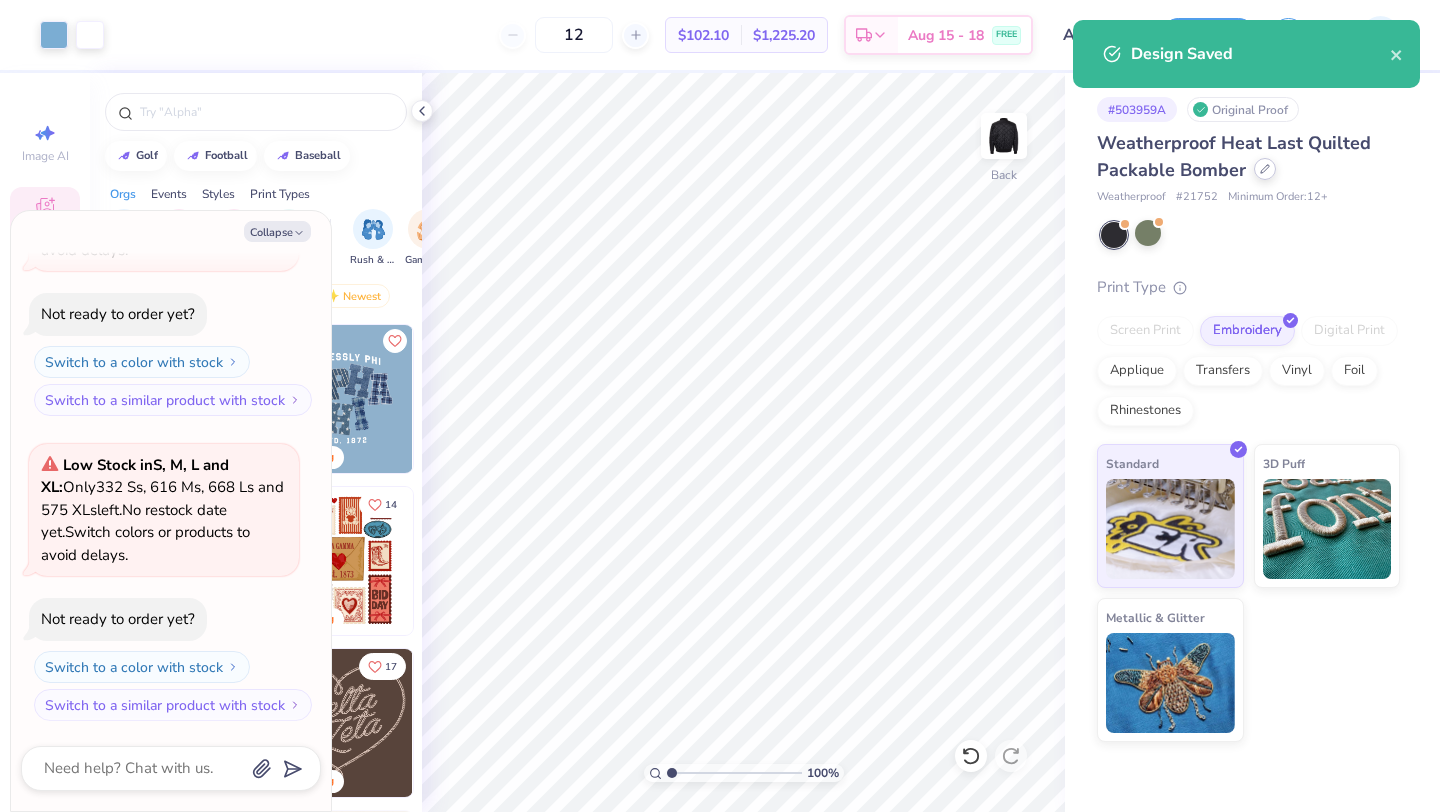 click at bounding box center [1265, 169] 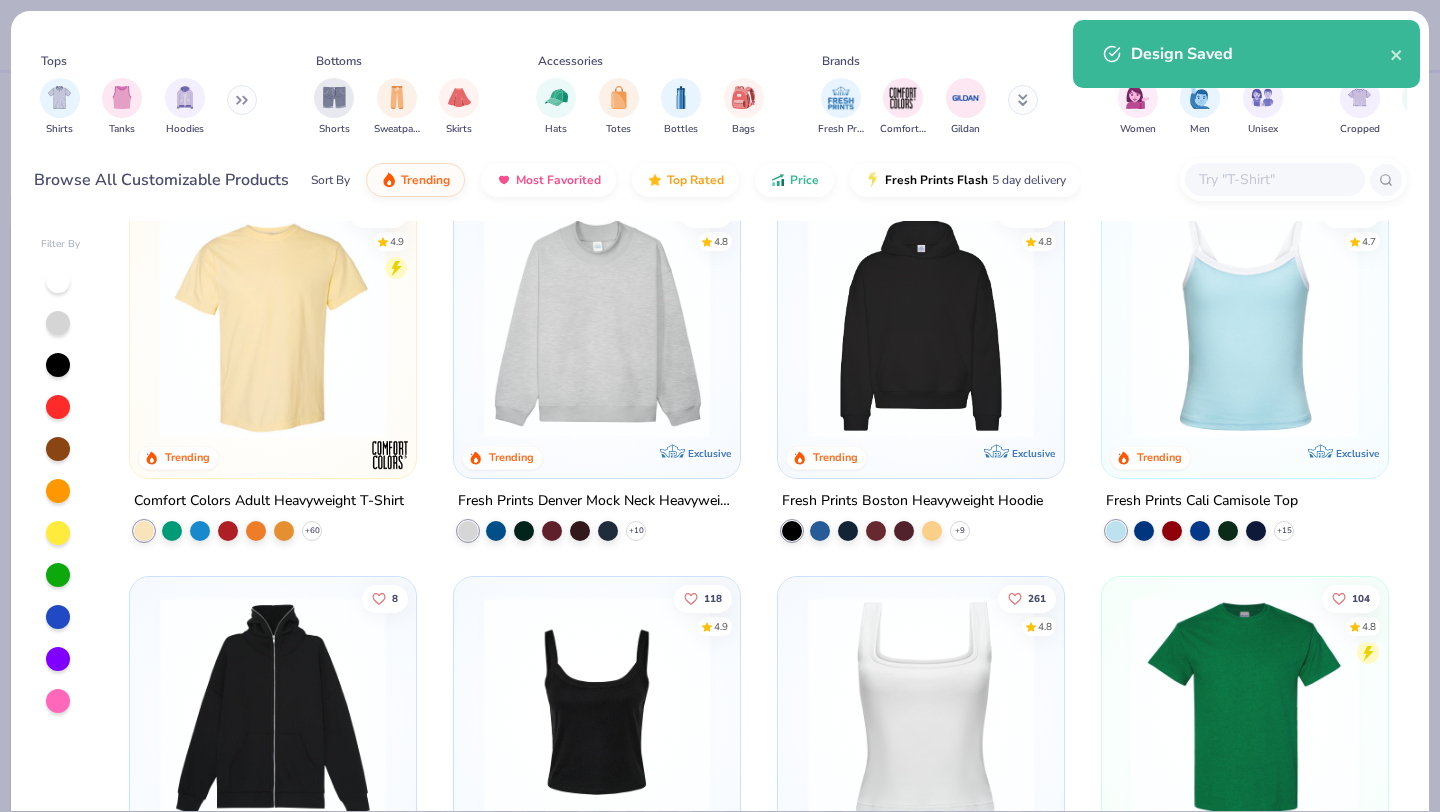 scroll, scrollTop: 0, scrollLeft: 0, axis: both 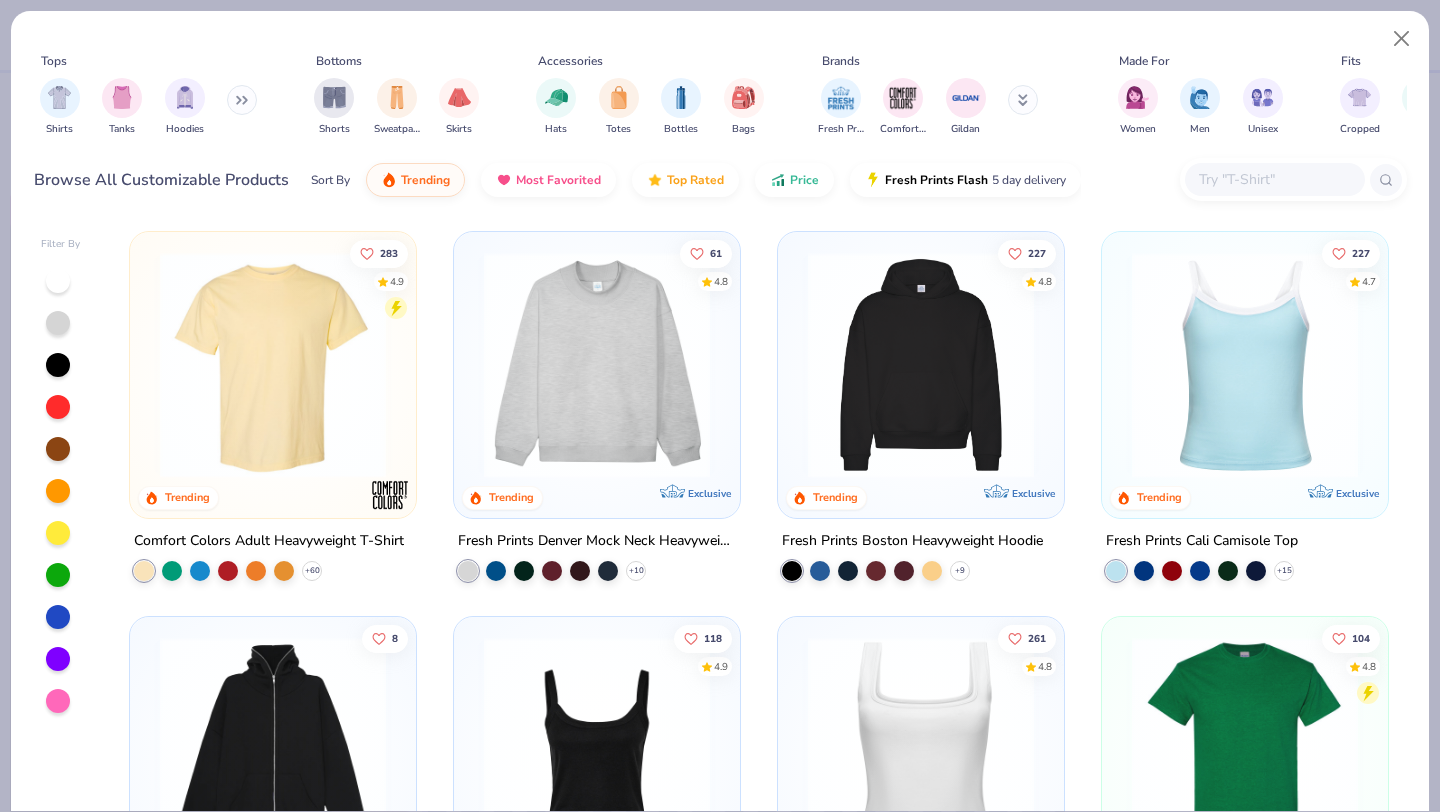 click 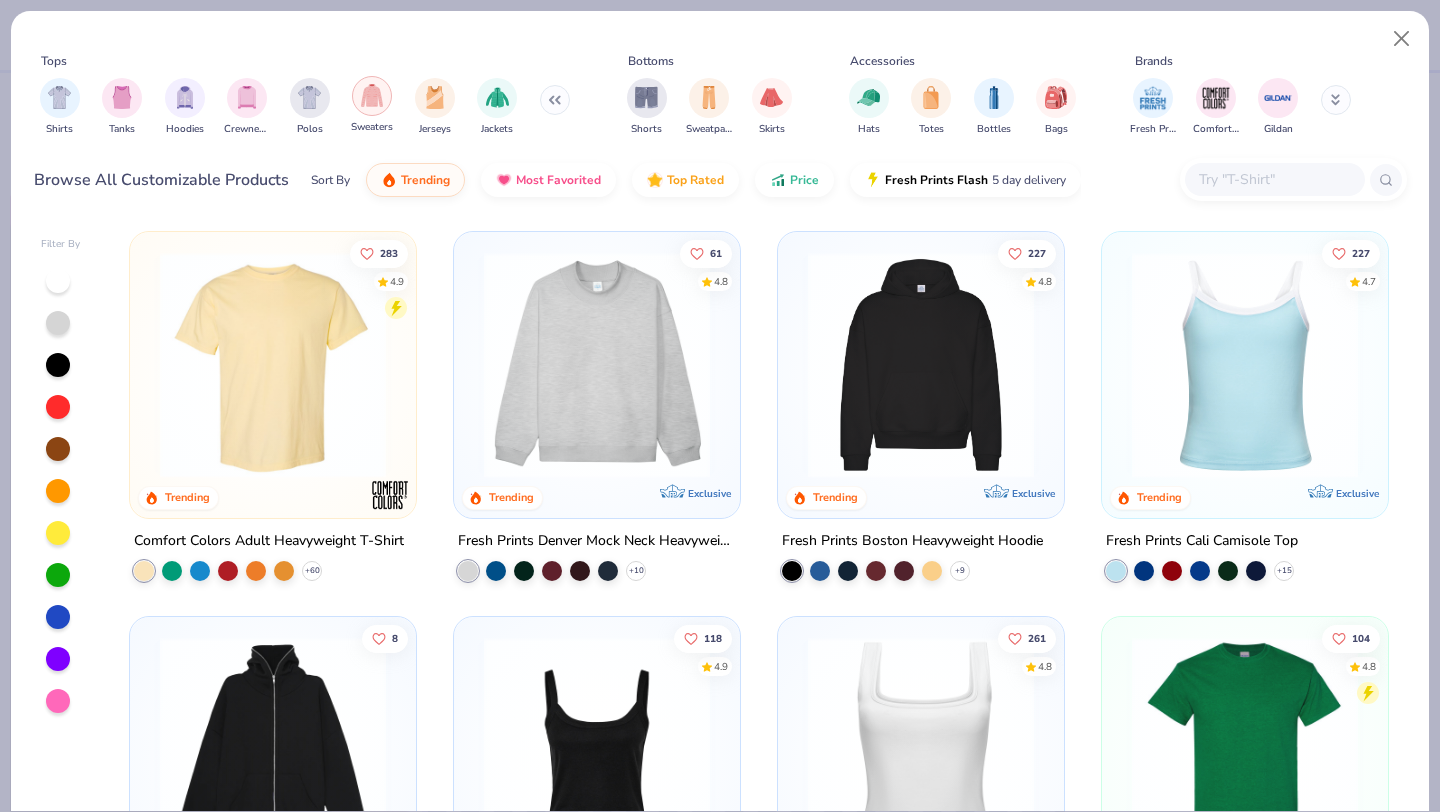 click at bounding box center (372, 96) 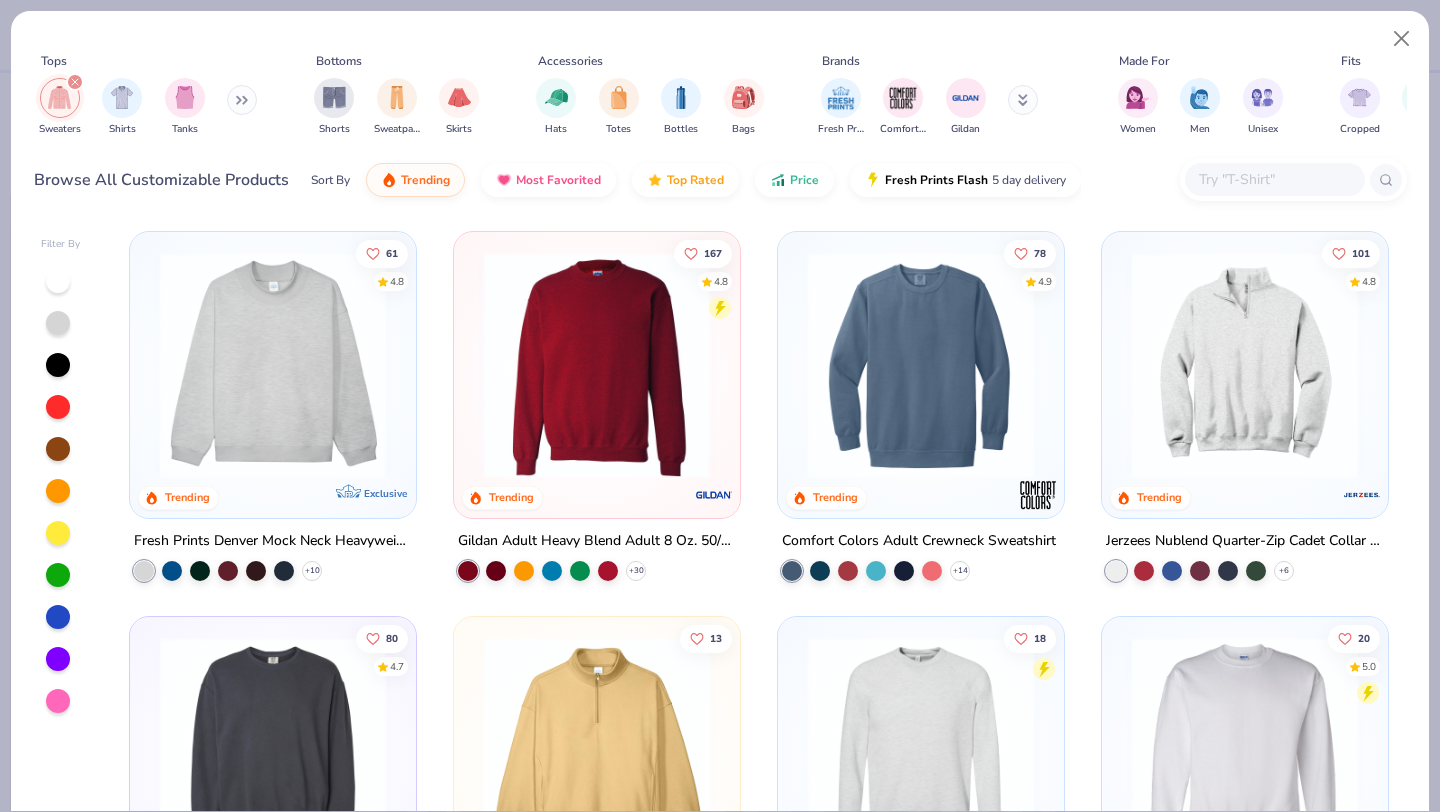 click on "Sweaters Shirts Tanks" at bounding box center (149, 107) 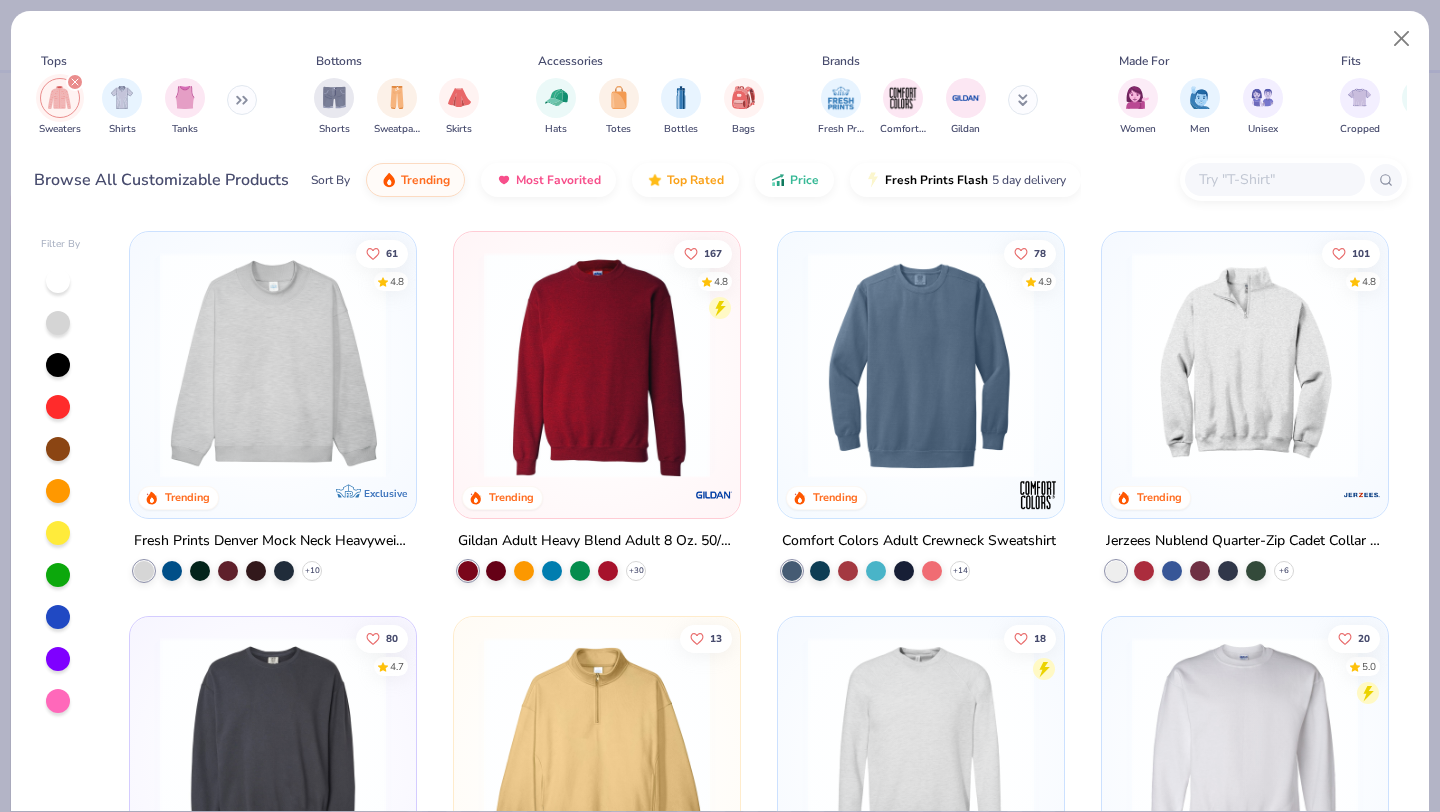 click 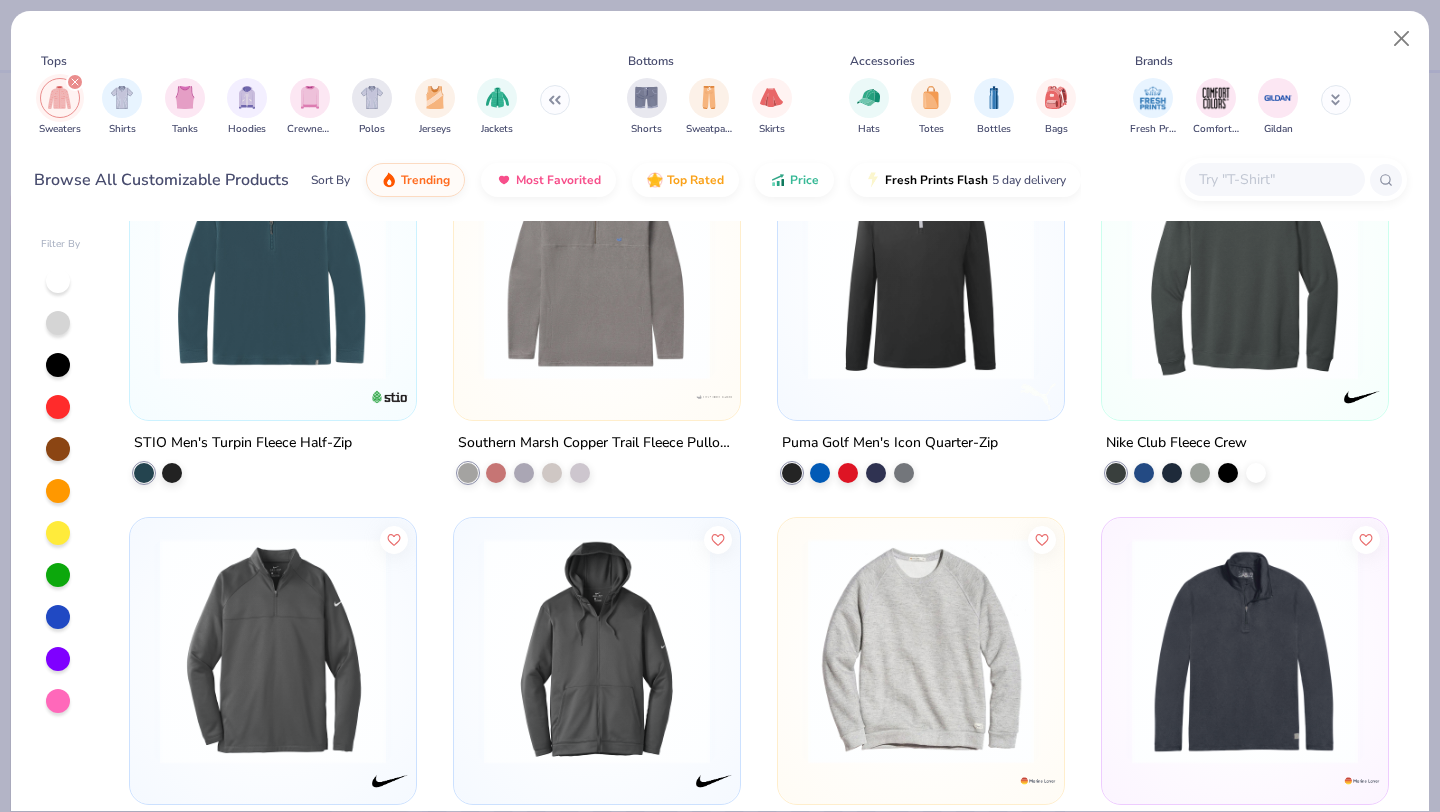 scroll, scrollTop: 5619, scrollLeft: 0, axis: vertical 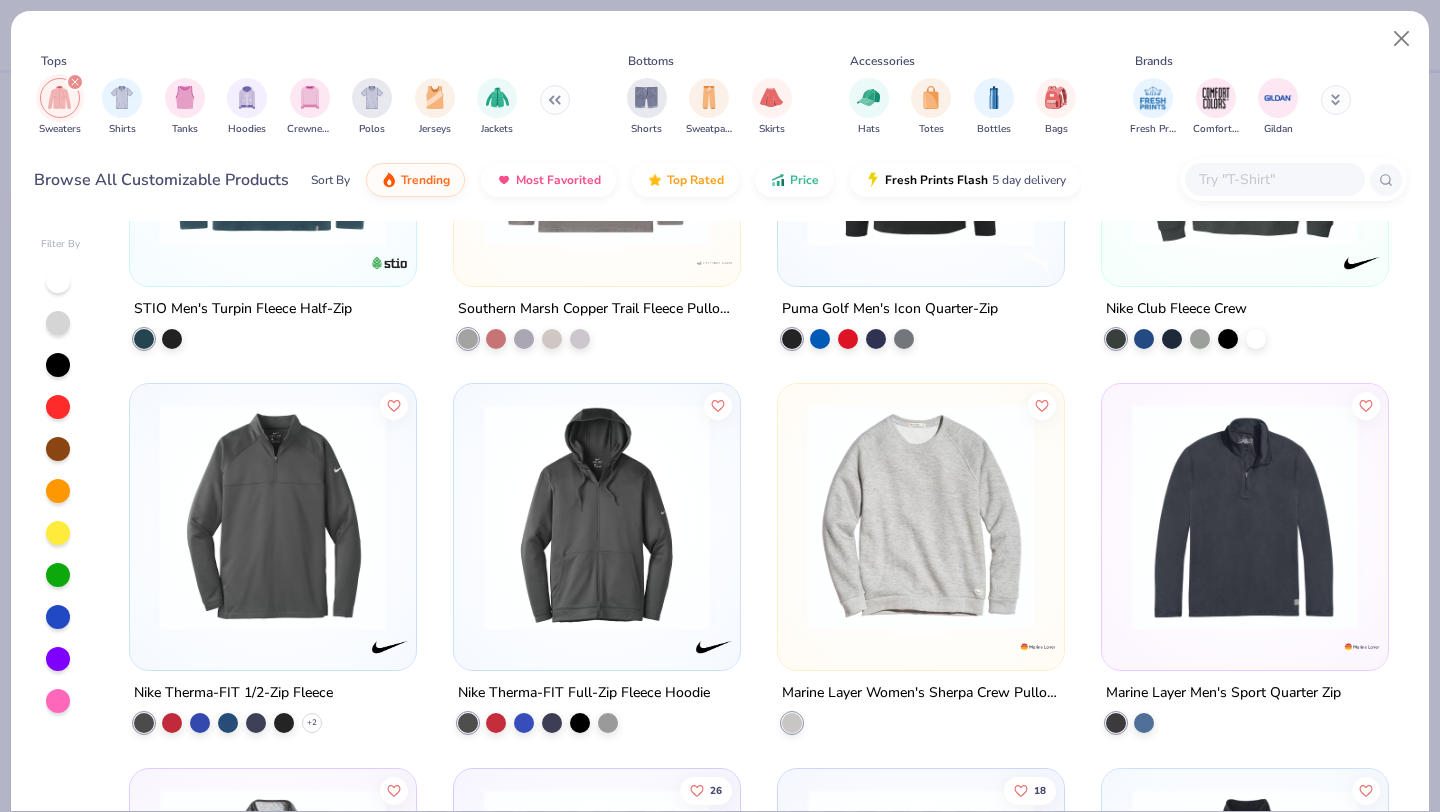 click at bounding box center (1336, 100) 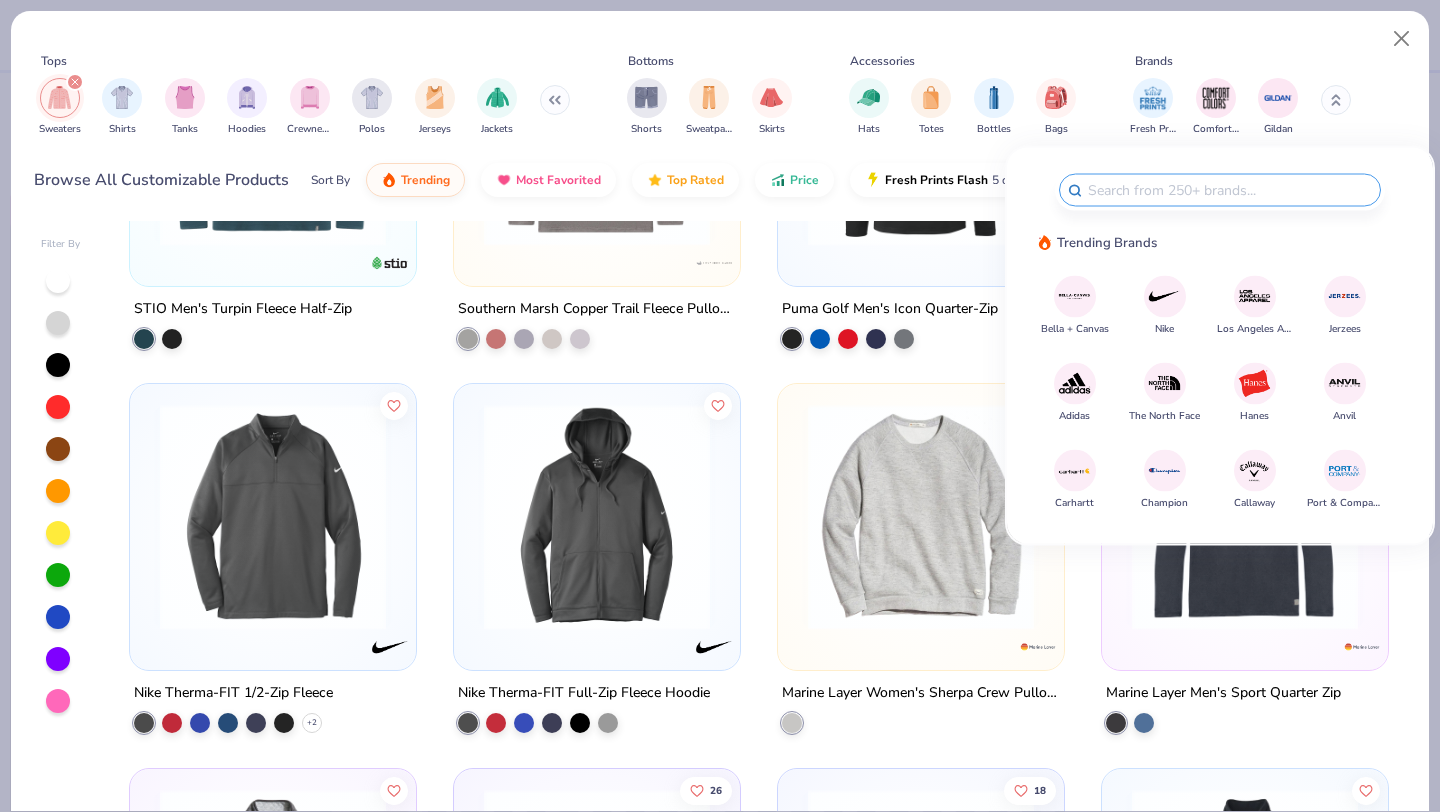 click at bounding box center [1075, 471] 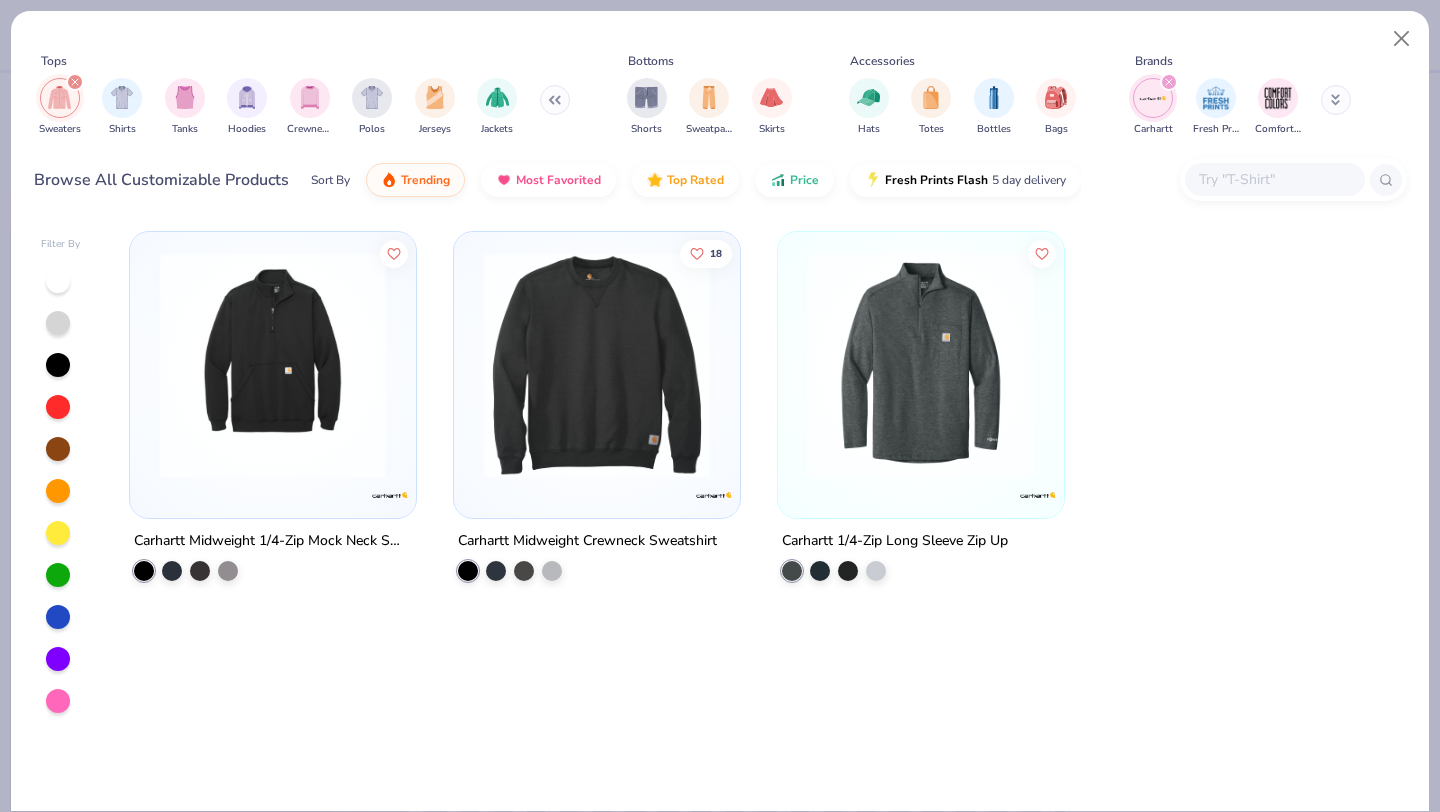 click at bounding box center [273, 365] 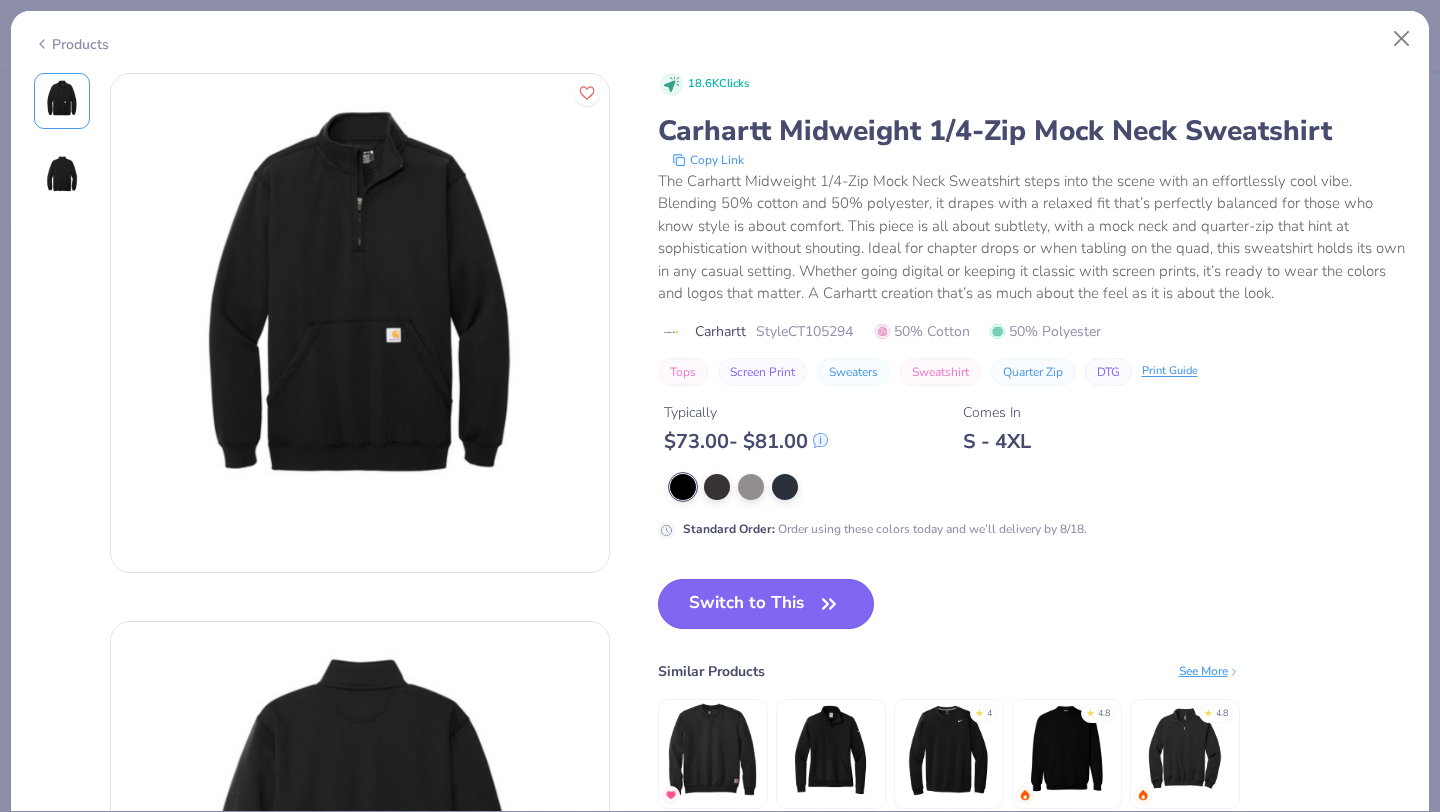 click on "Switch to This" at bounding box center [766, 604] 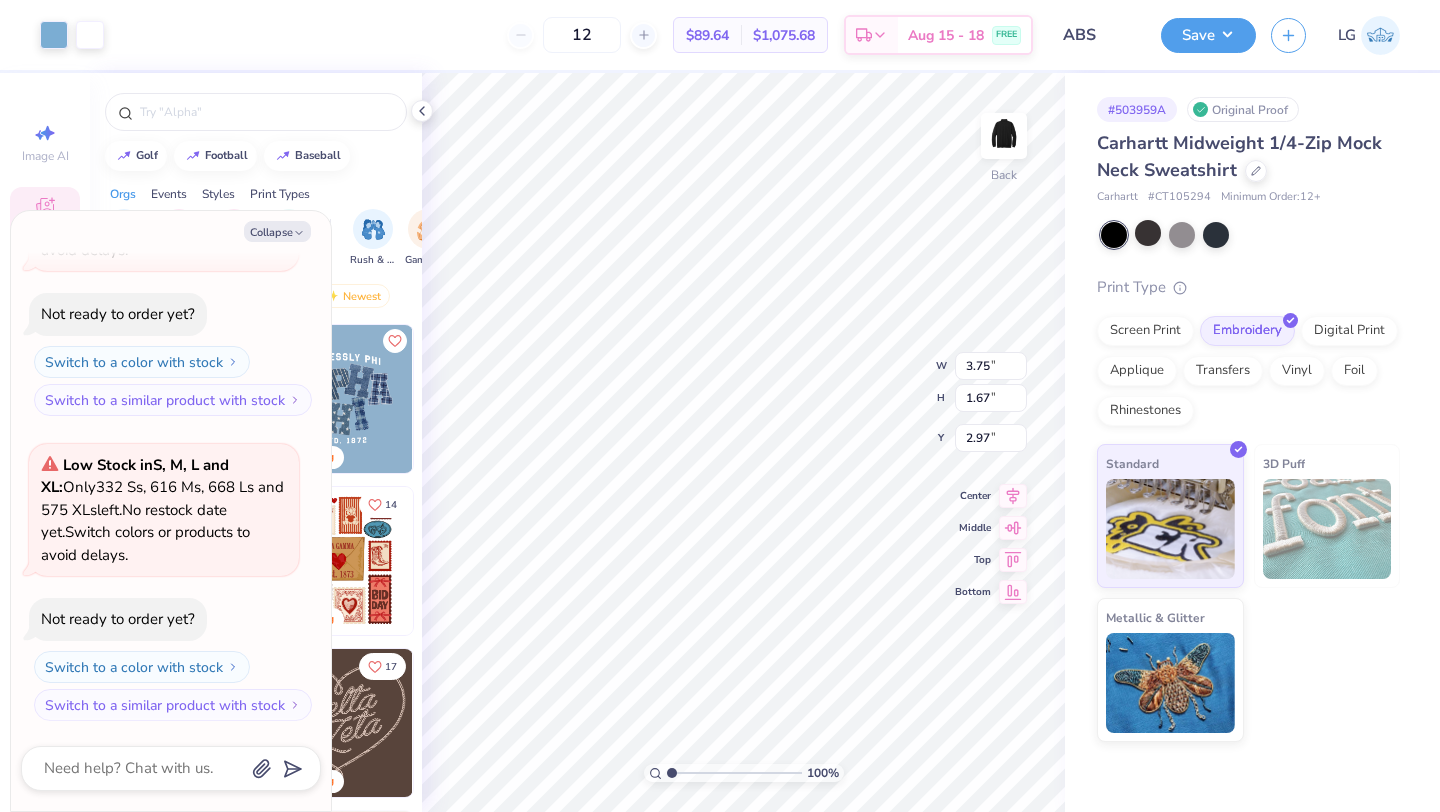 type on "x" 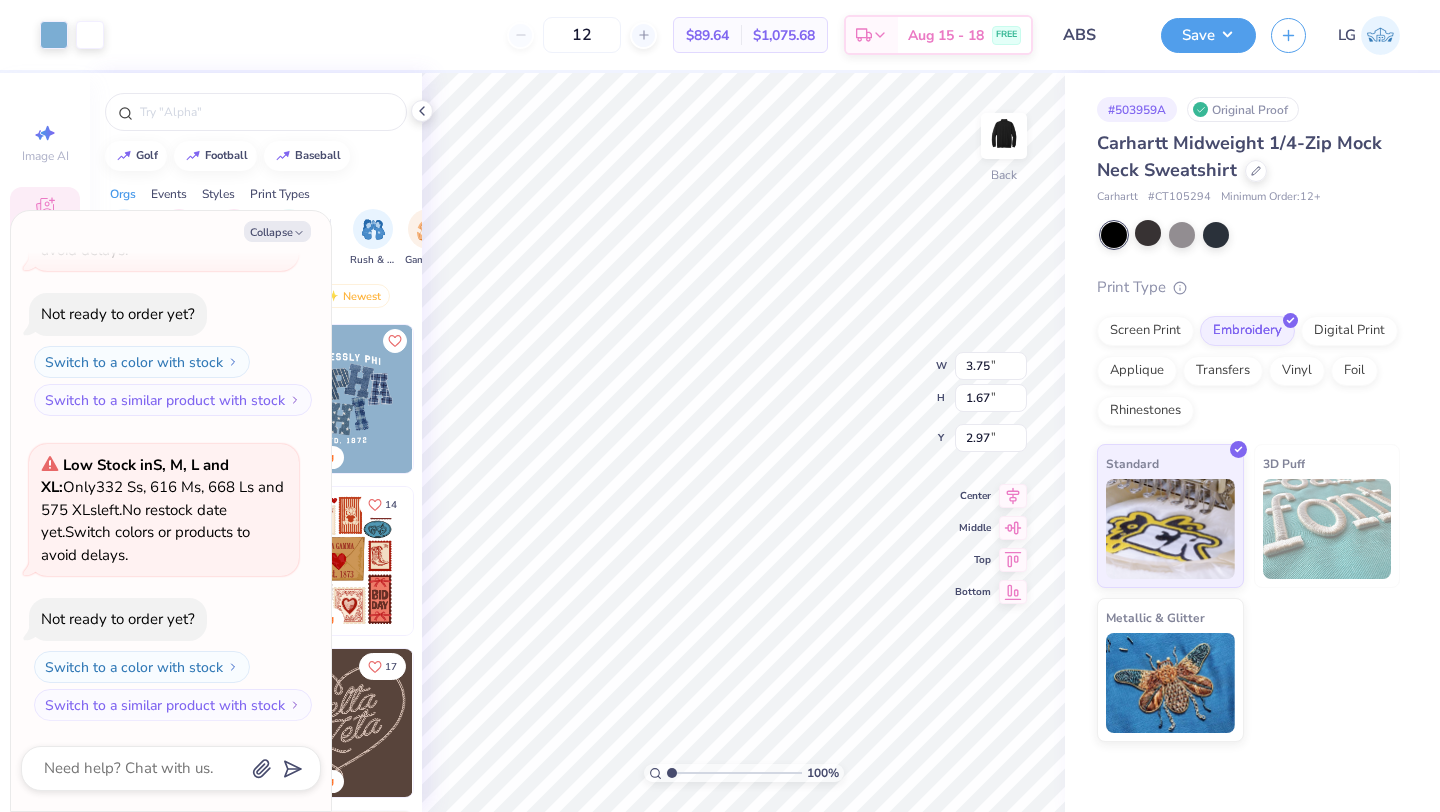 type on "3.26" 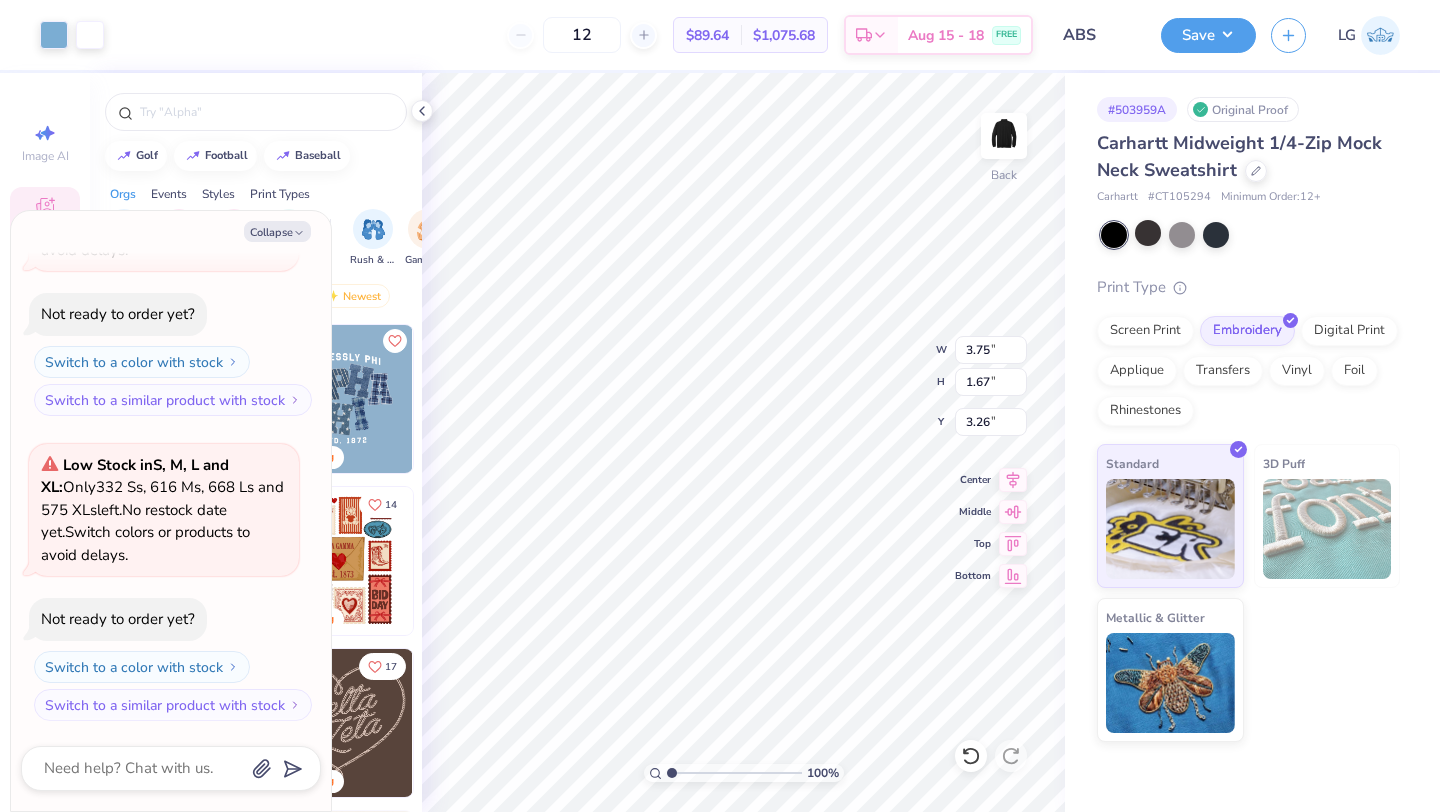 type on "x" 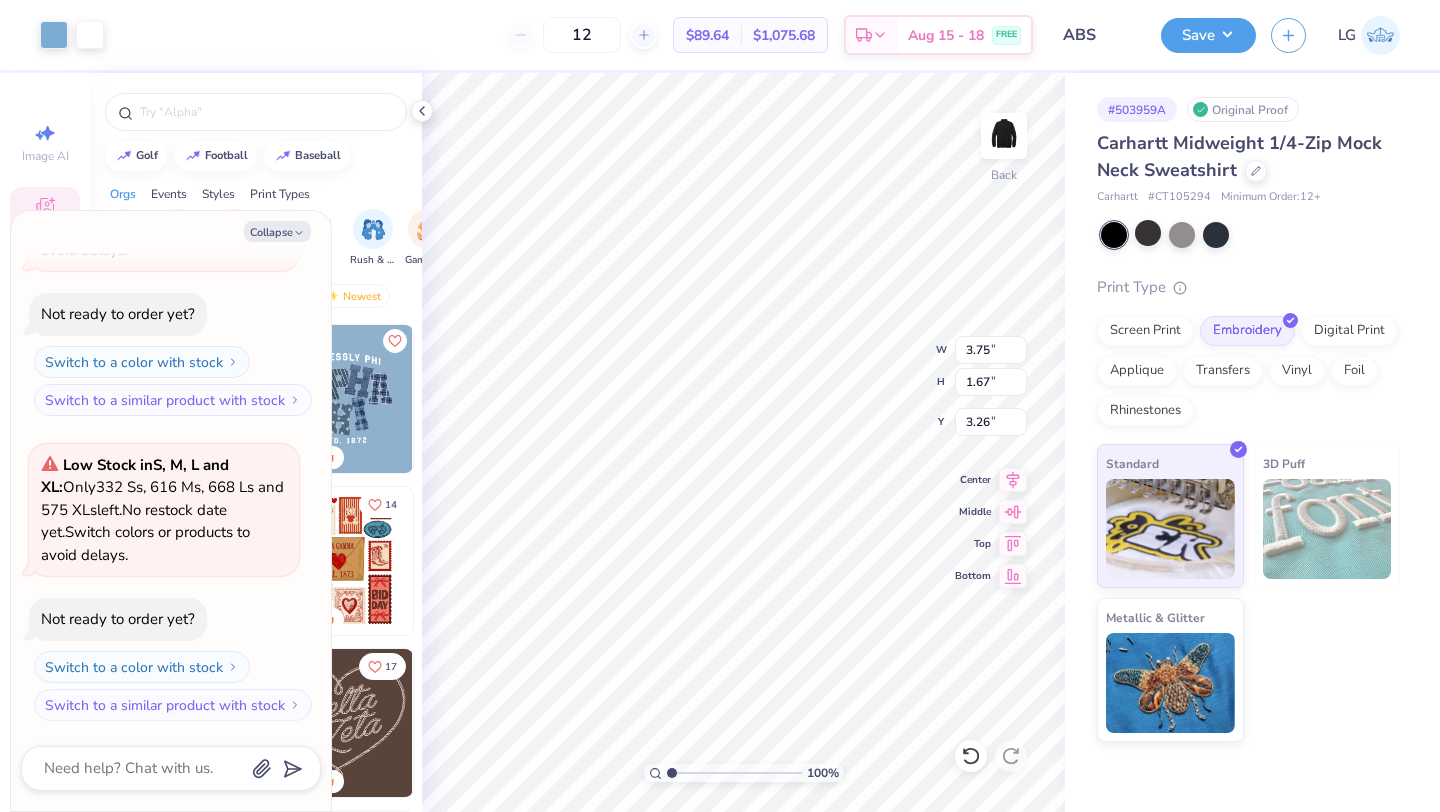 type on "3.04" 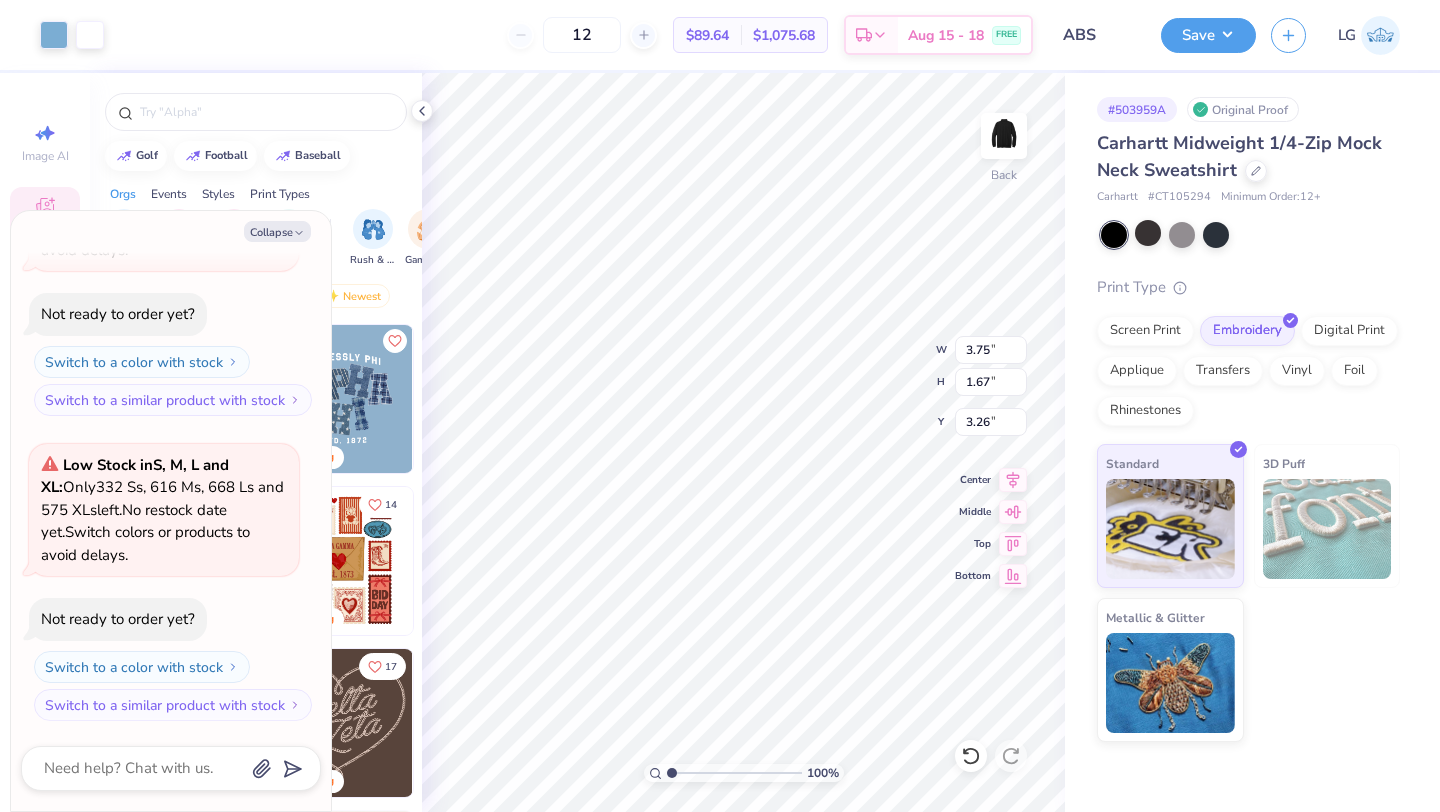 type on "1.36" 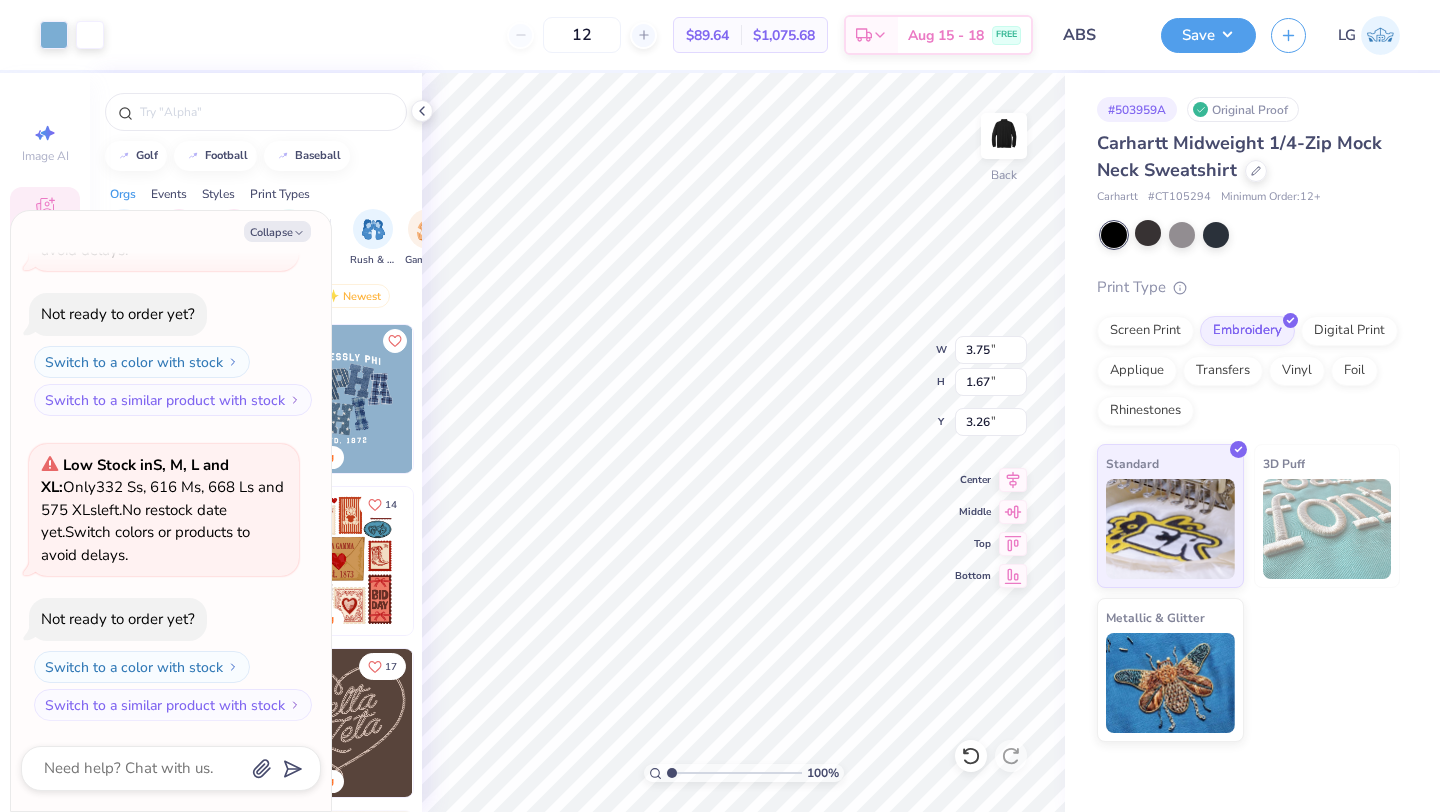 type on "3.58" 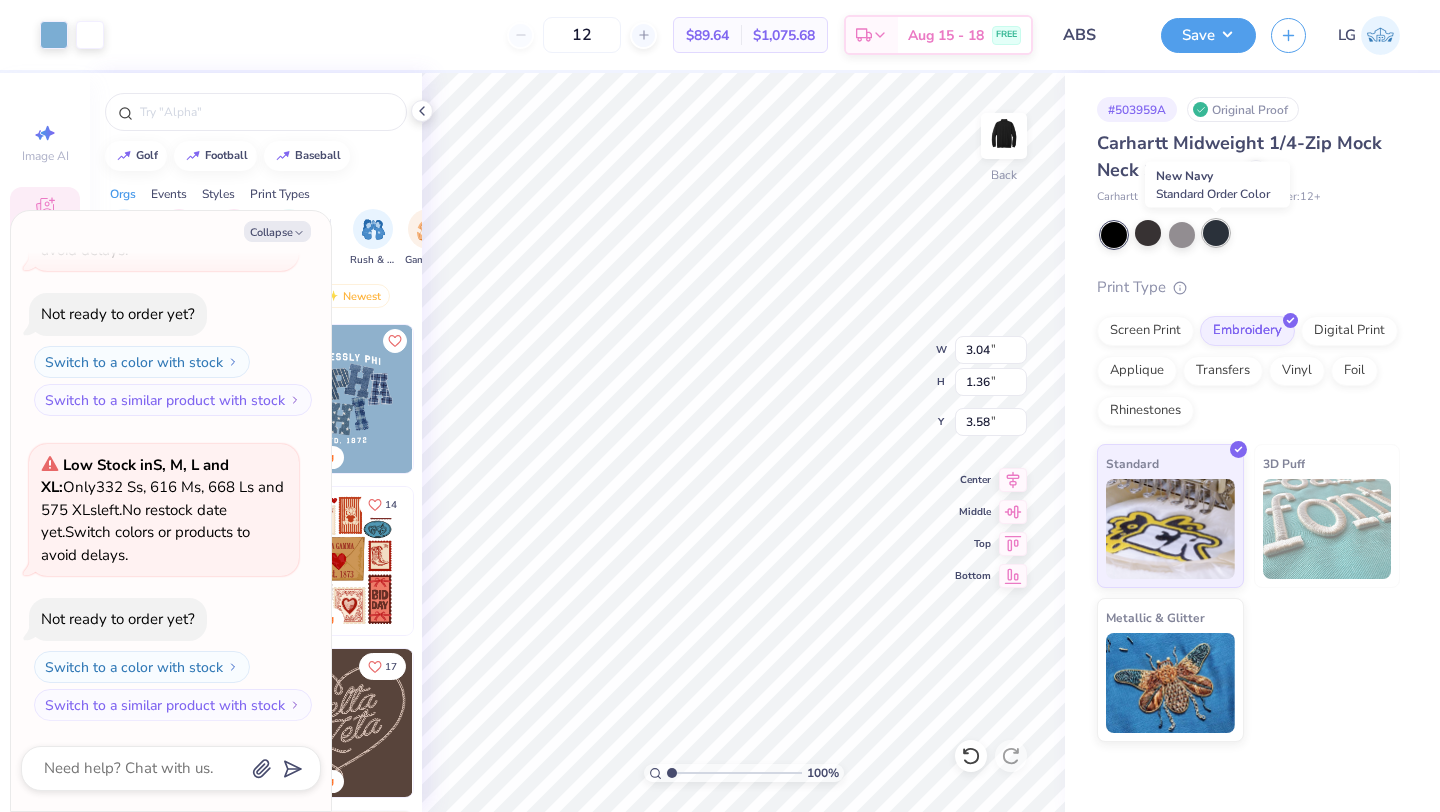 click at bounding box center [1216, 233] 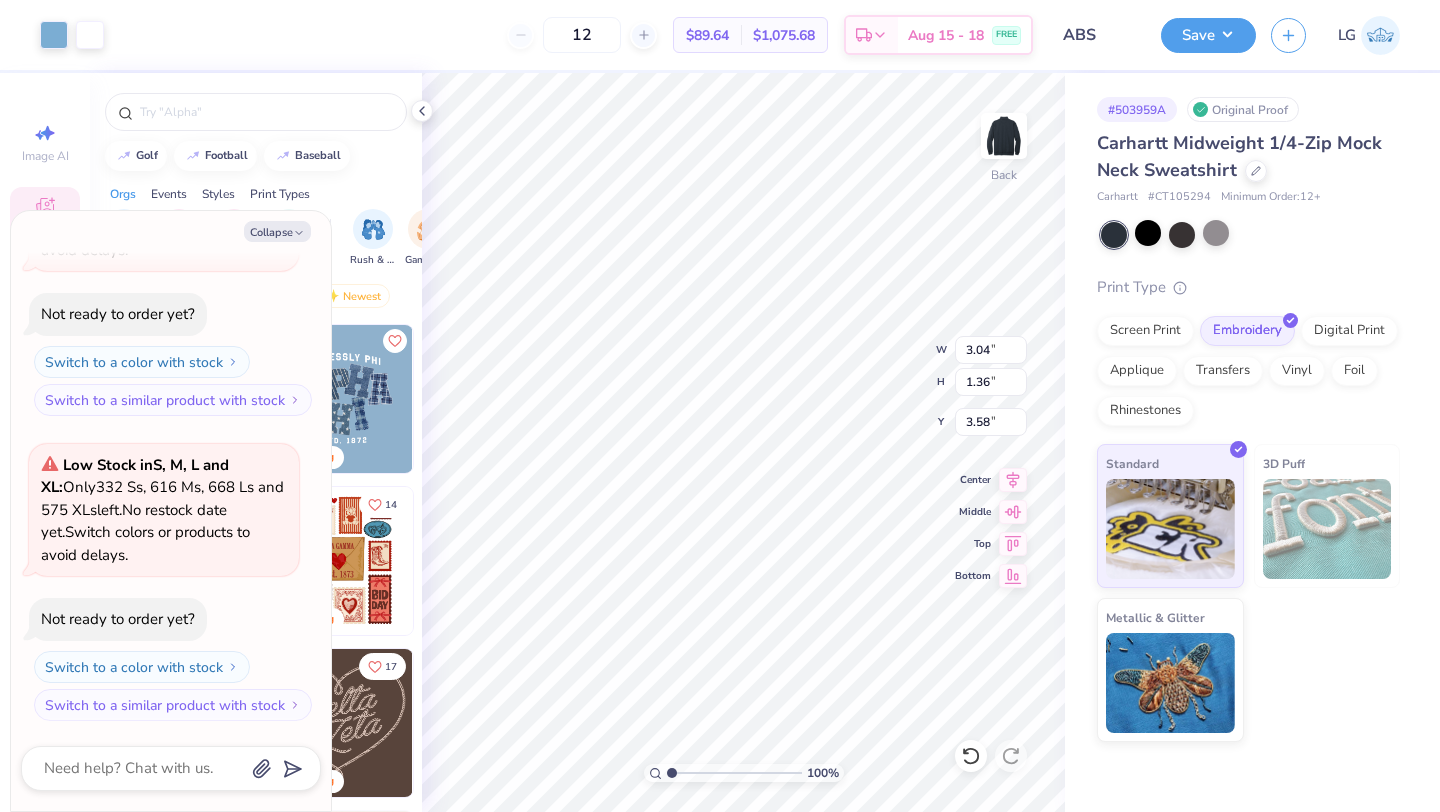 type on "x" 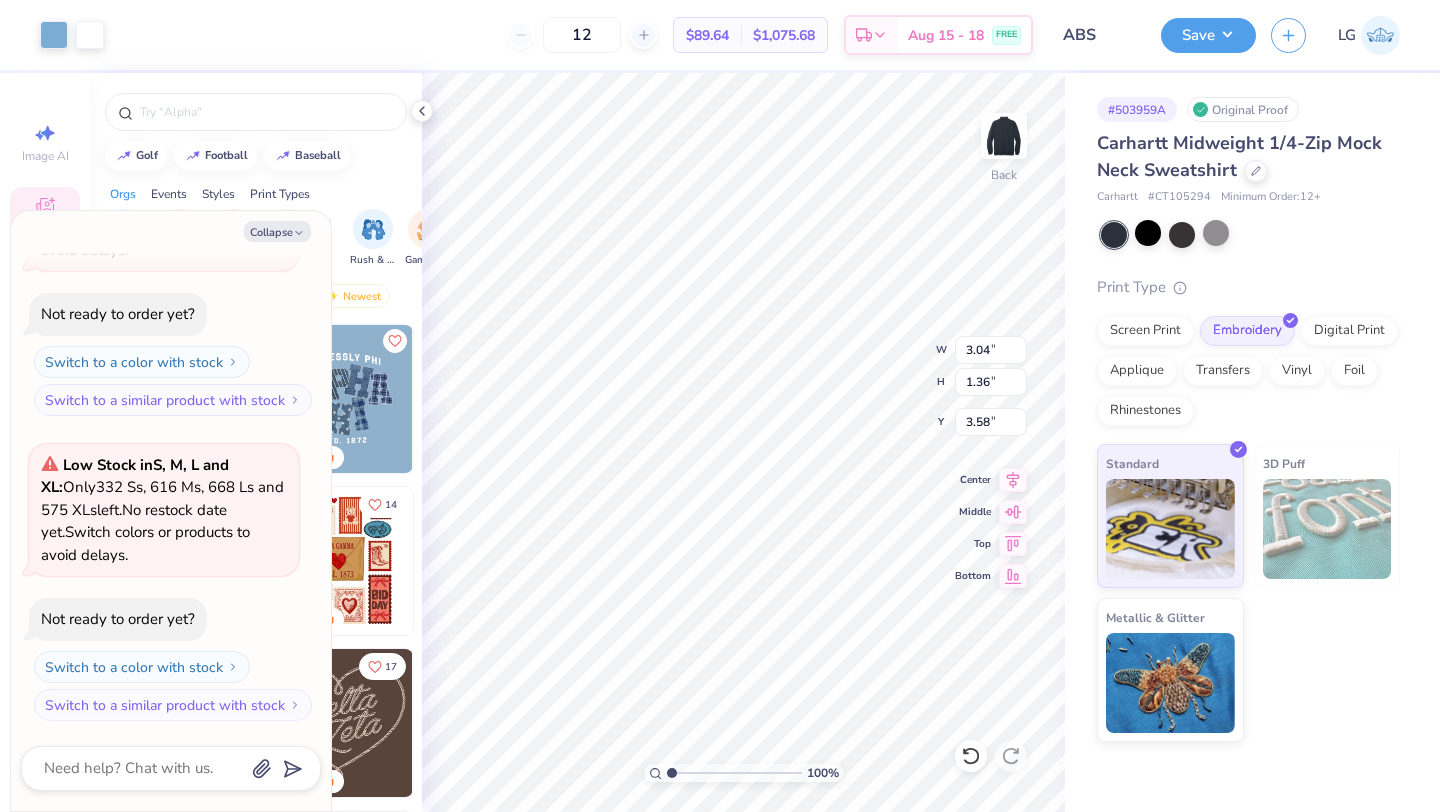 type on "3.00" 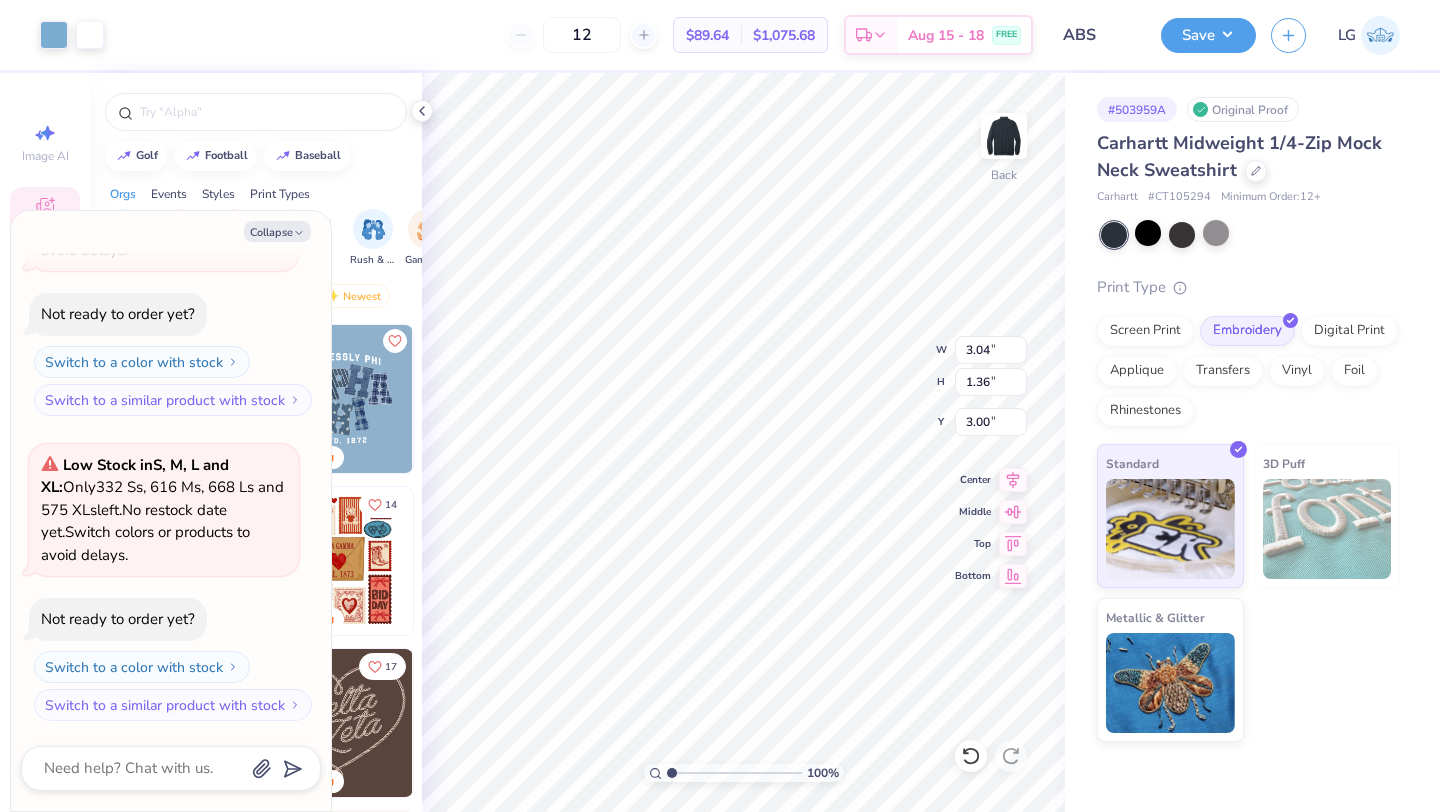type on "x" 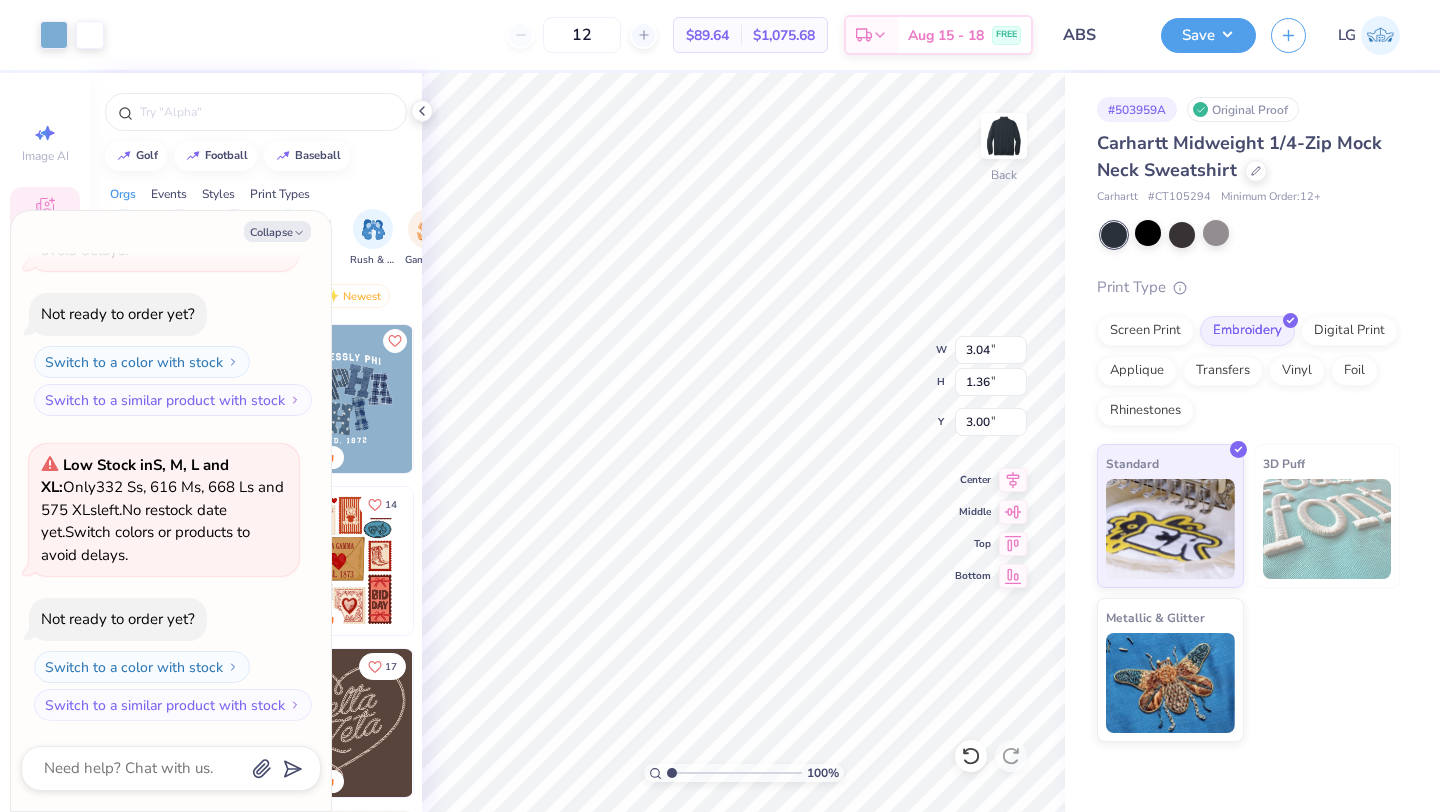 type on "4.38" 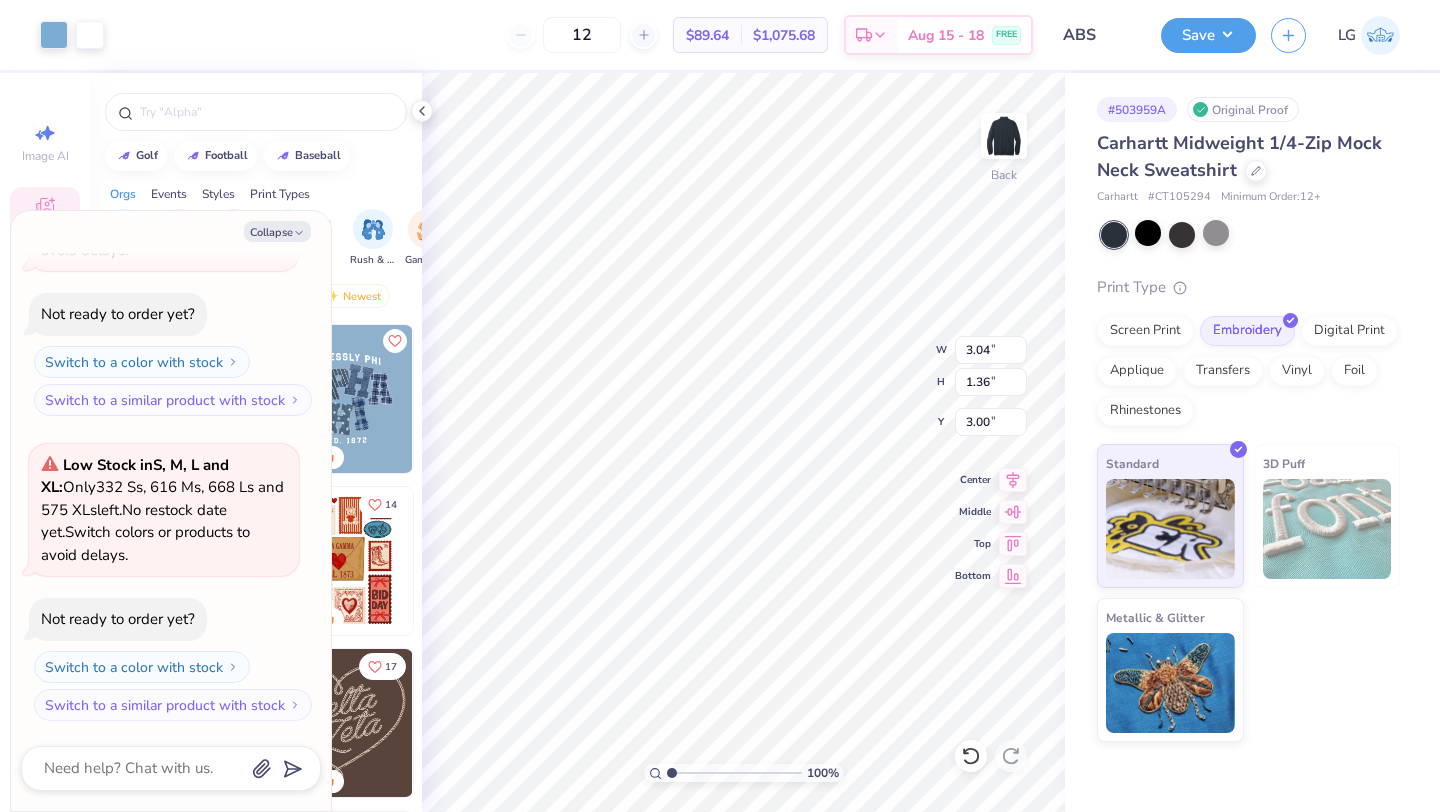 type on "1.95" 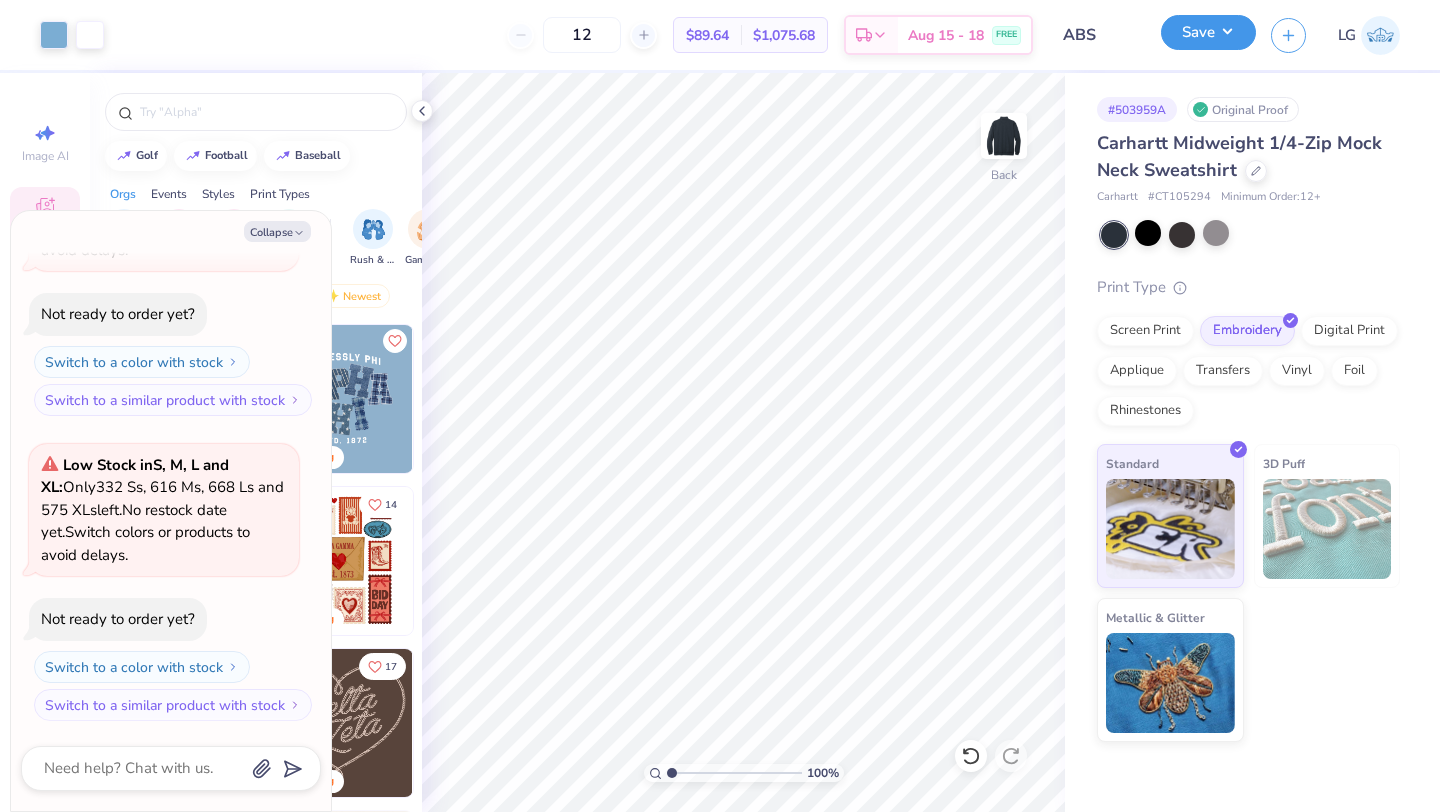 click on "Save" at bounding box center (1208, 32) 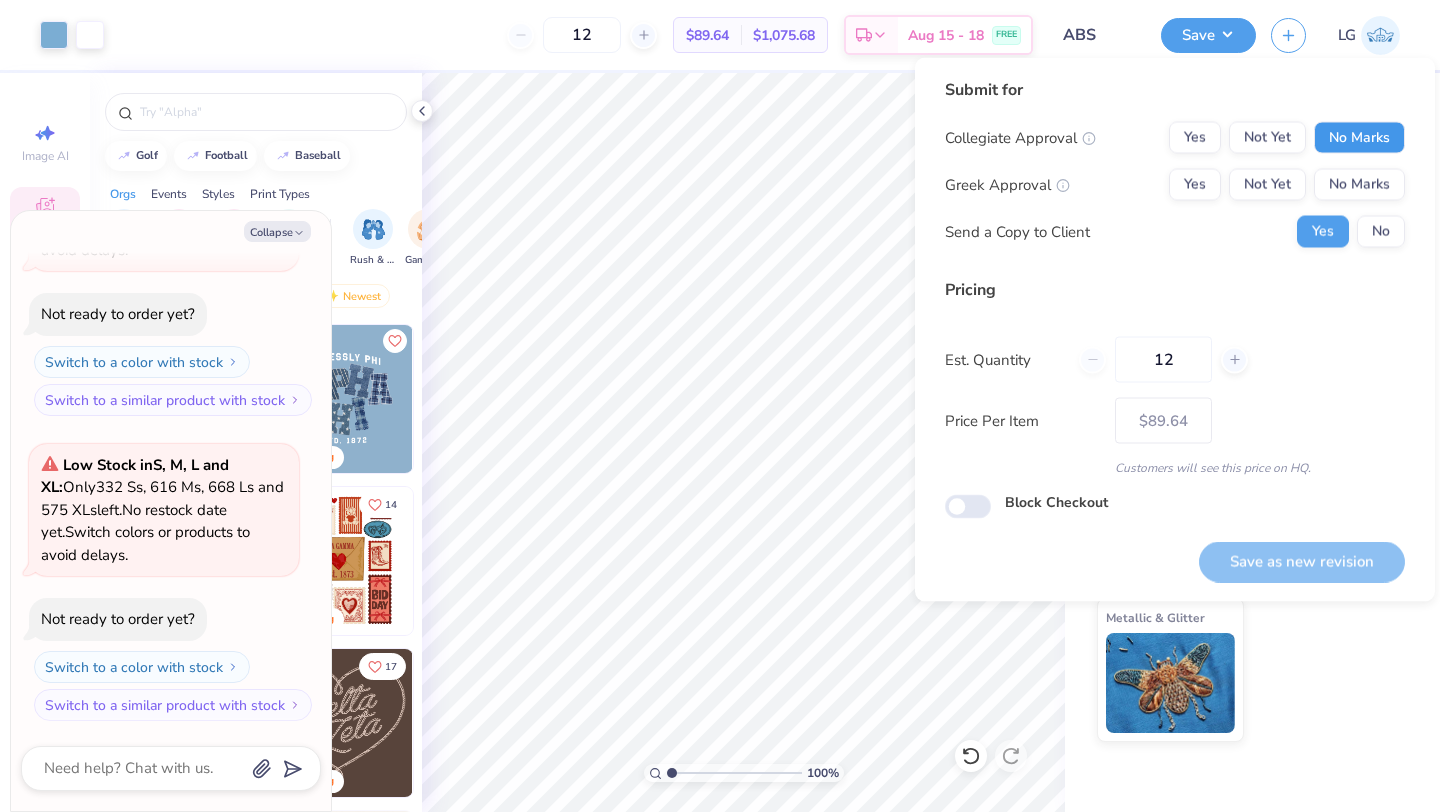 click on "No Marks" at bounding box center (1359, 138) 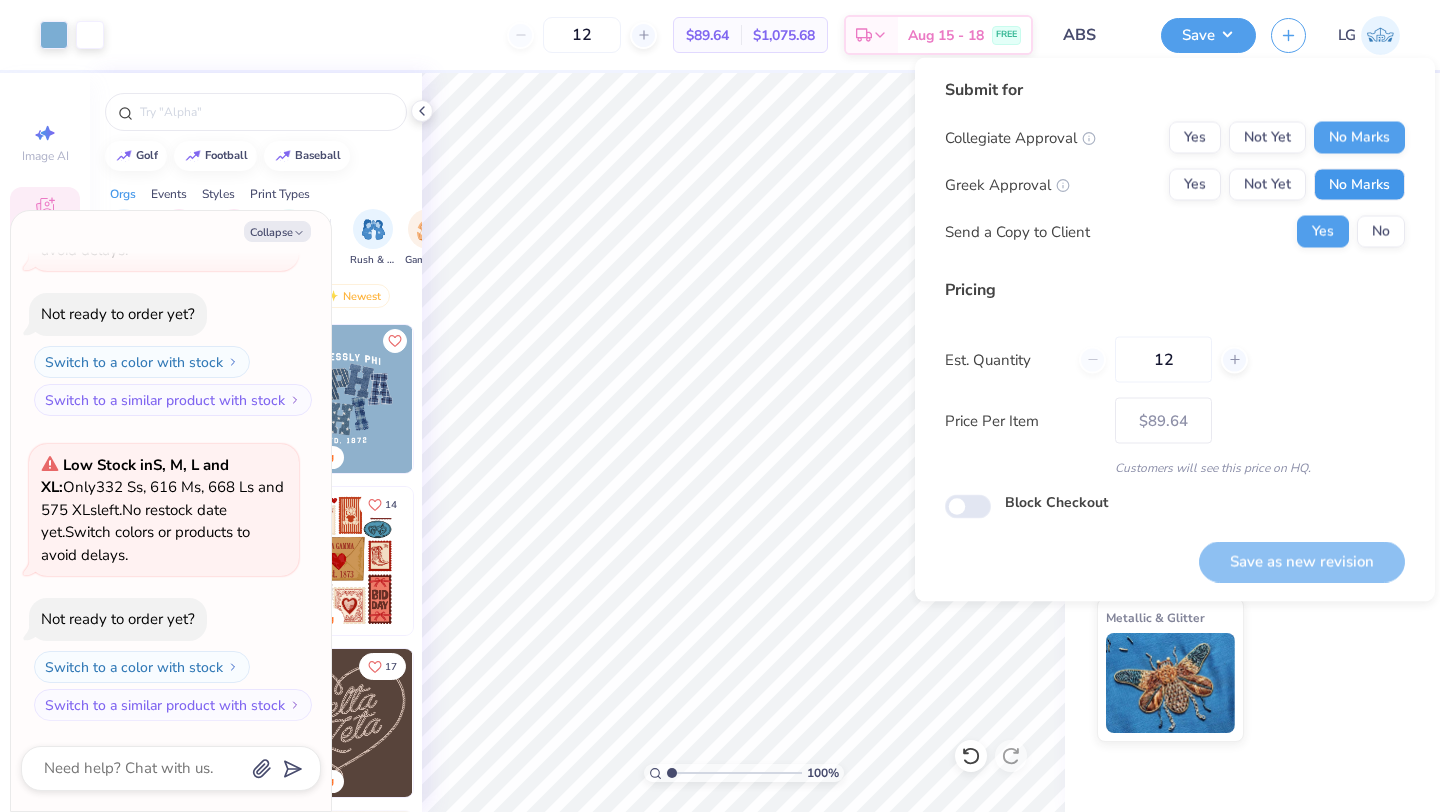 click on "No Marks" at bounding box center [1359, 185] 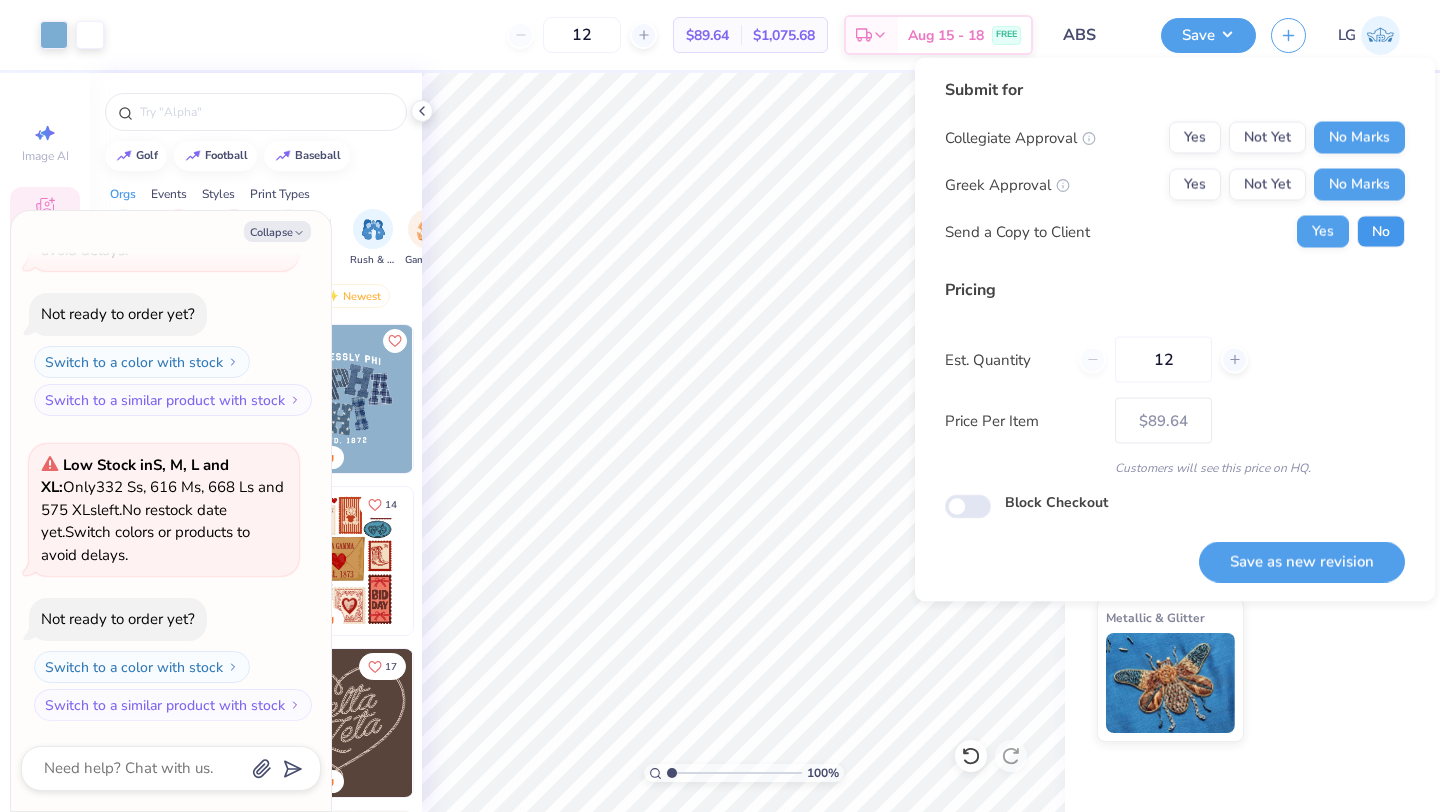 click on "No" at bounding box center (1381, 232) 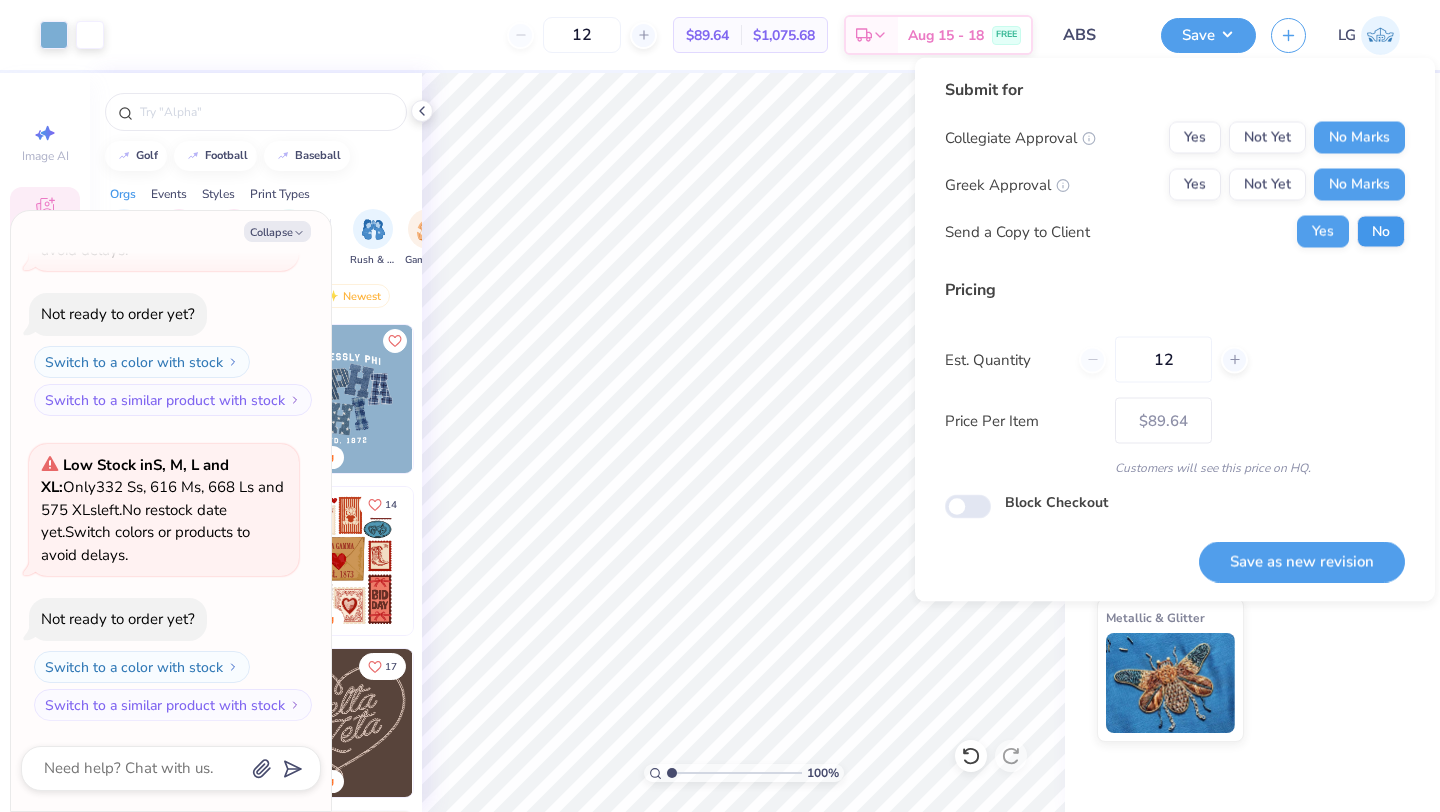 type on "x" 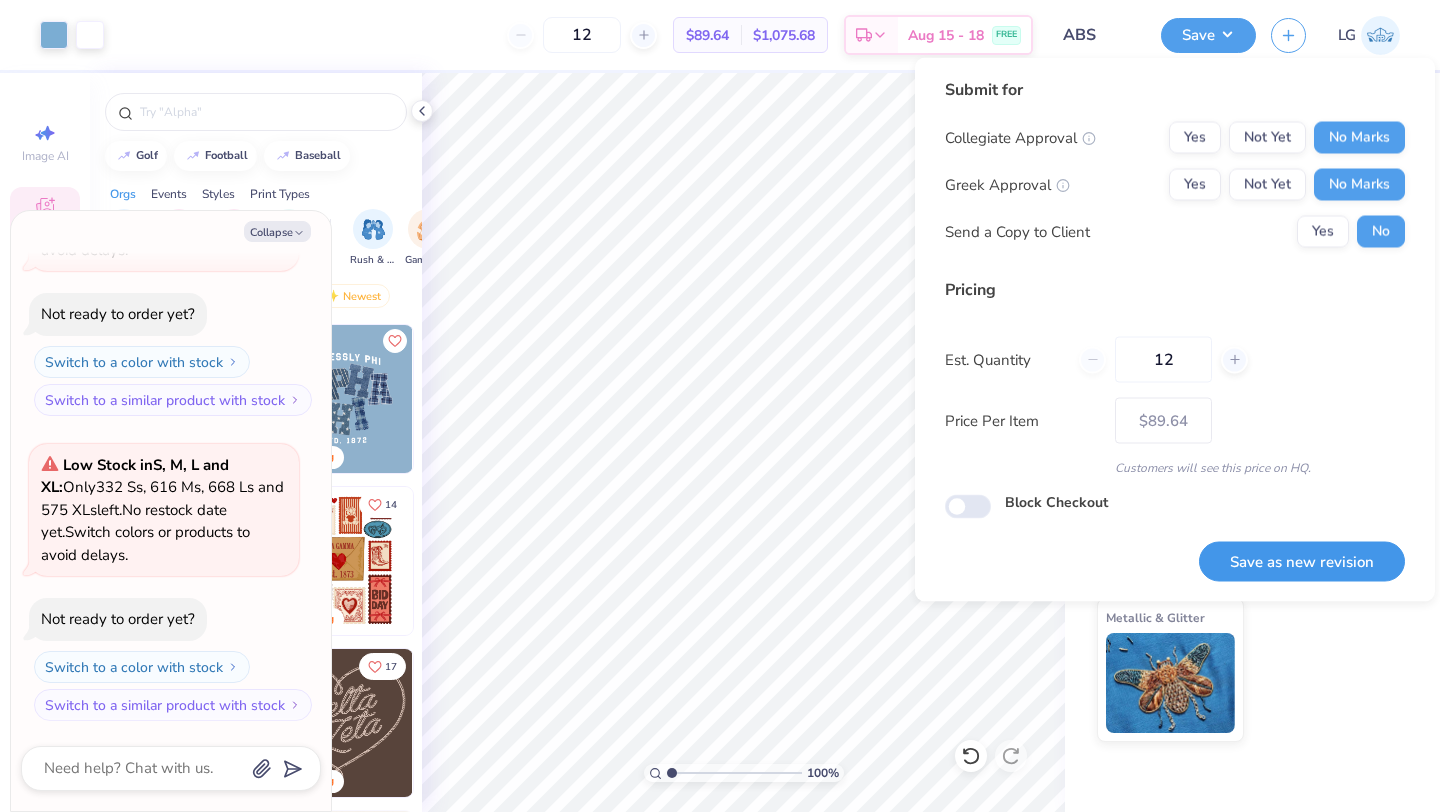 click on "Save as new revision" at bounding box center (1302, 561) 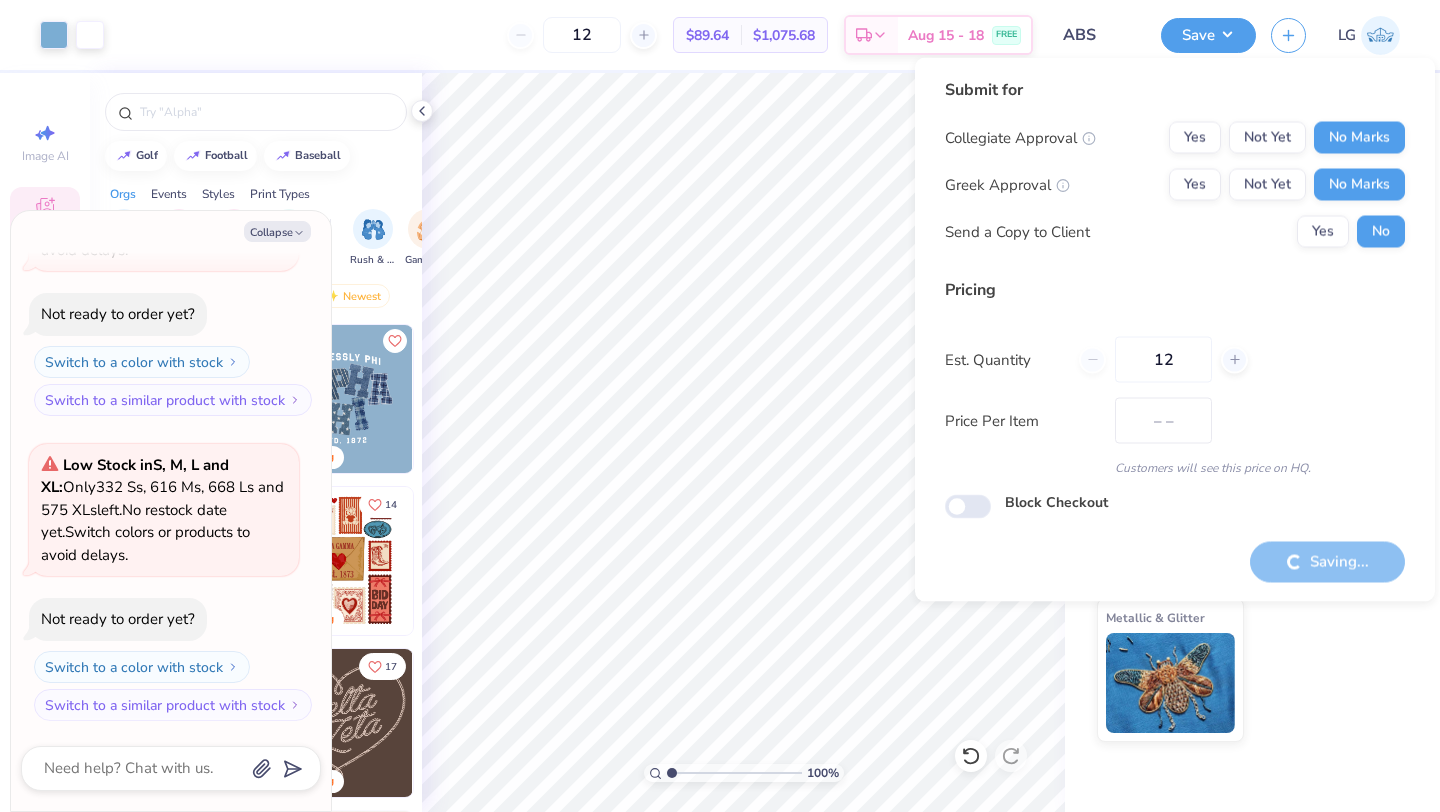 type on "$89.64" 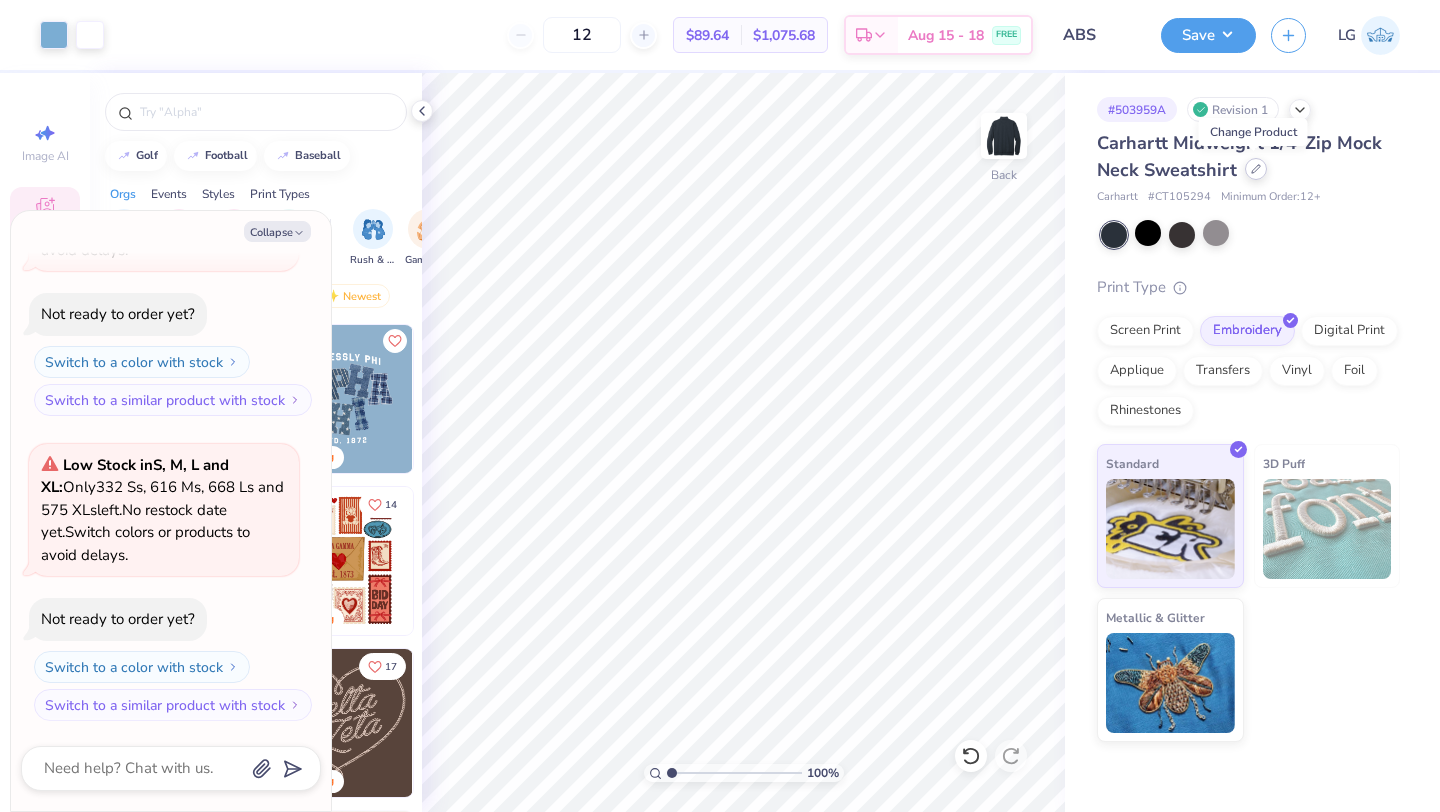 click 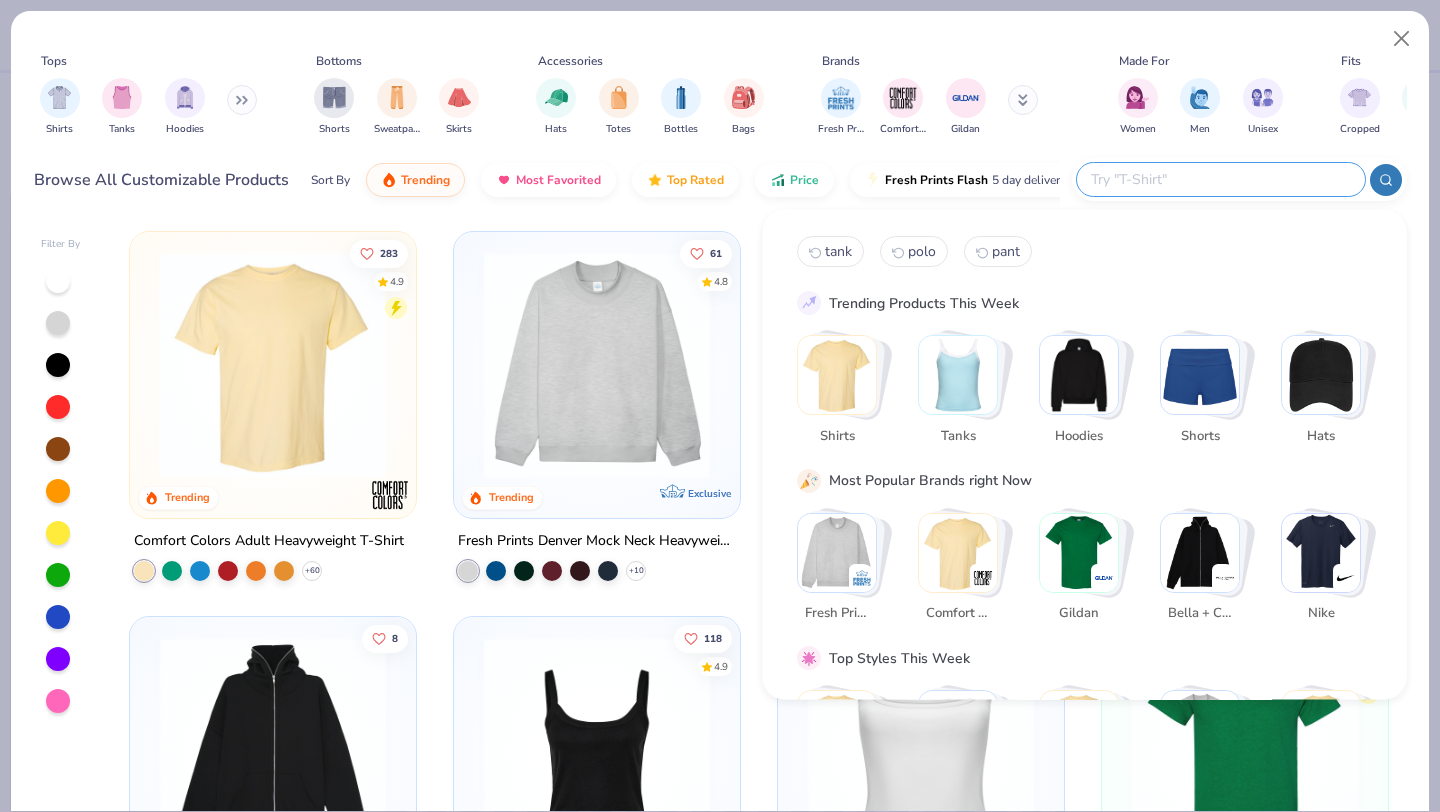 click at bounding box center (1220, 179) 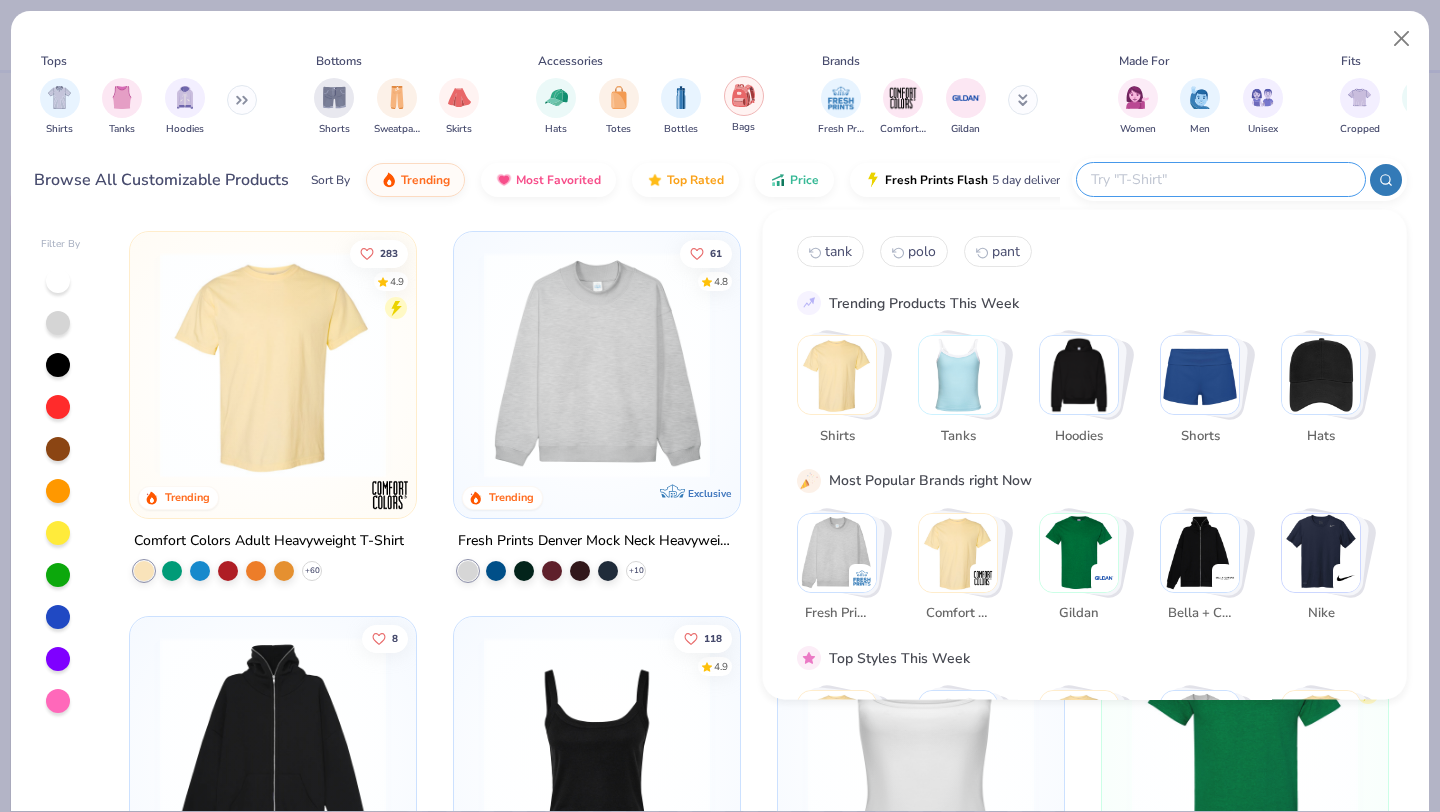 click at bounding box center [743, 95] 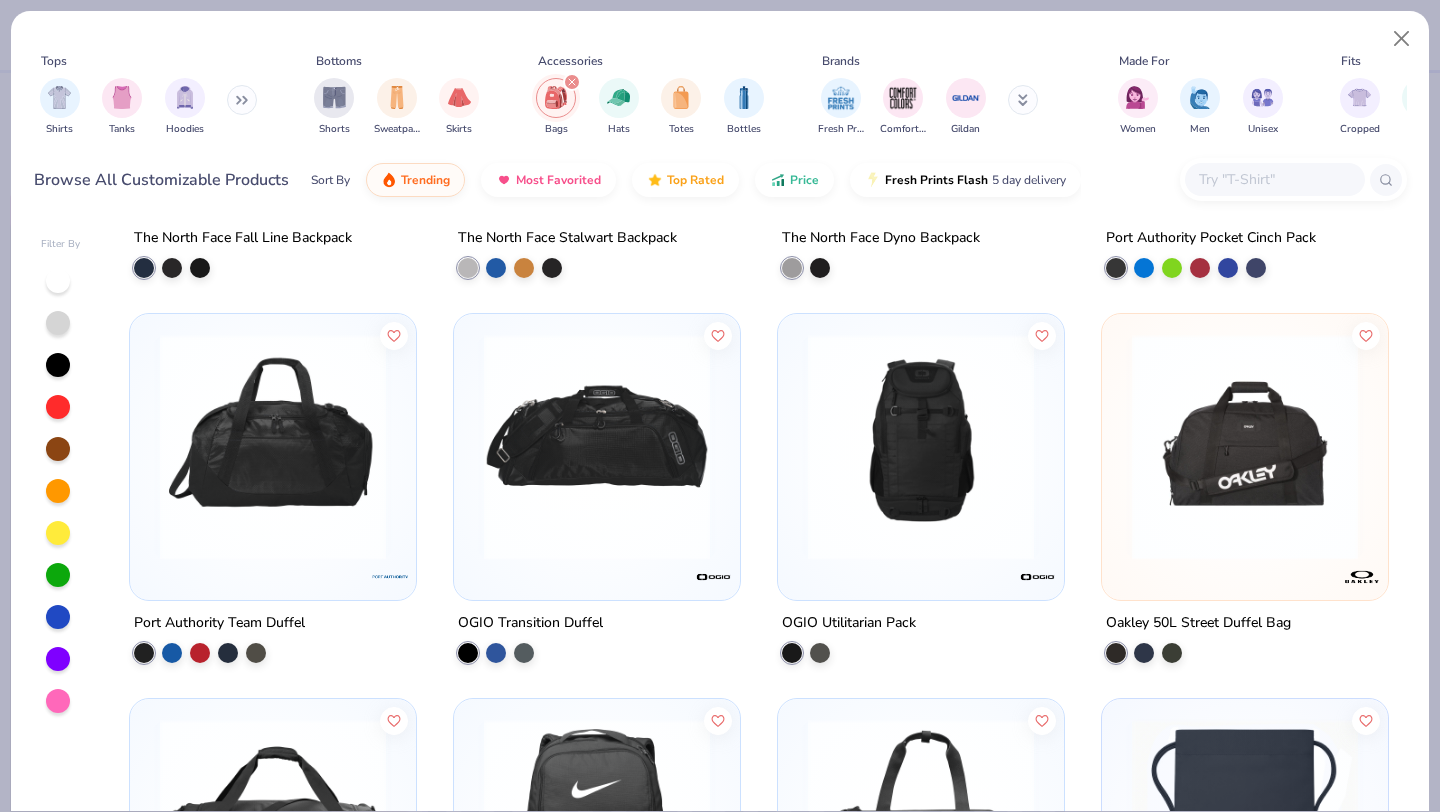 scroll, scrollTop: 1447, scrollLeft: 0, axis: vertical 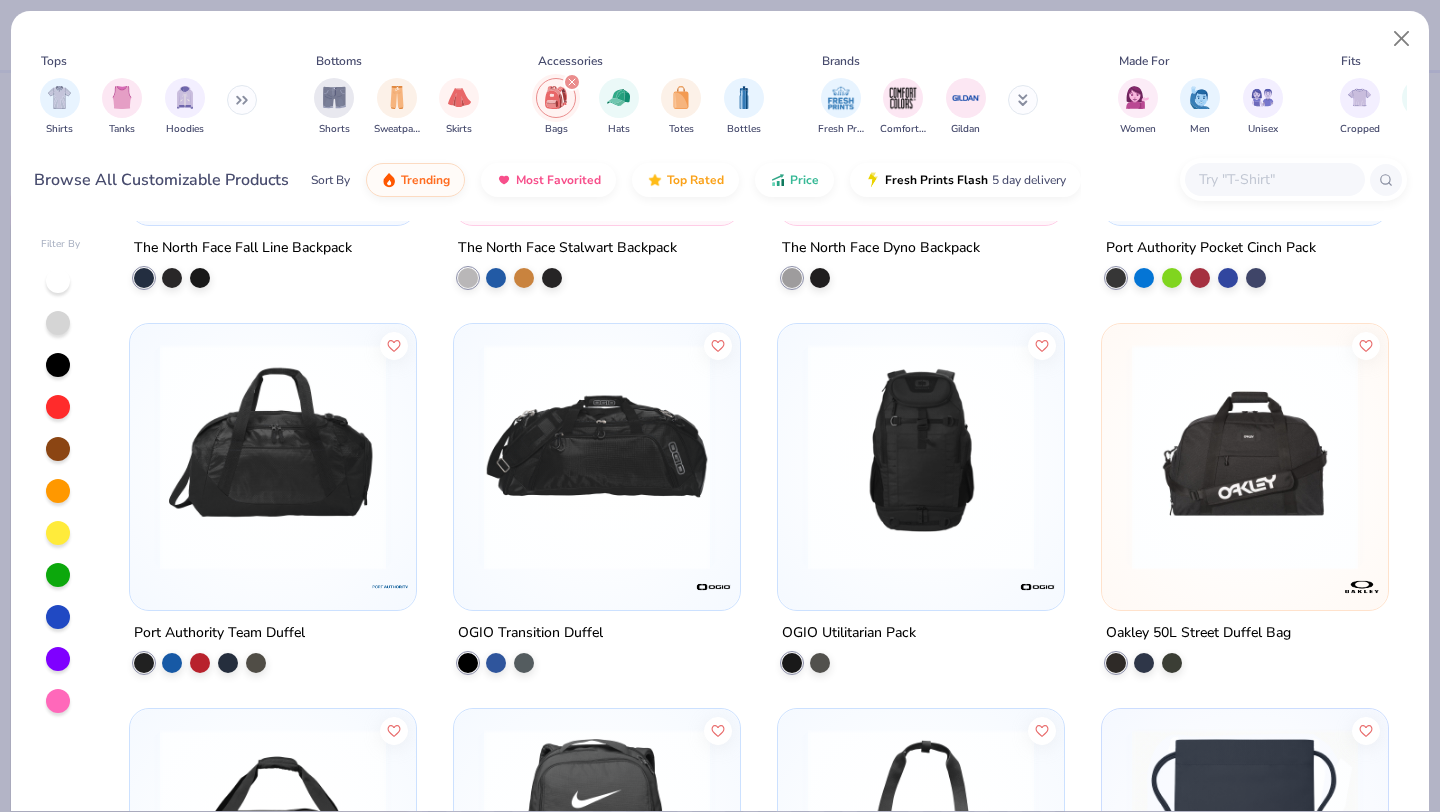 click at bounding box center [273, 457] 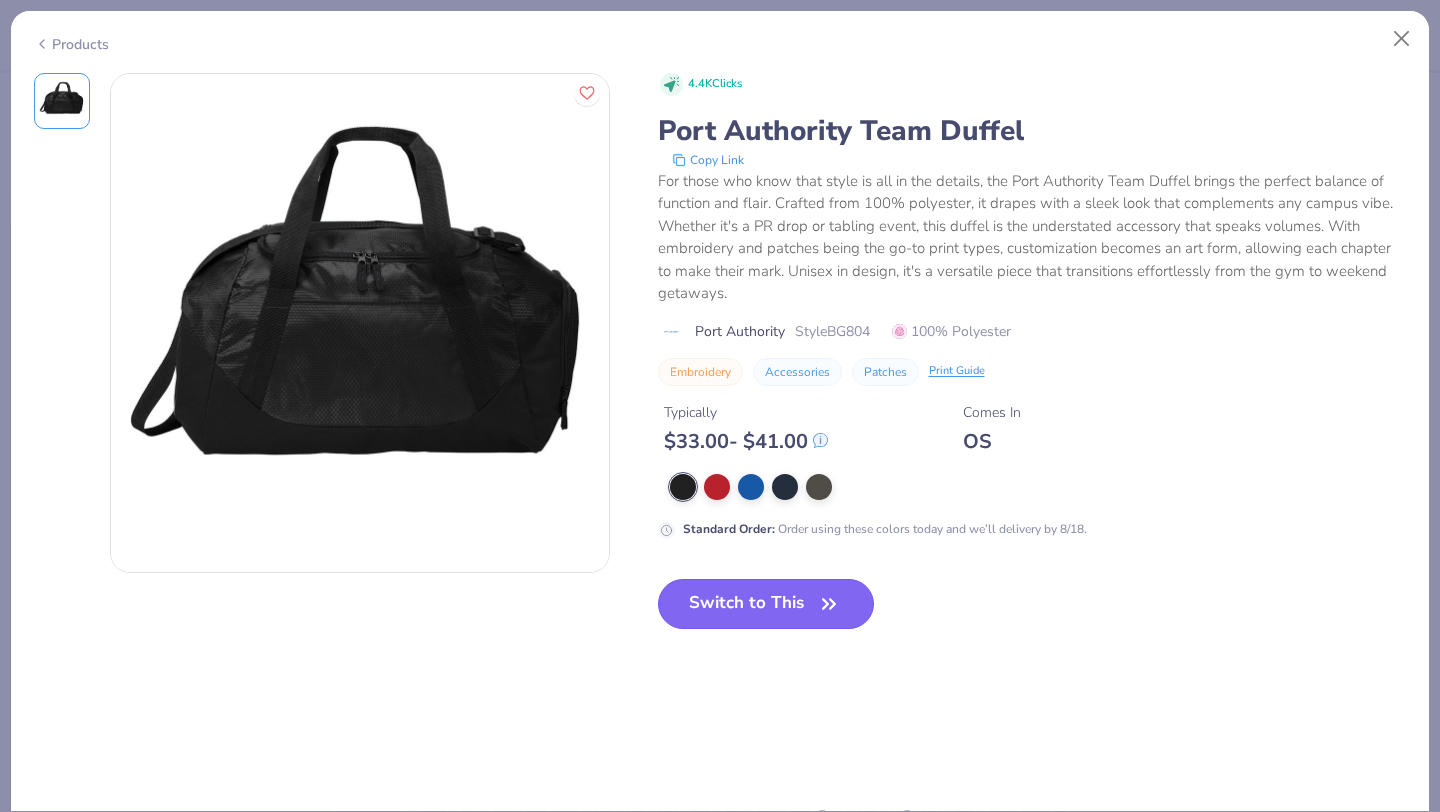 click on "Switch to This" at bounding box center (766, 604) 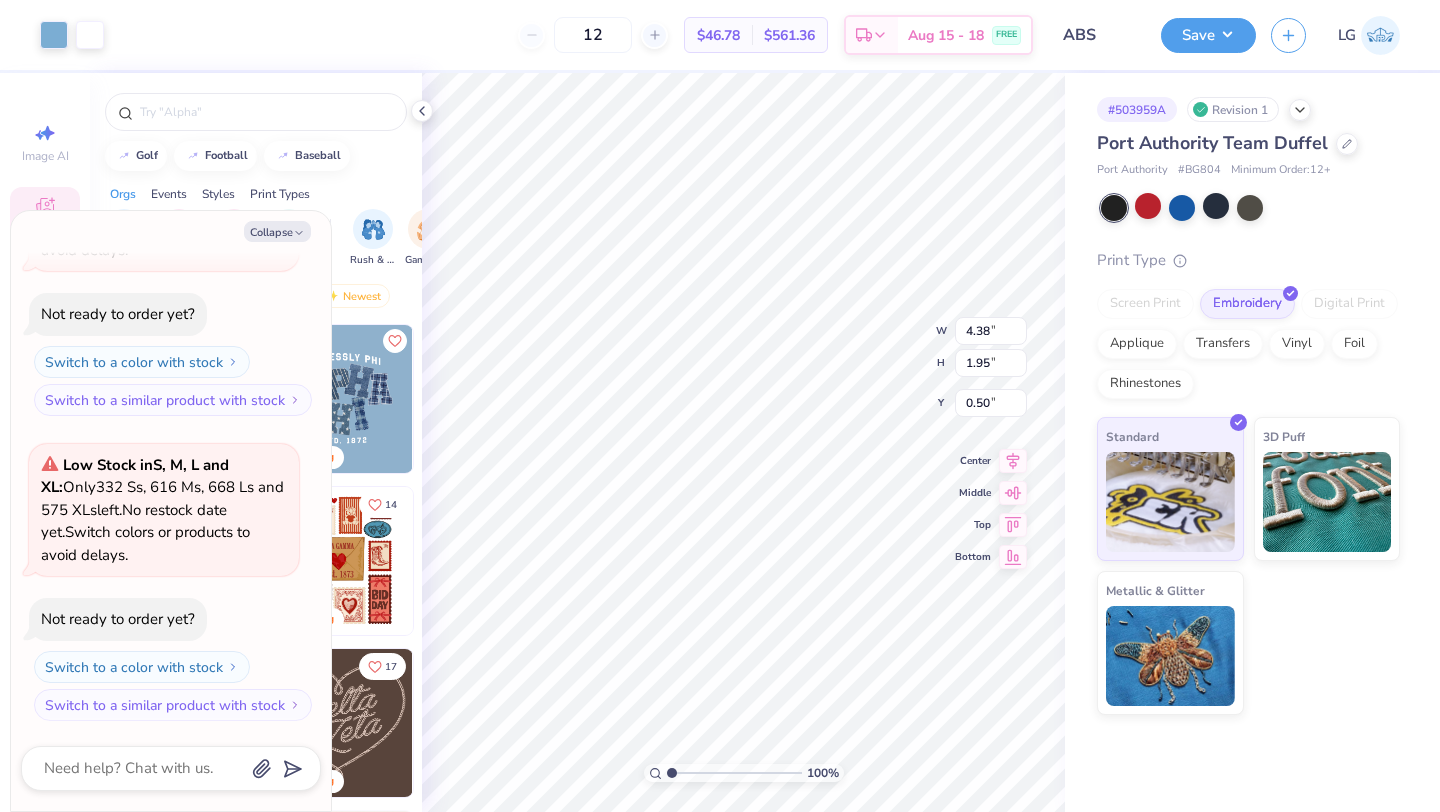 type on "x" 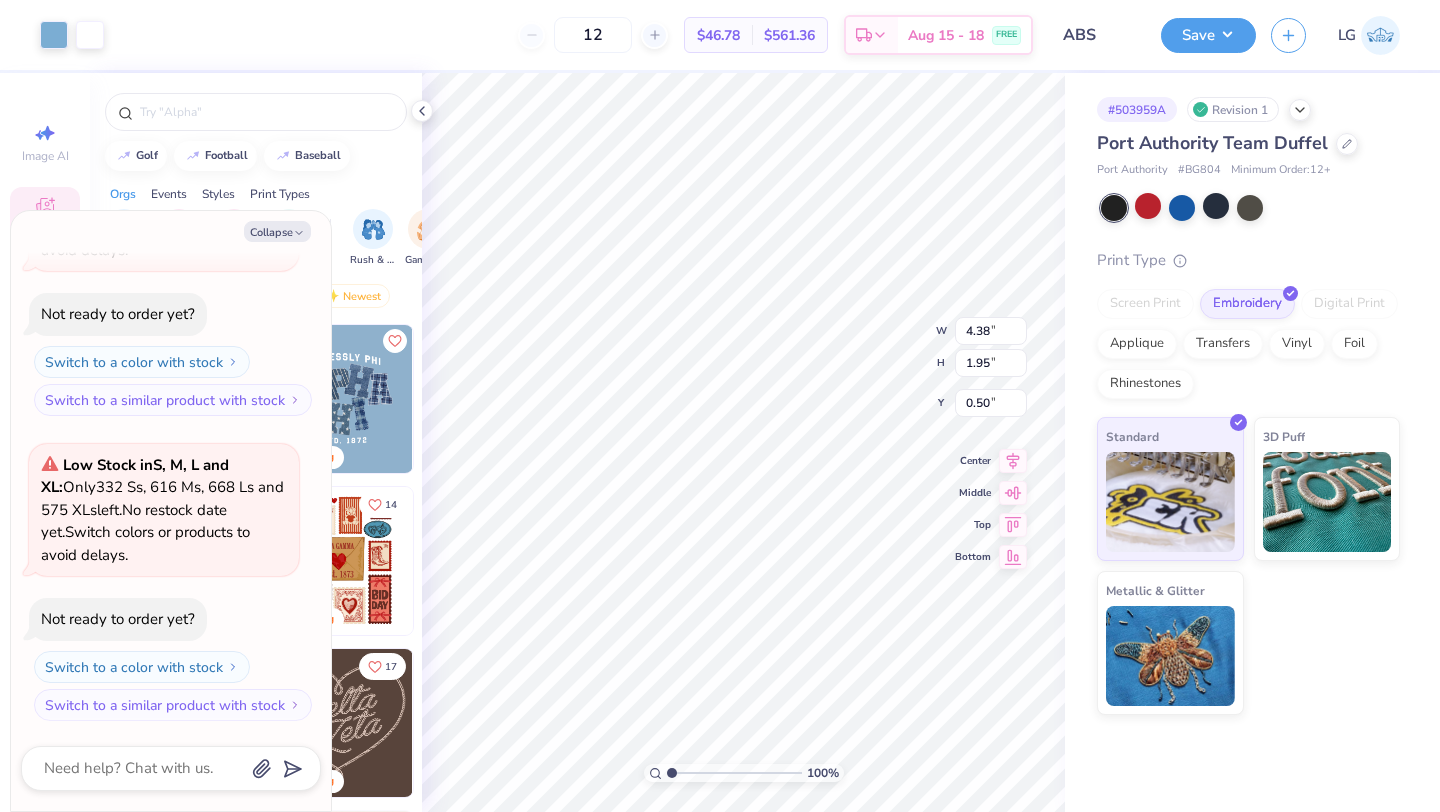 type on "1.55" 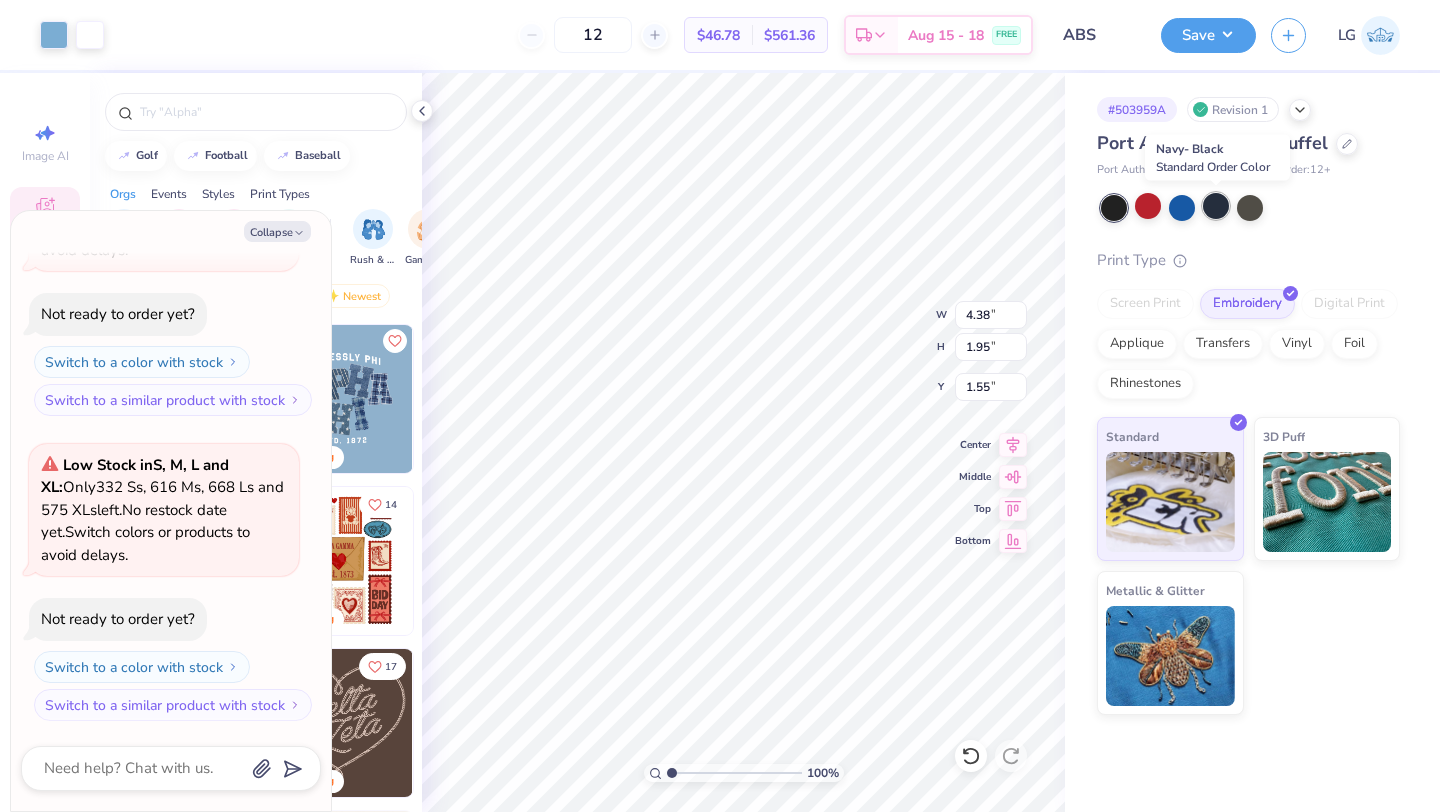 click at bounding box center (1216, 206) 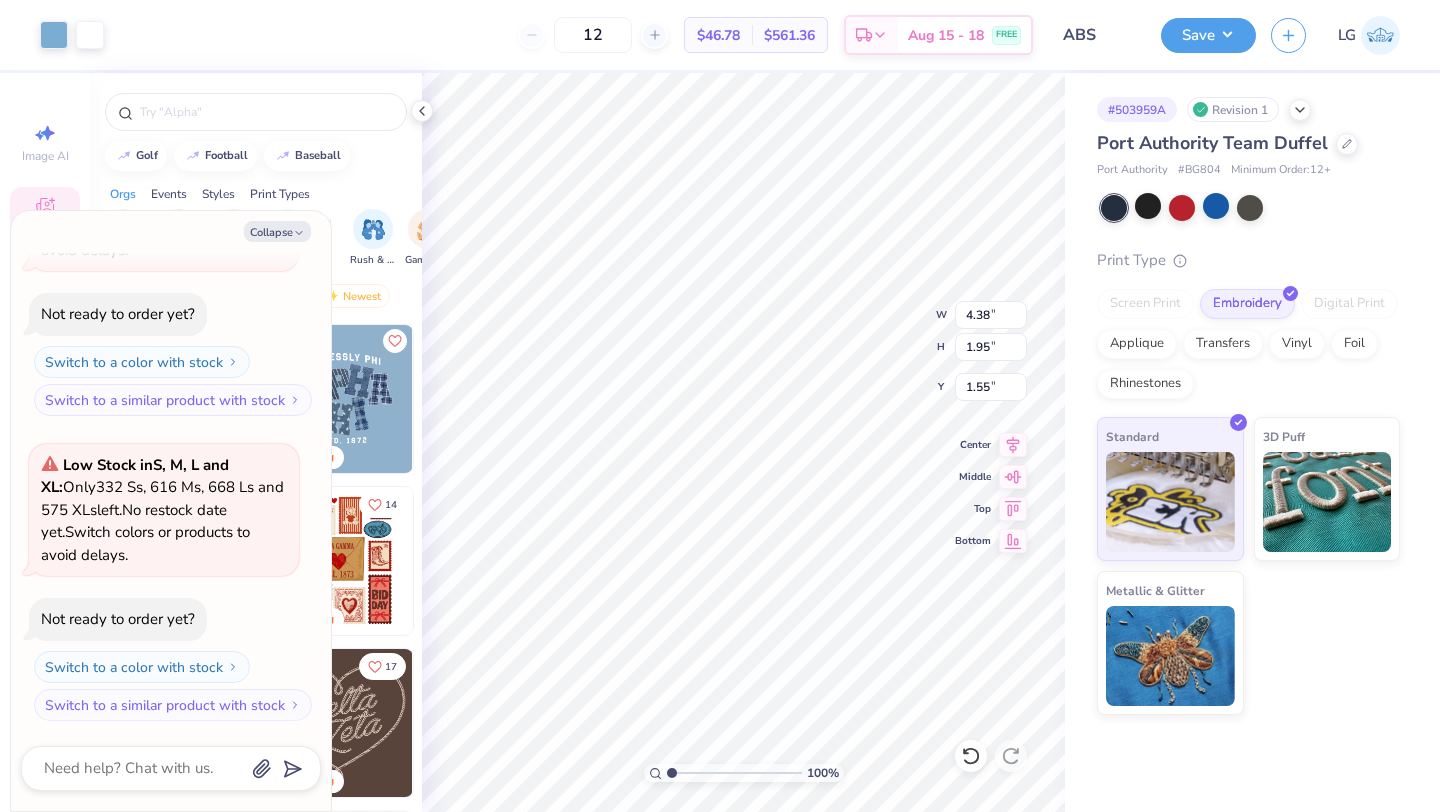 type on "x" 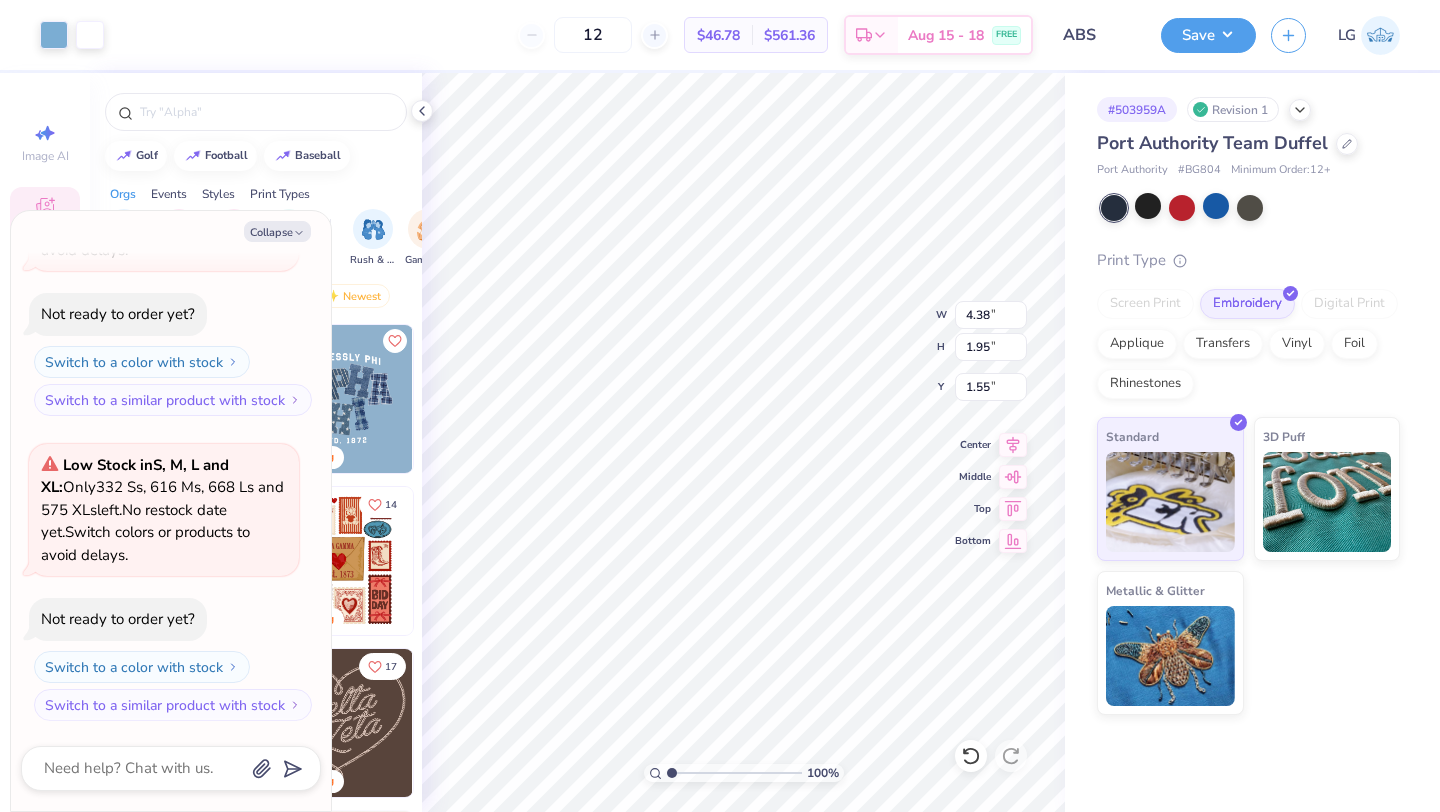 type on "6.65" 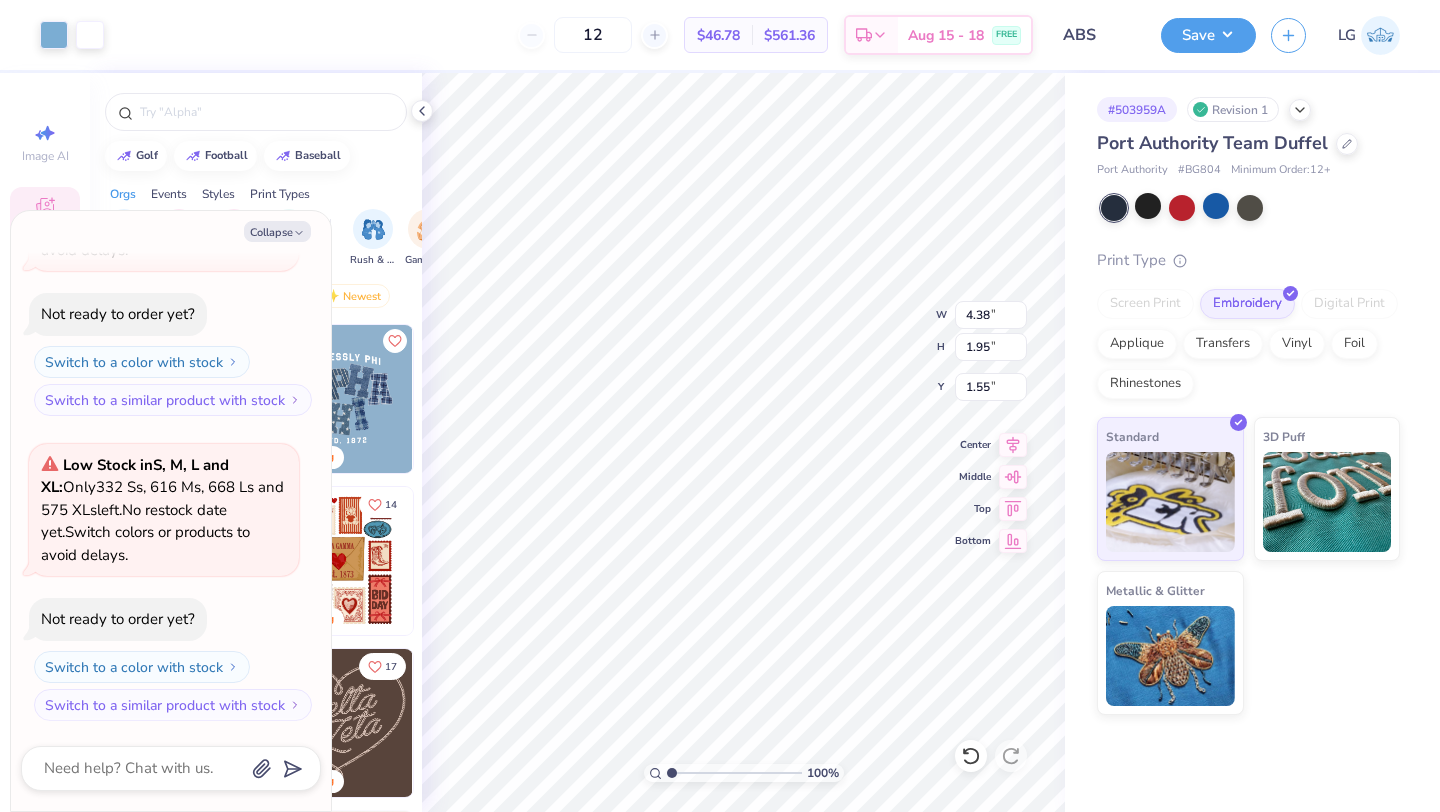 type on "2.97" 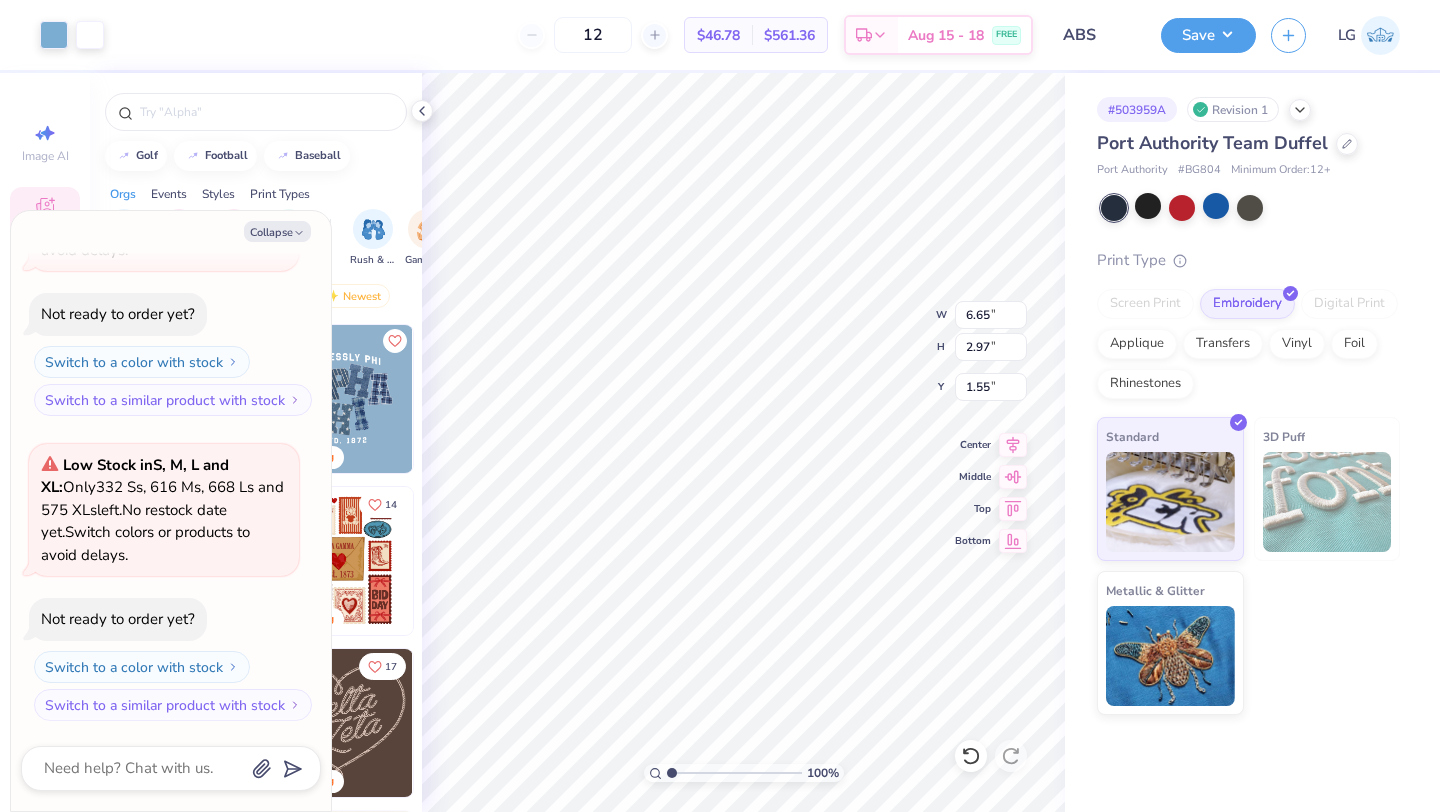 type on "x" 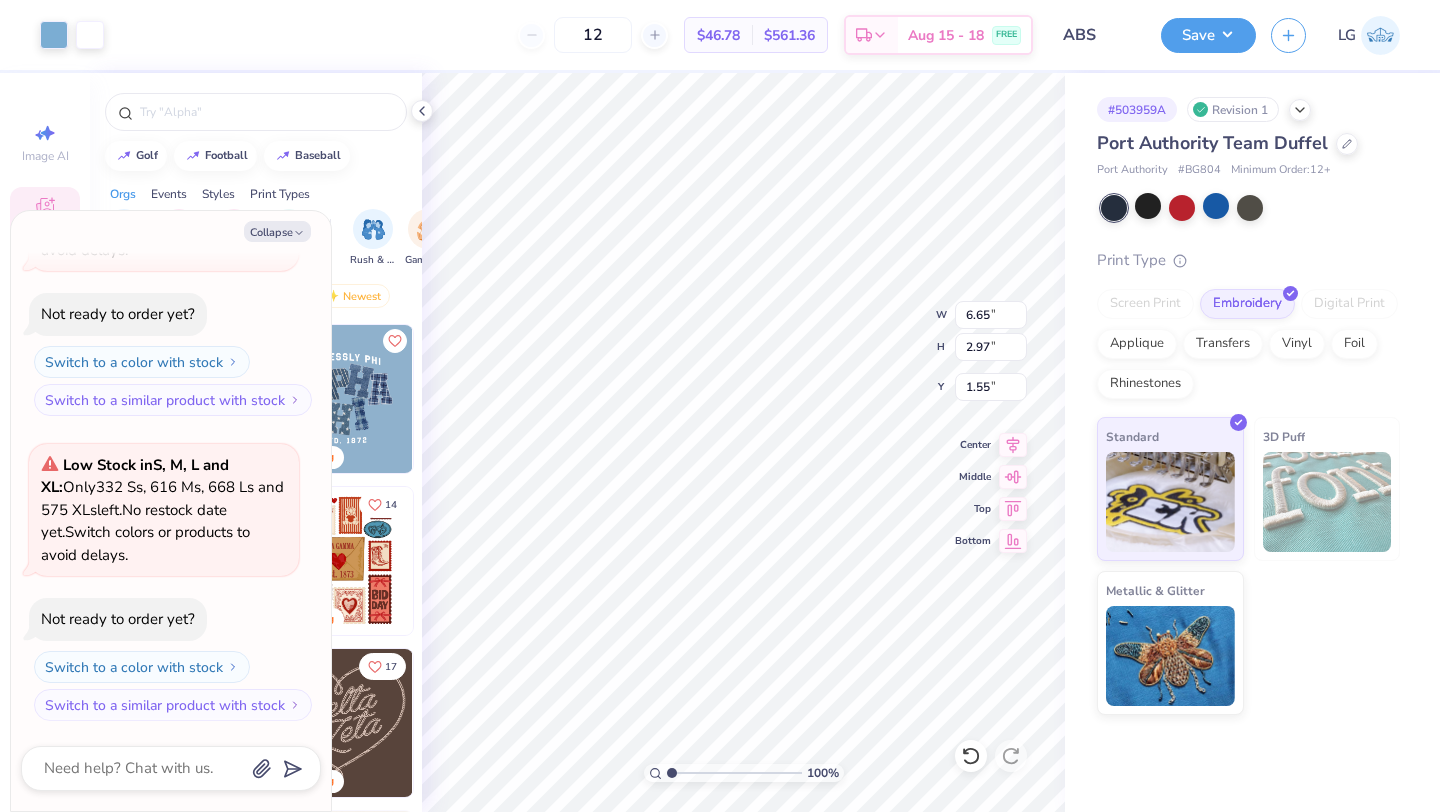 type on "1.49" 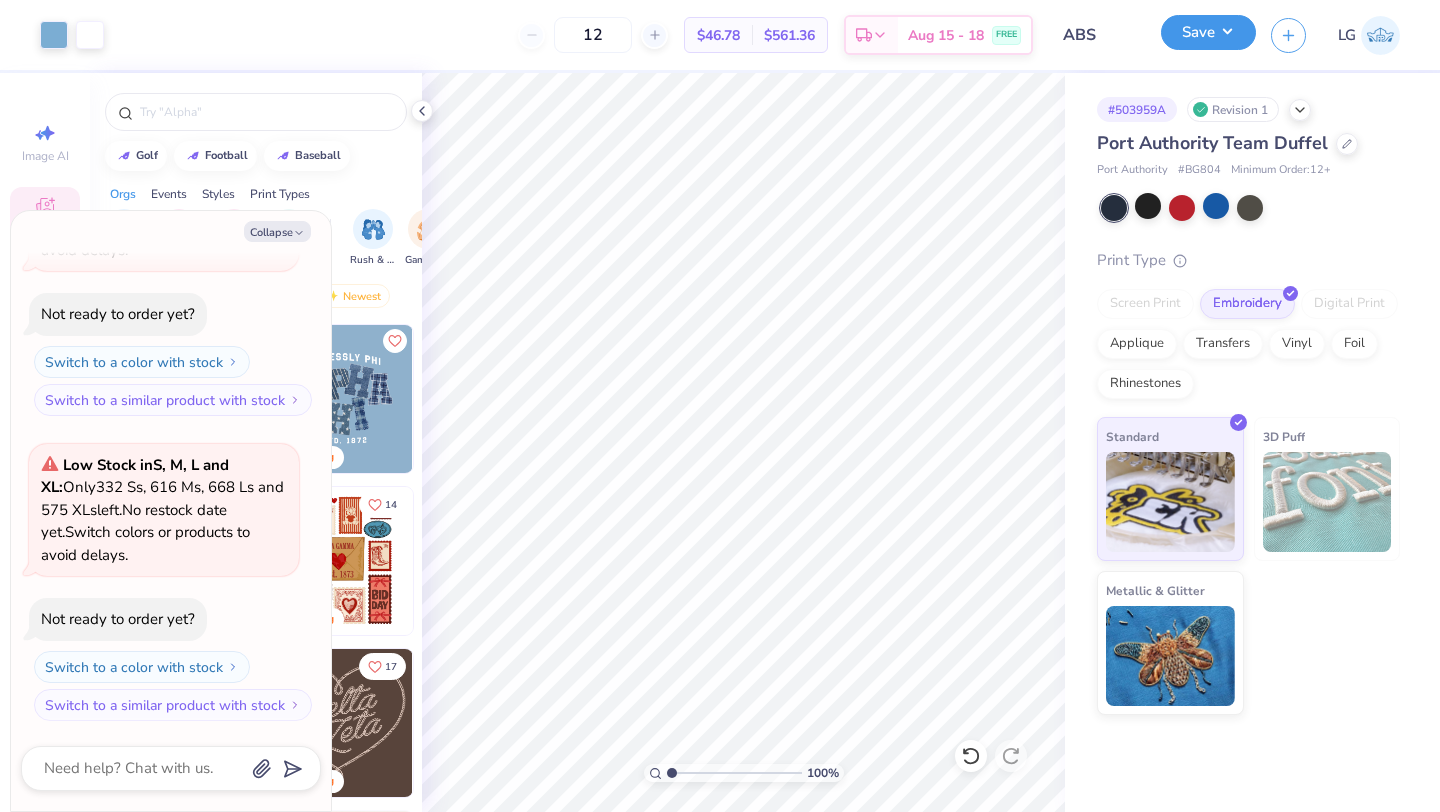 click on "Save" at bounding box center (1208, 32) 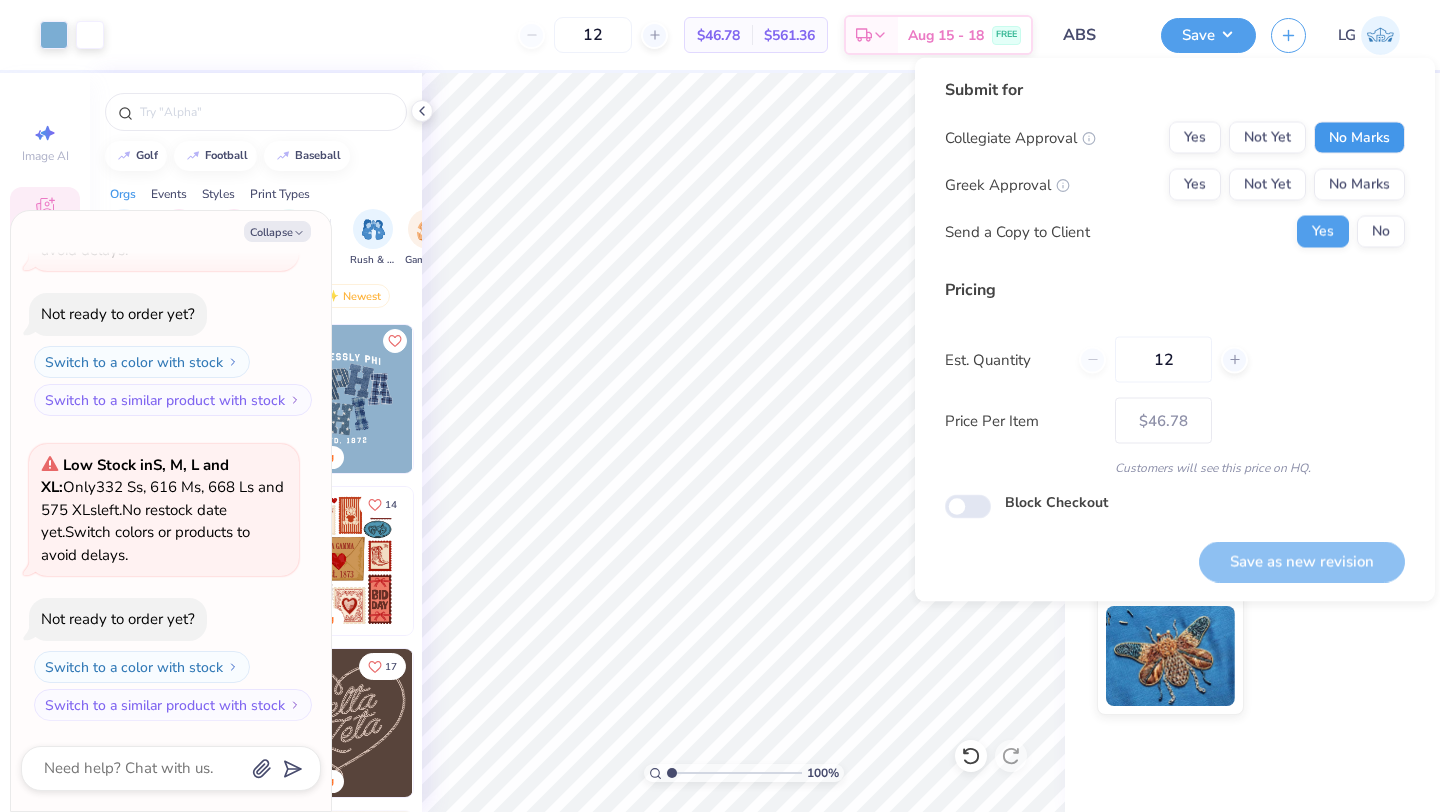 click on "No Marks" at bounding box center (1359, 138) 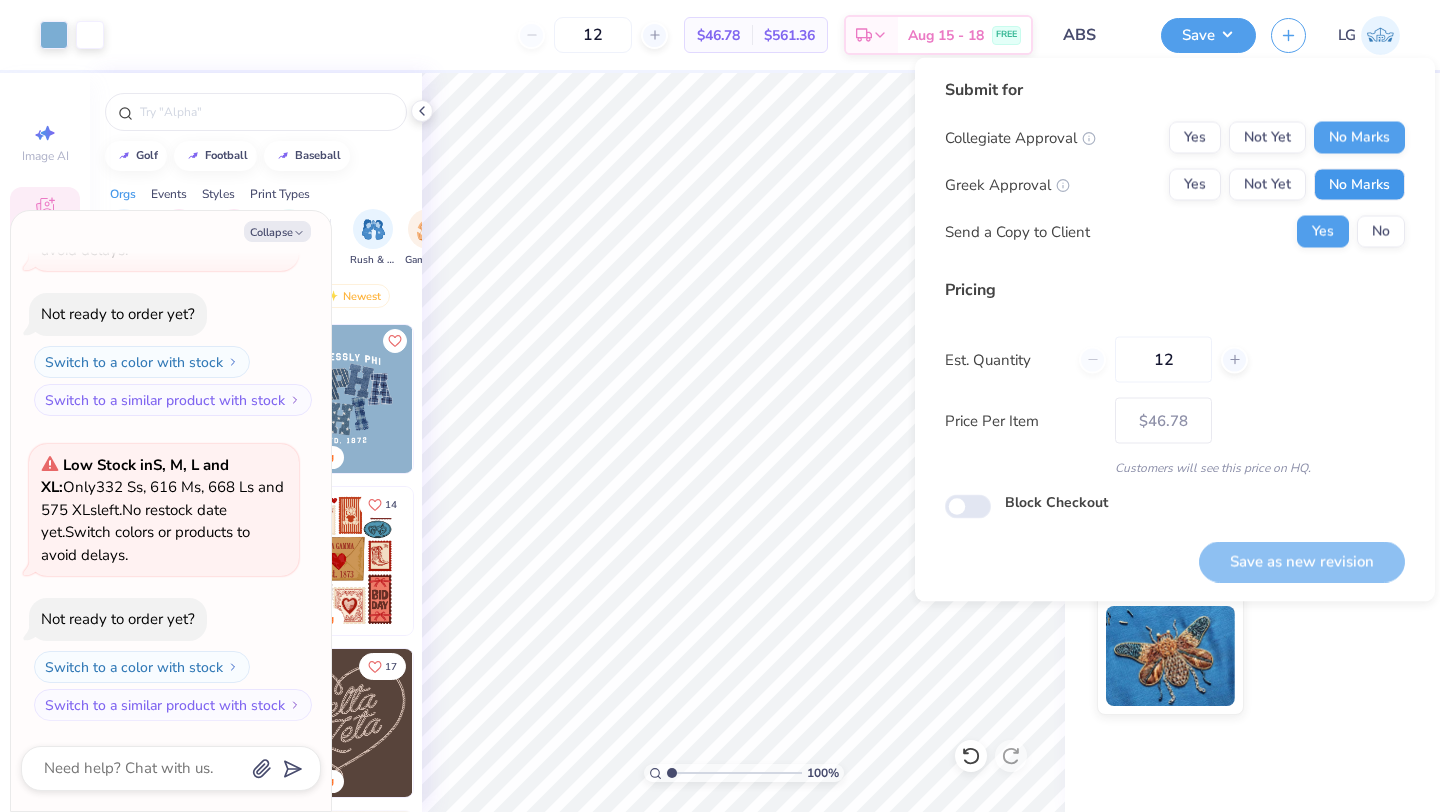 click on "No Marks" at bounding box center [1359, 185] 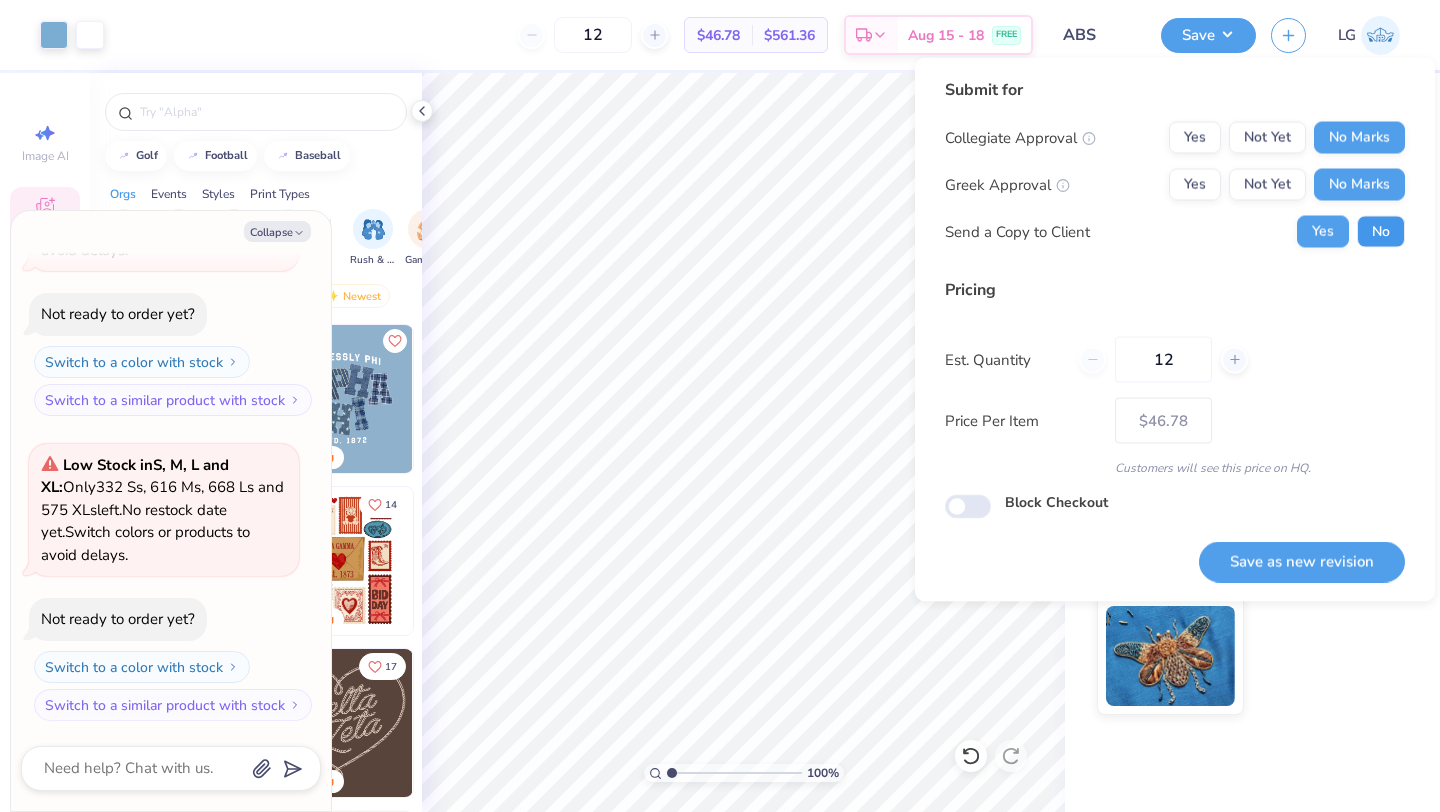 click on "No" at bounding box center [1381, 232] 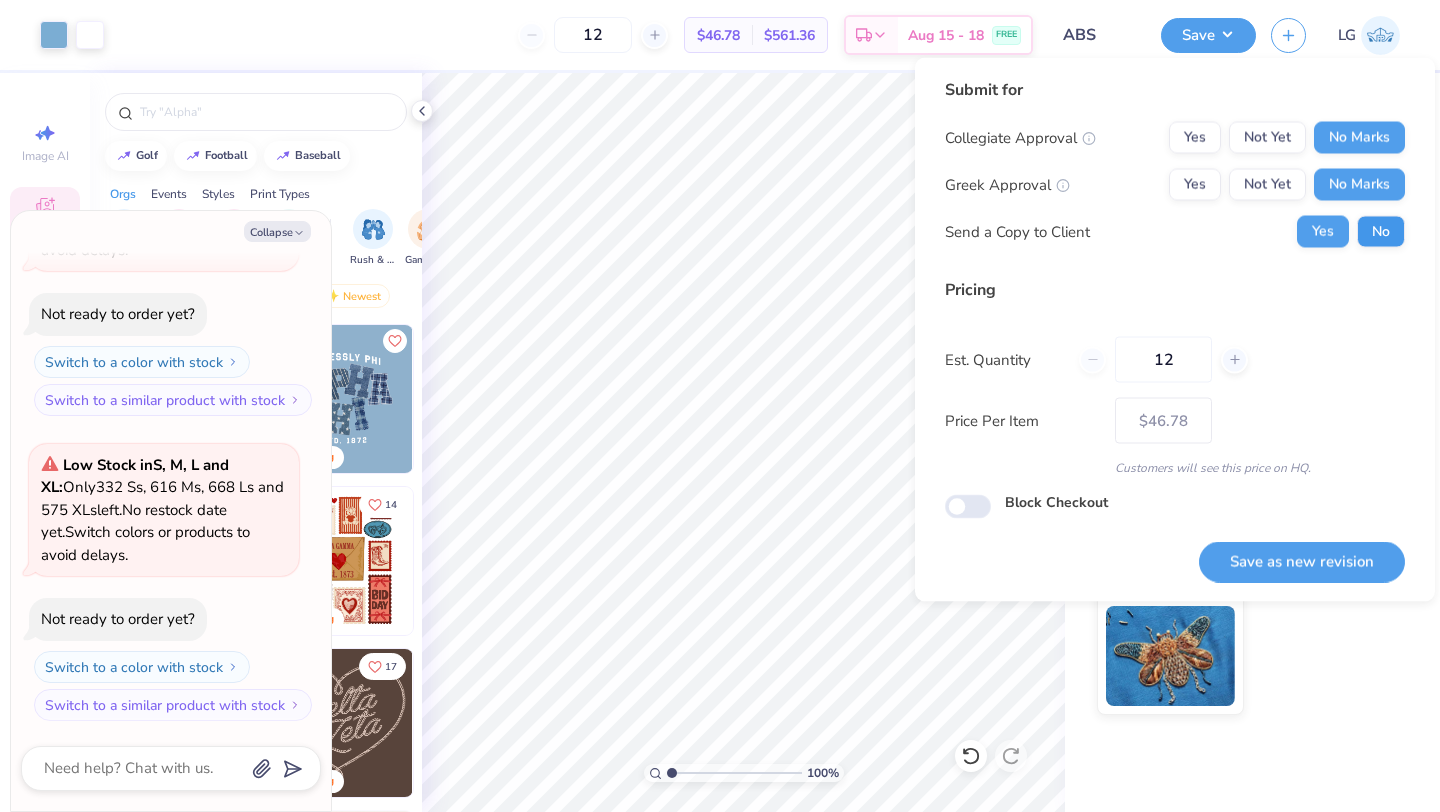 type on "x" 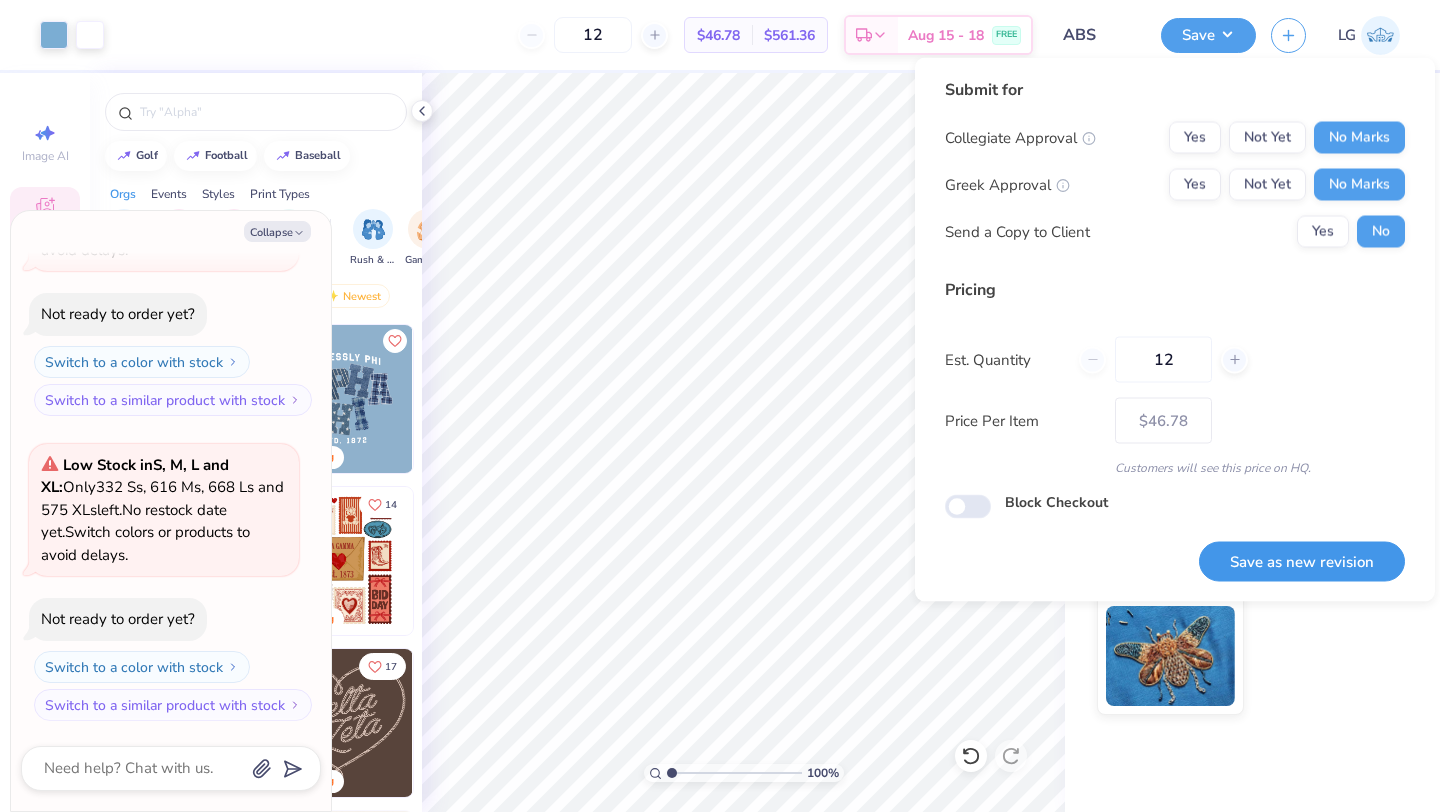click on "Save as new revision" at bounding box center (1302, 561) 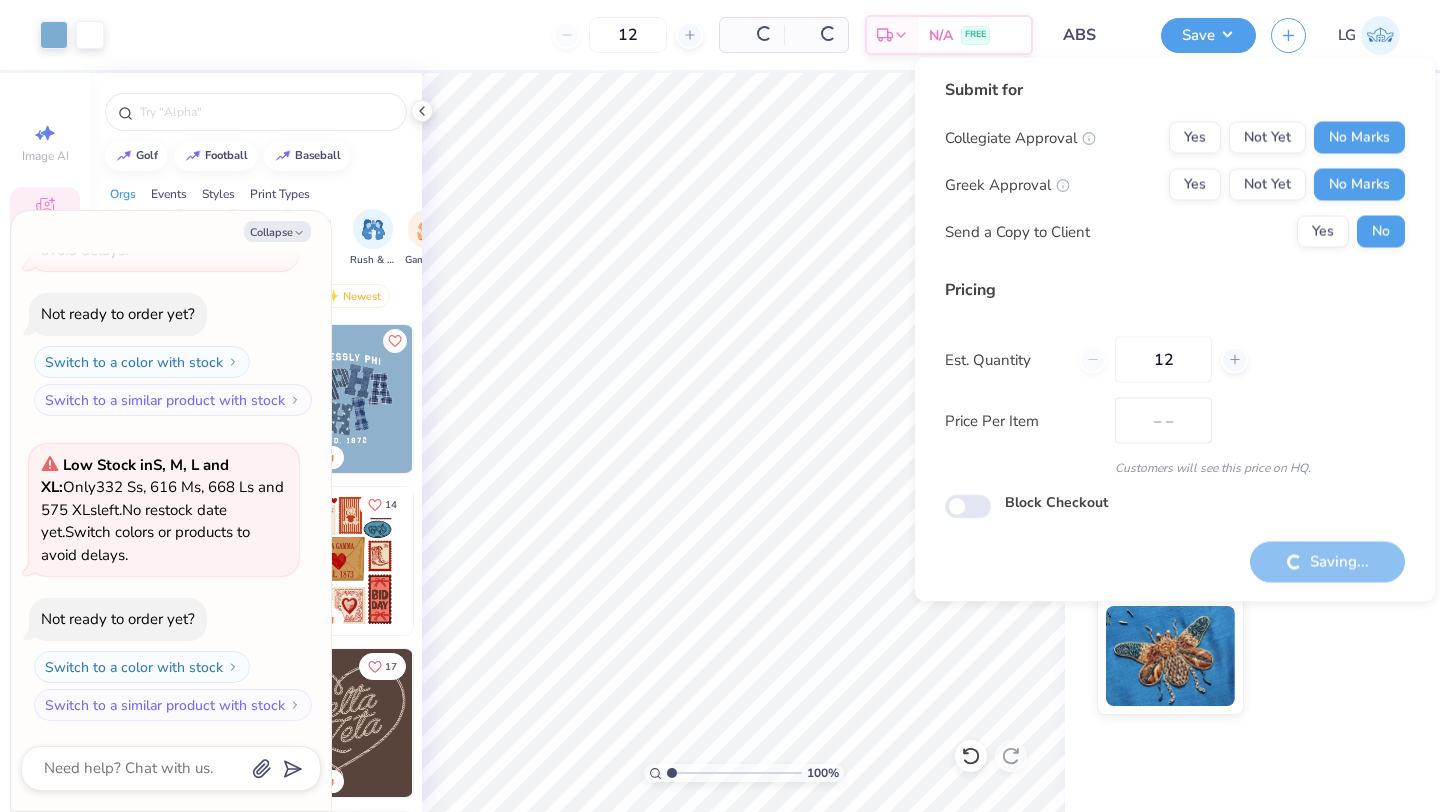 type on "$46.78" 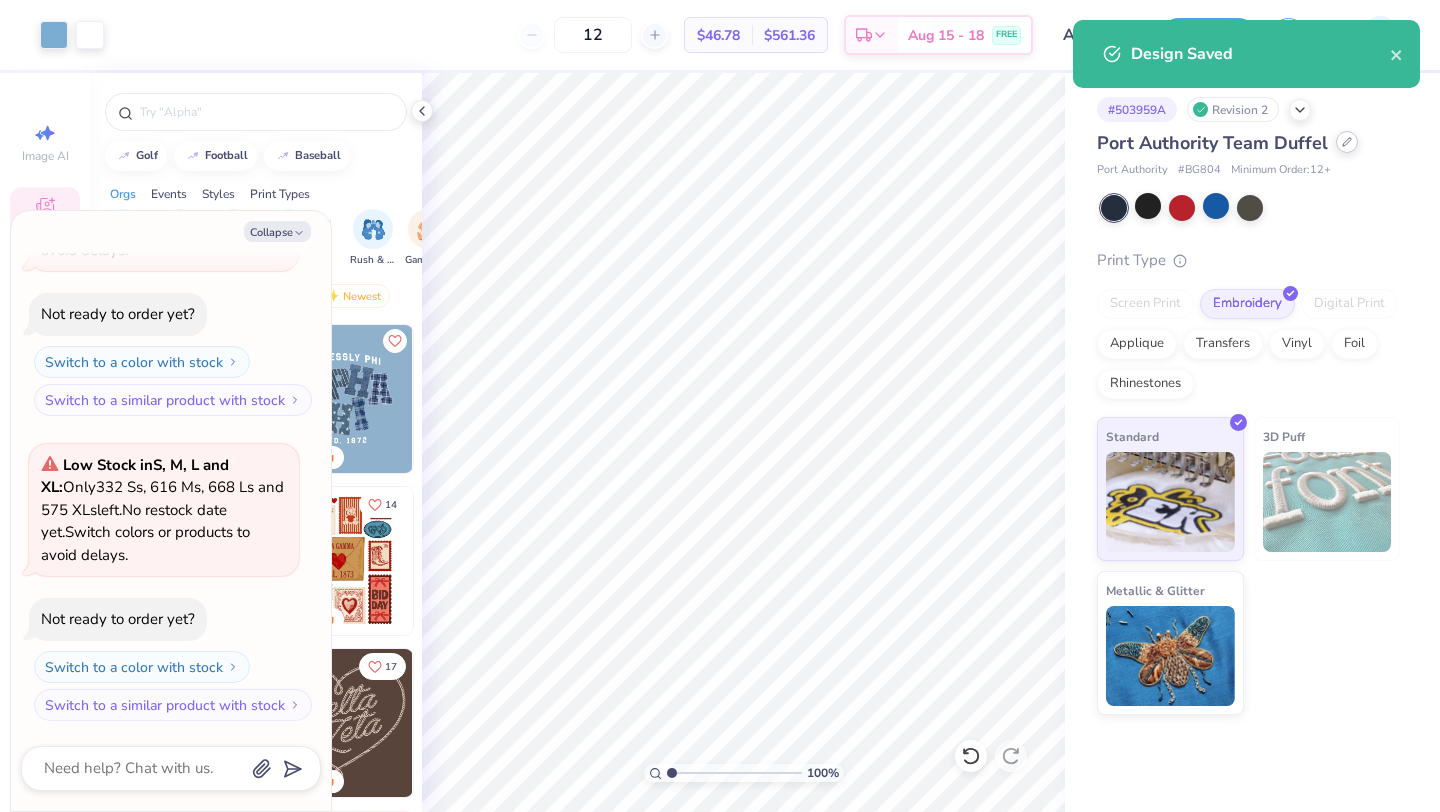 click at bounding box center (1347, 142) 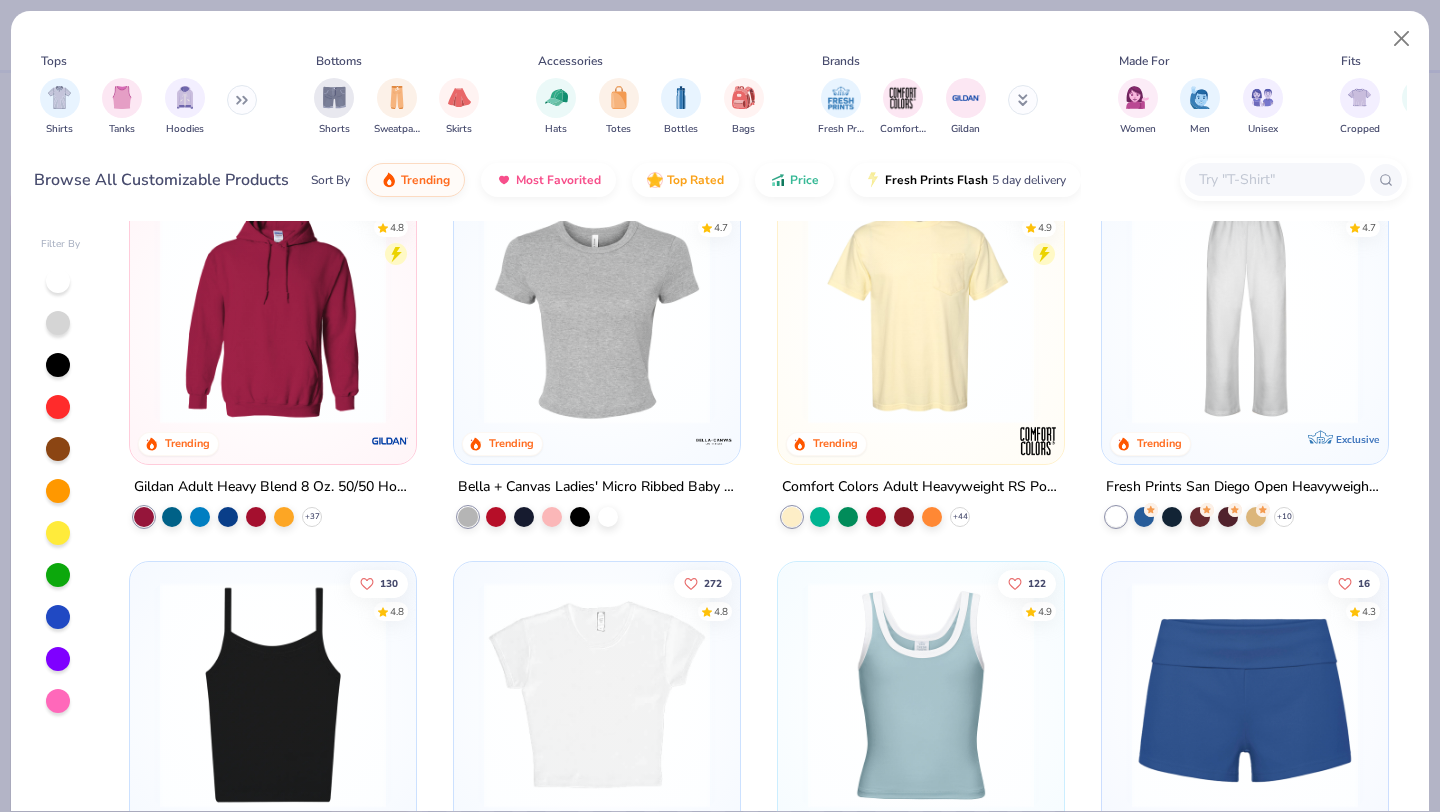 scroll, scrollTop: 416, scrollLeft: 0, axis: vertical 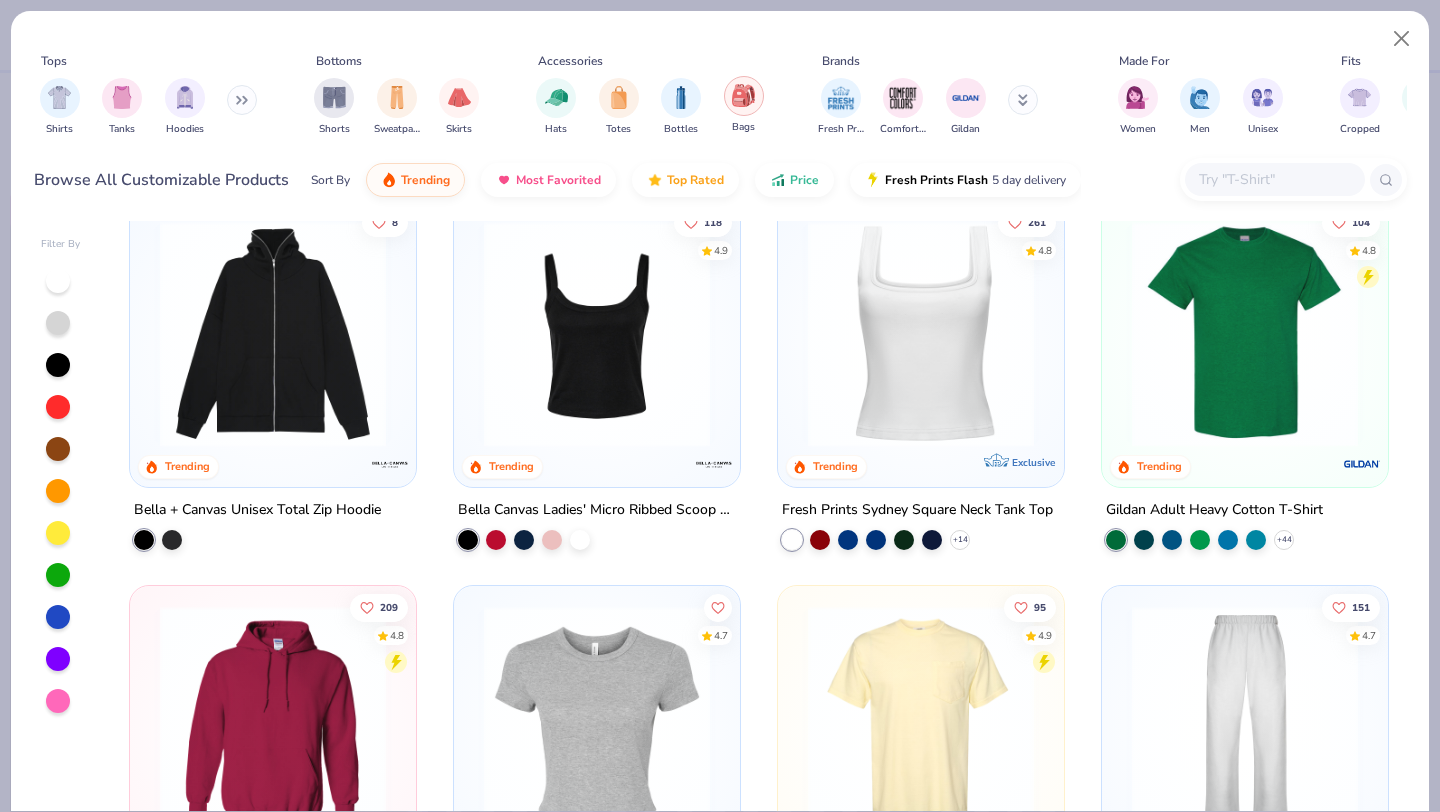 click at bounding box center (744, 96) 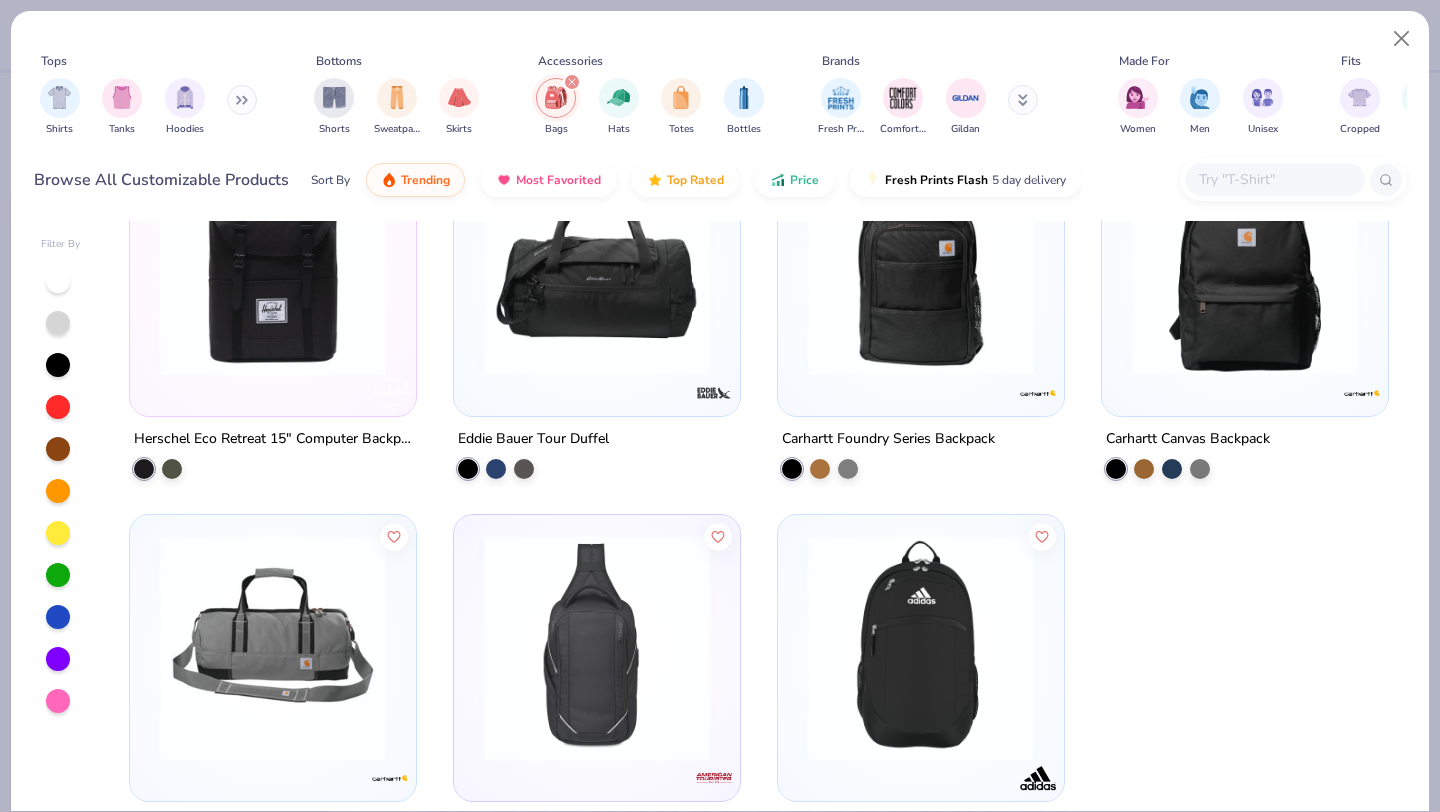 scroll, scrollTop: 3266, scrollLeft: 0, axis: vertical 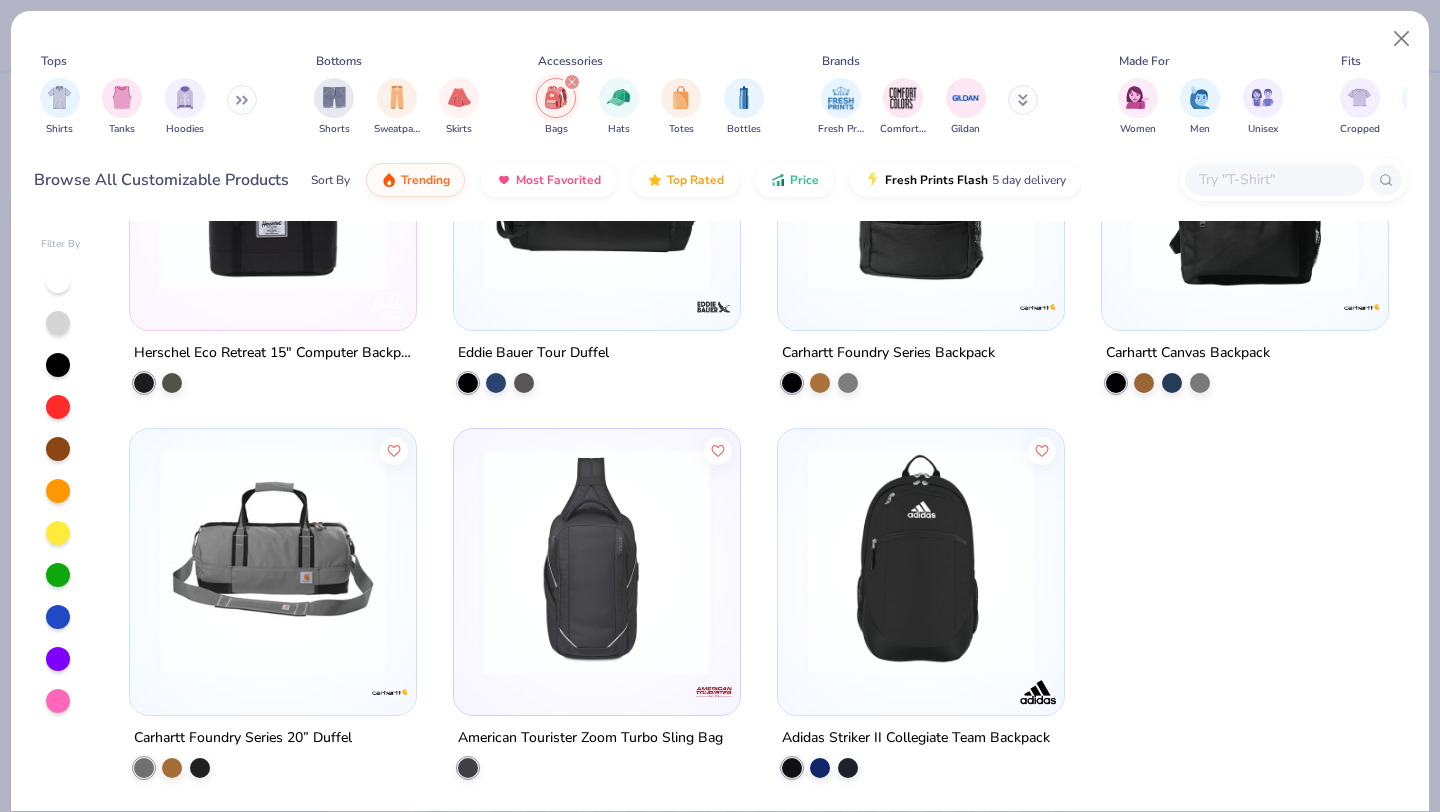 click at bounding box center (921, 562) 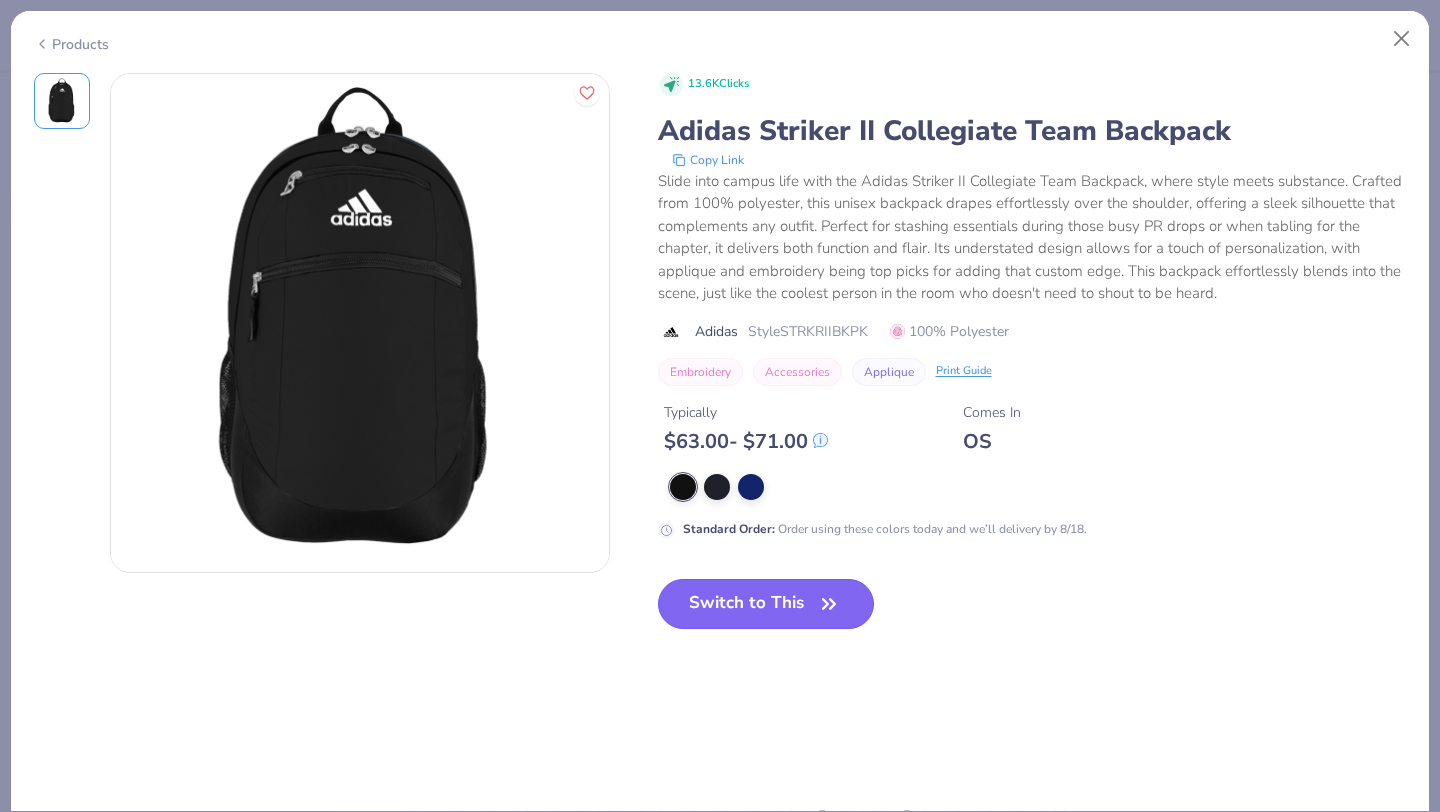 click on "Switch to This" at bounding box center [766, 604] 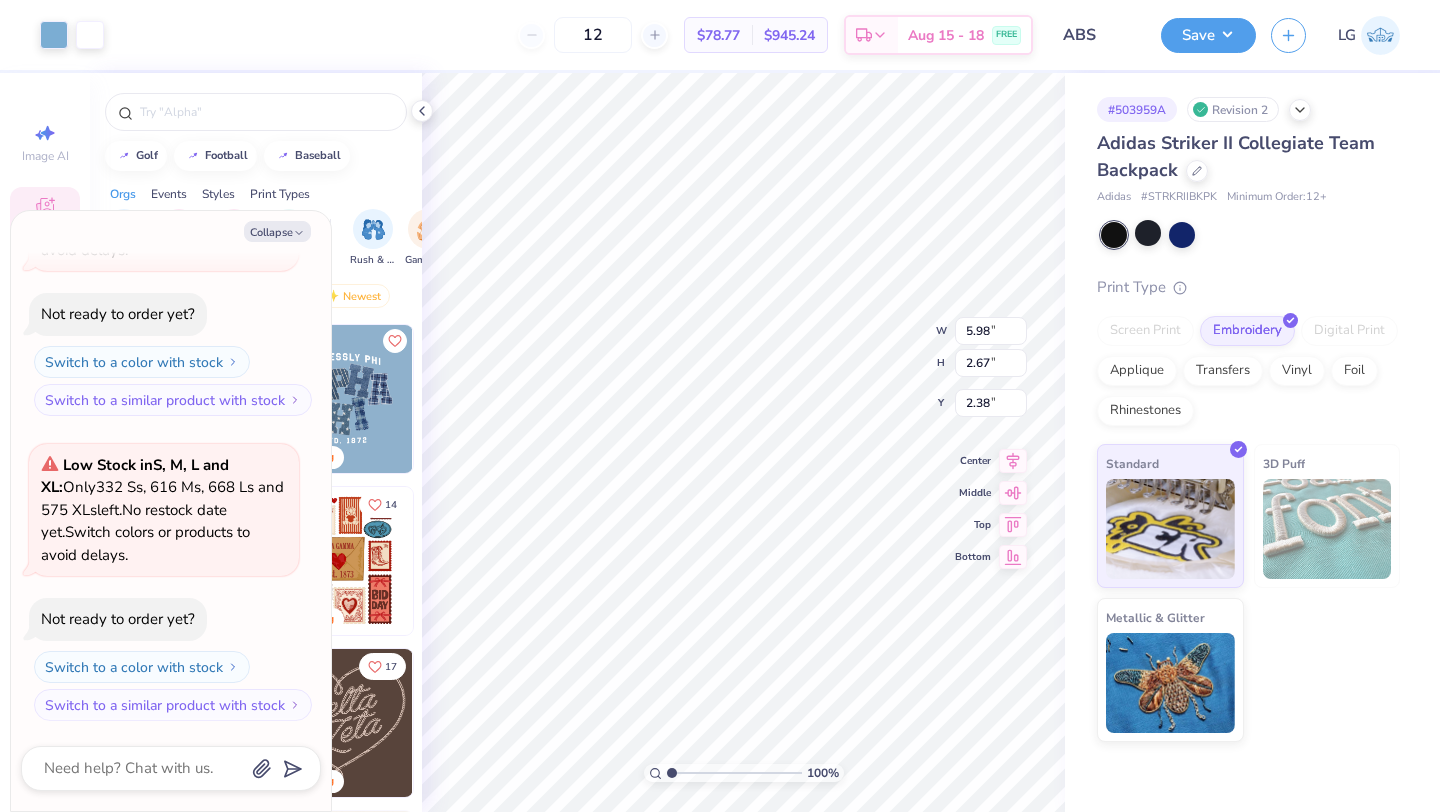 type on "x" 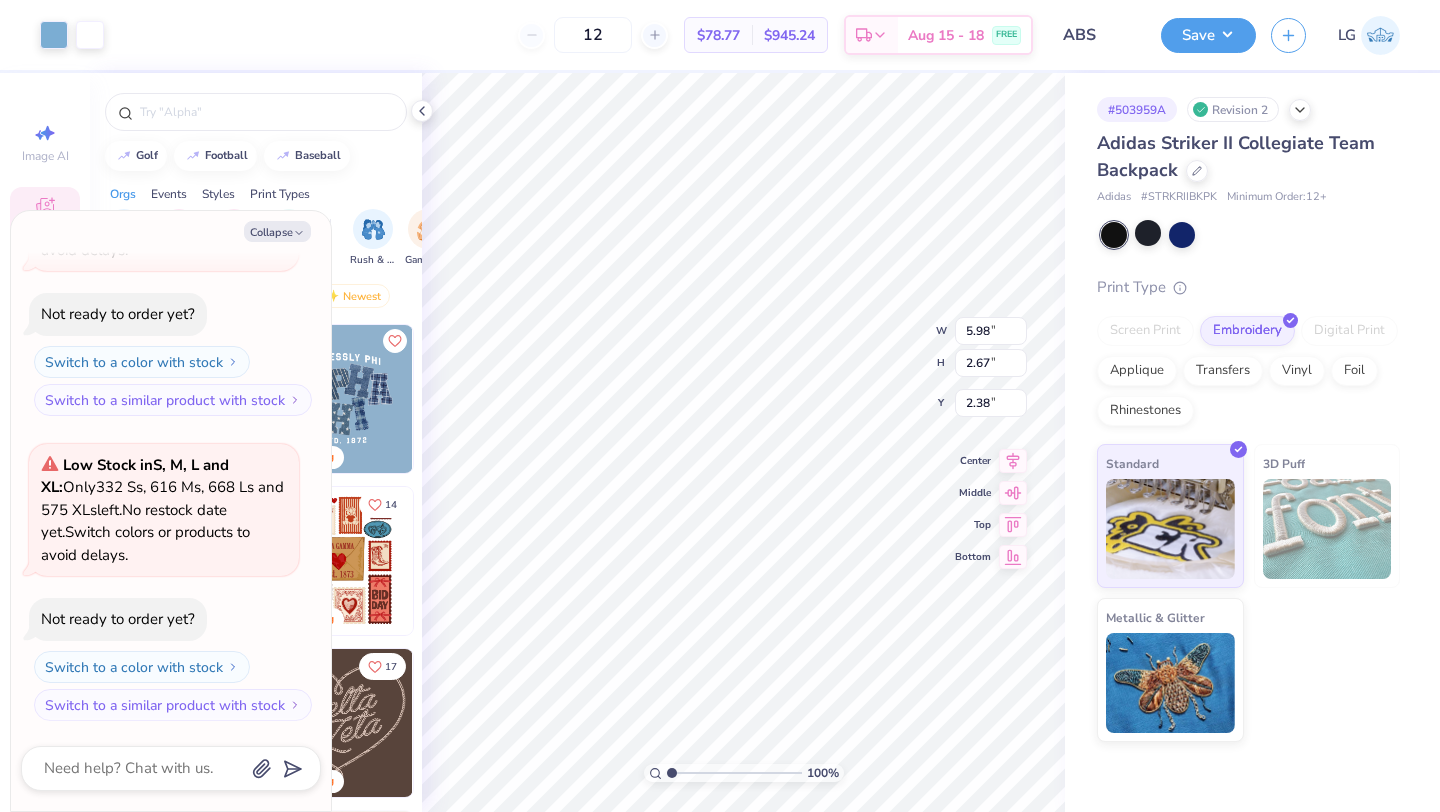 type on "4.88" 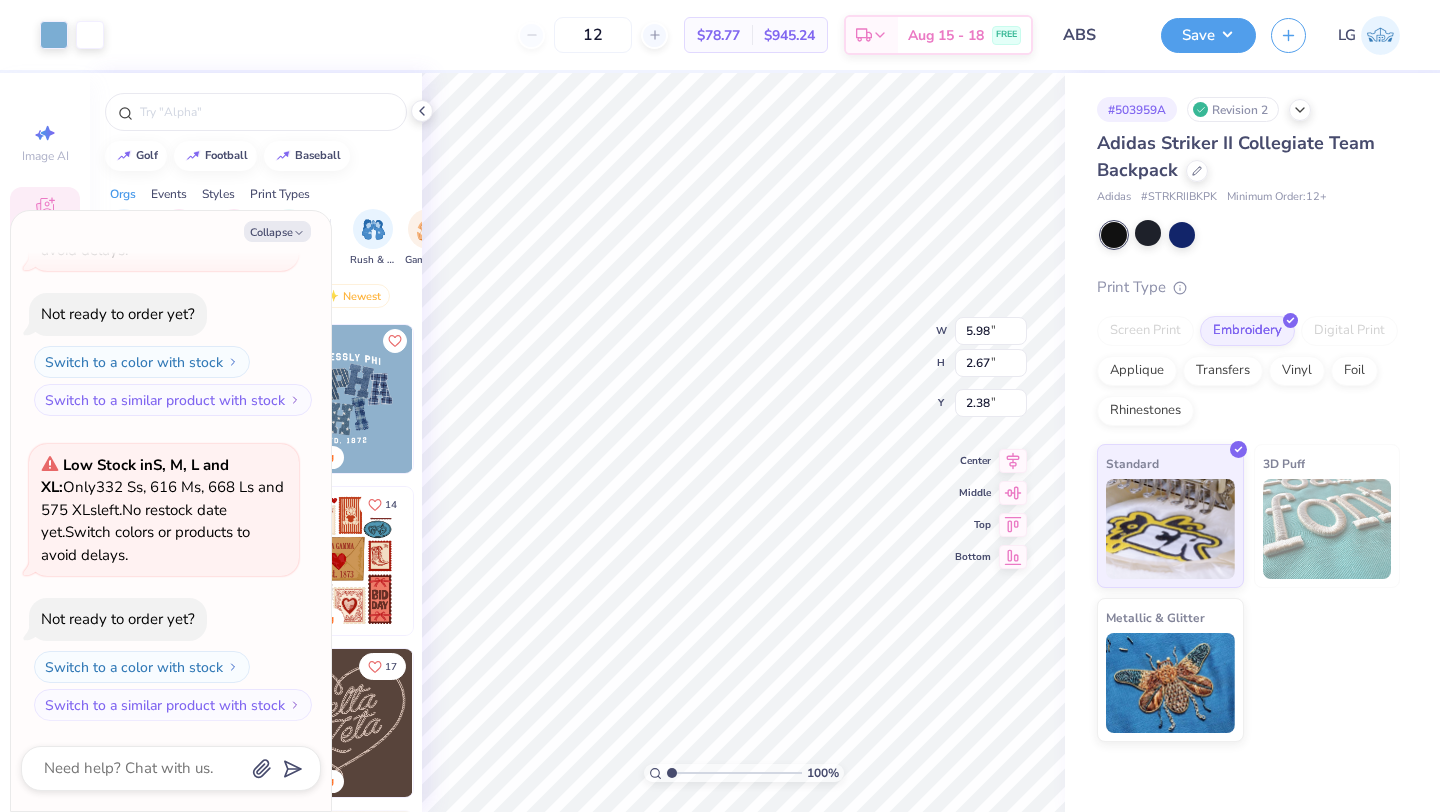 type on "2.18" 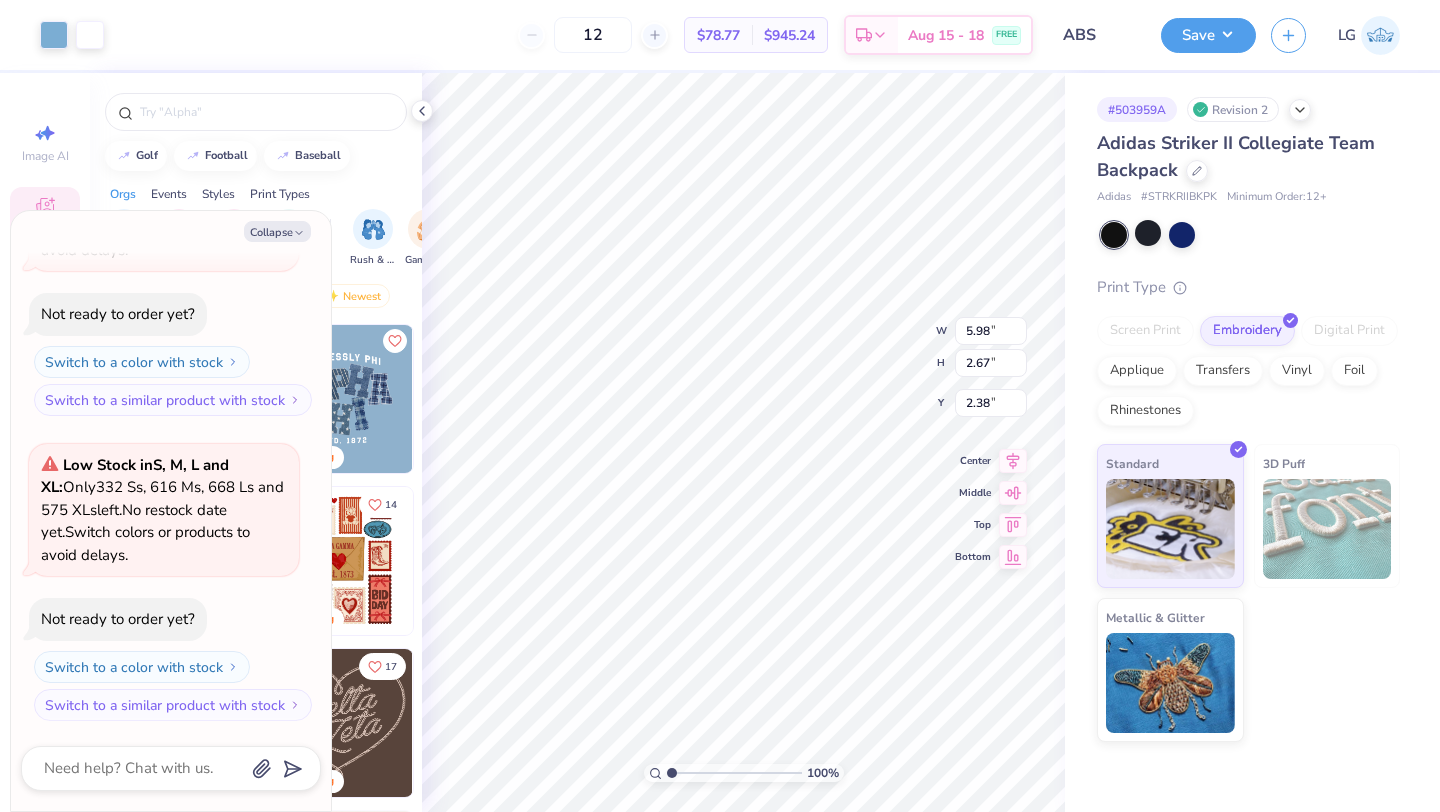 type on "2.87" 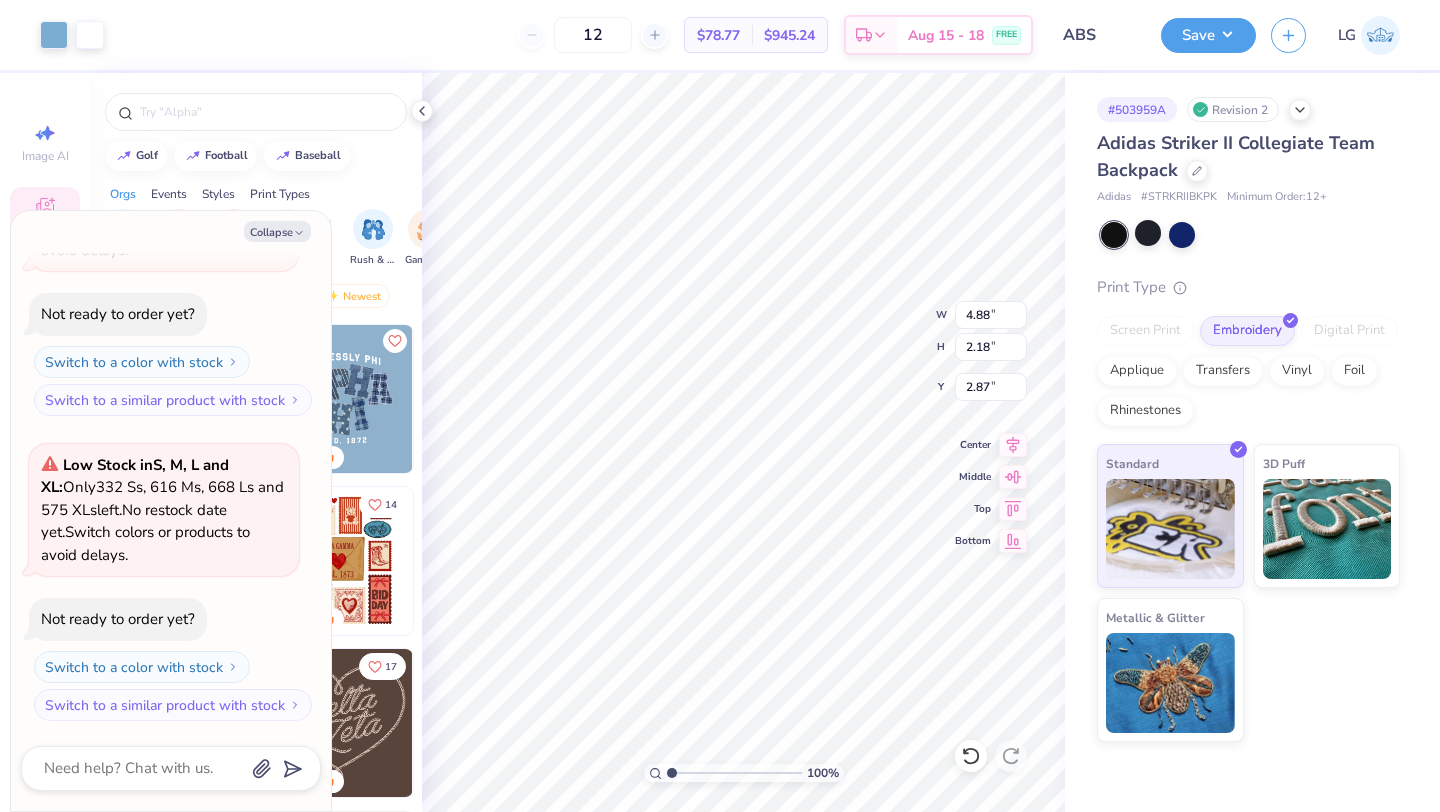 type on "x" 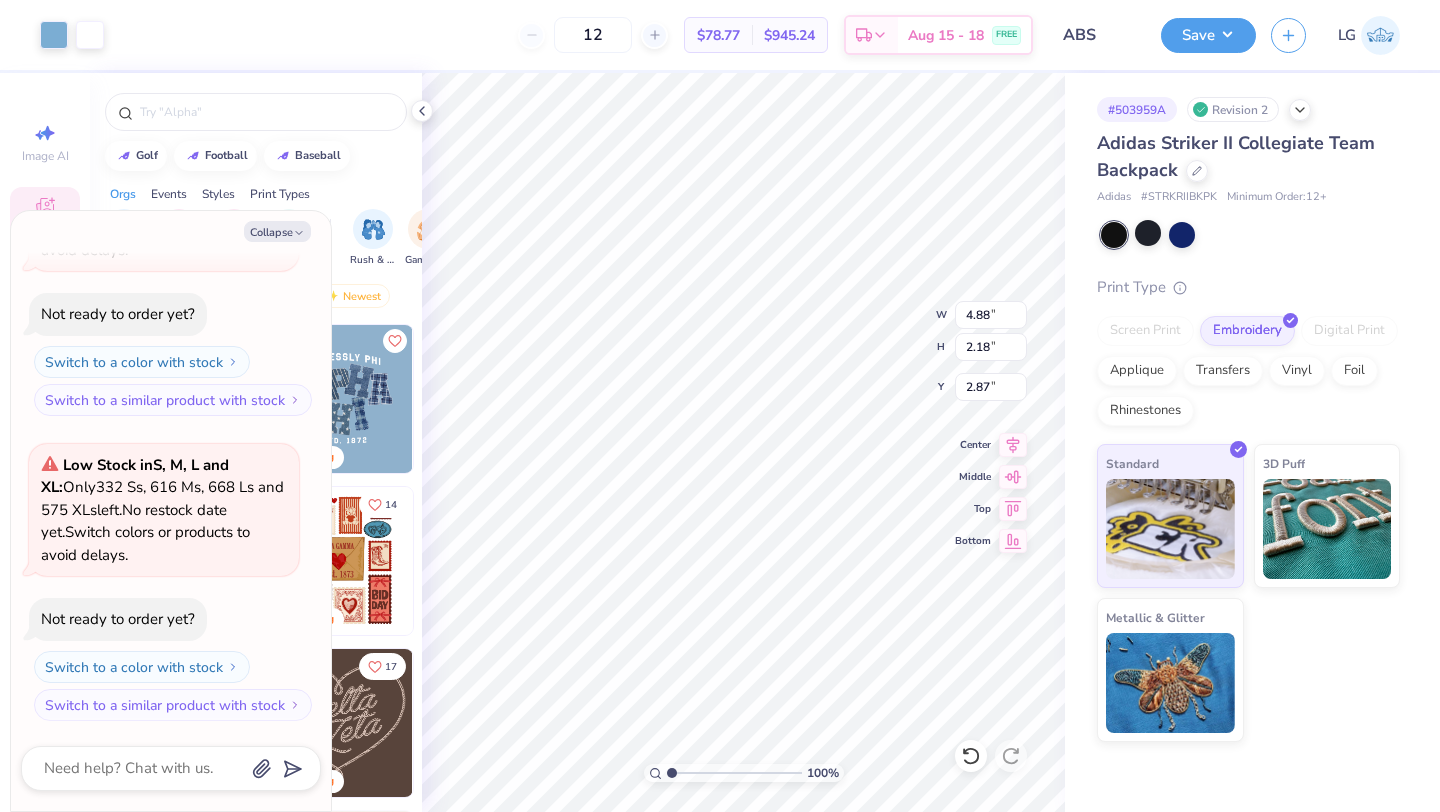 type on "5.03" 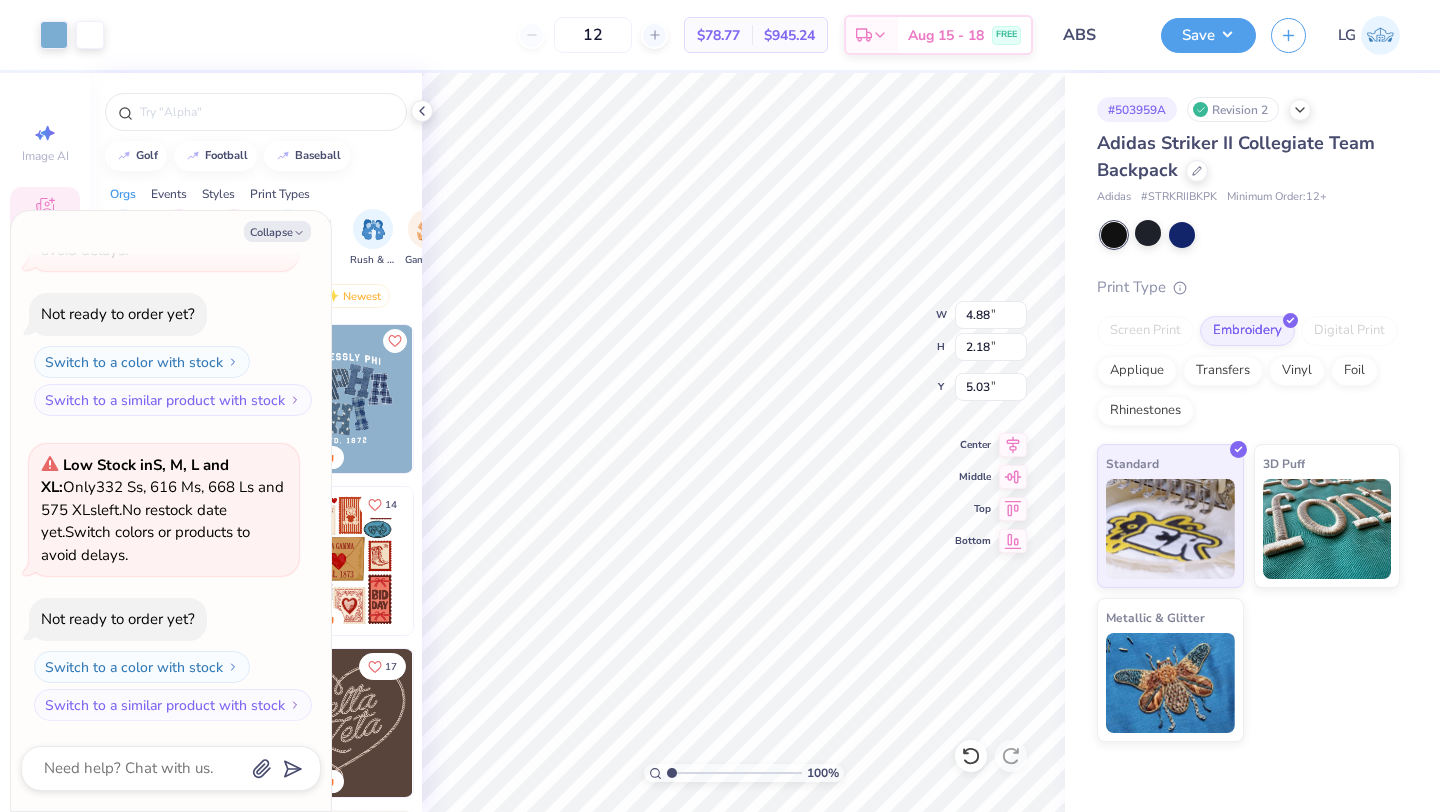 type on "x" 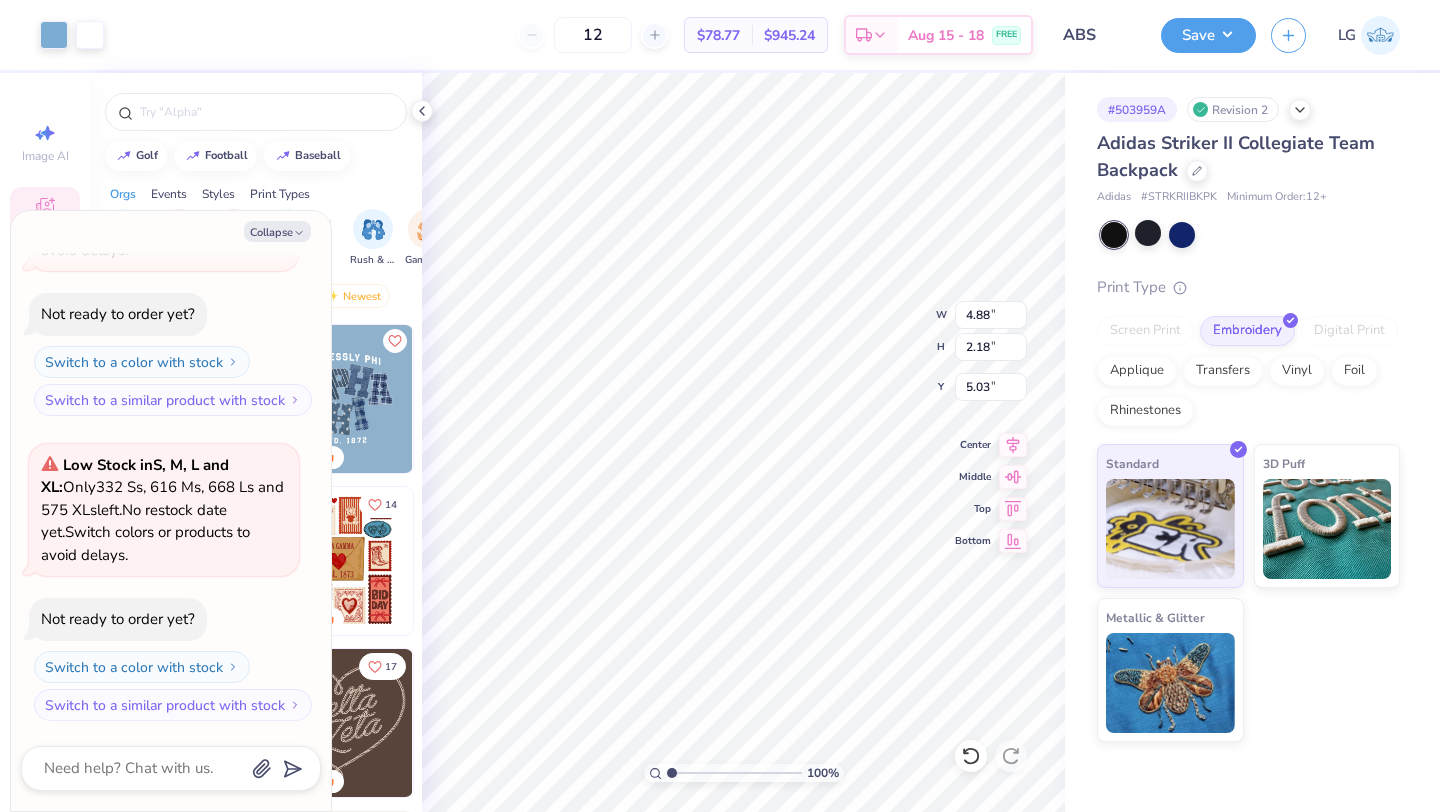type on "4.61" 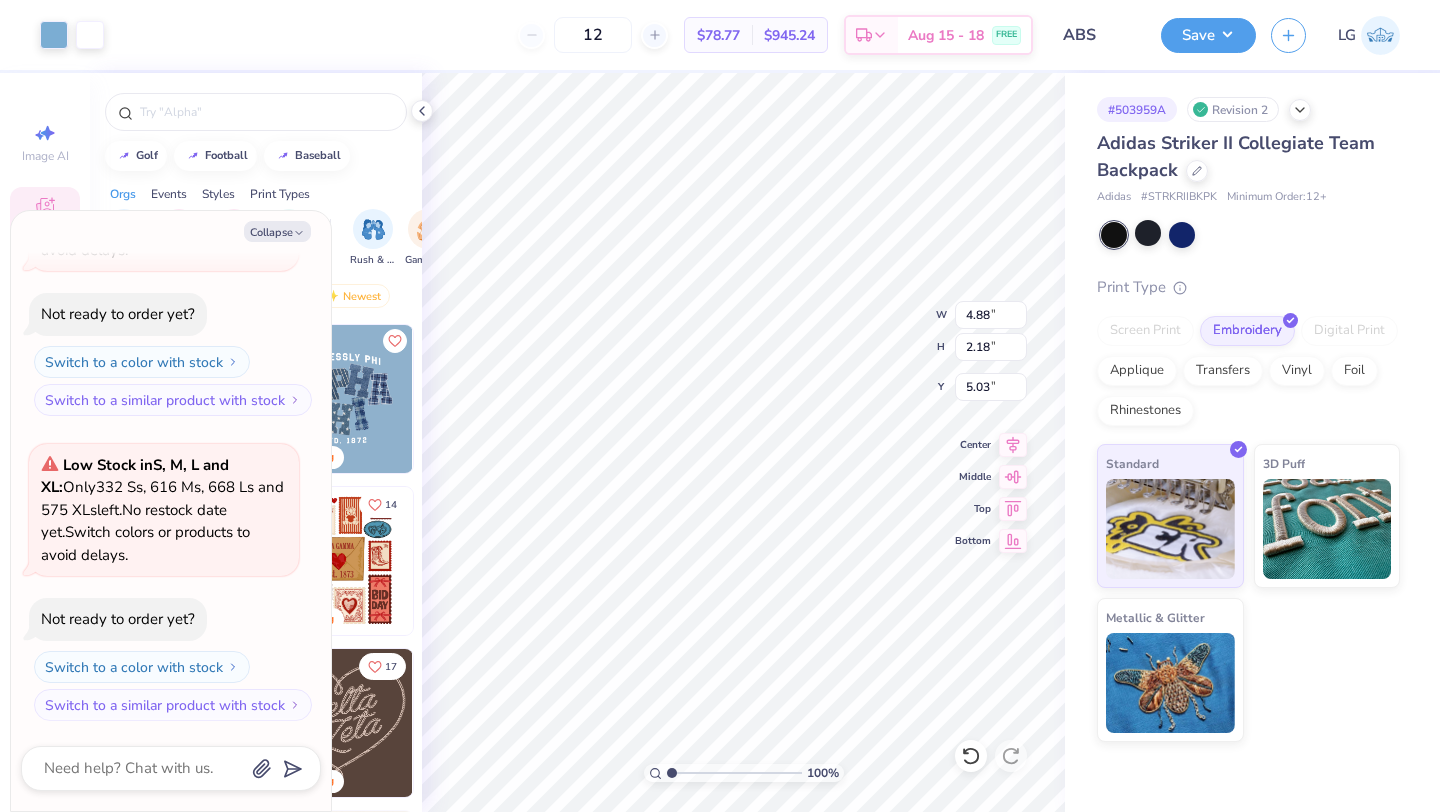 type on "2.06" 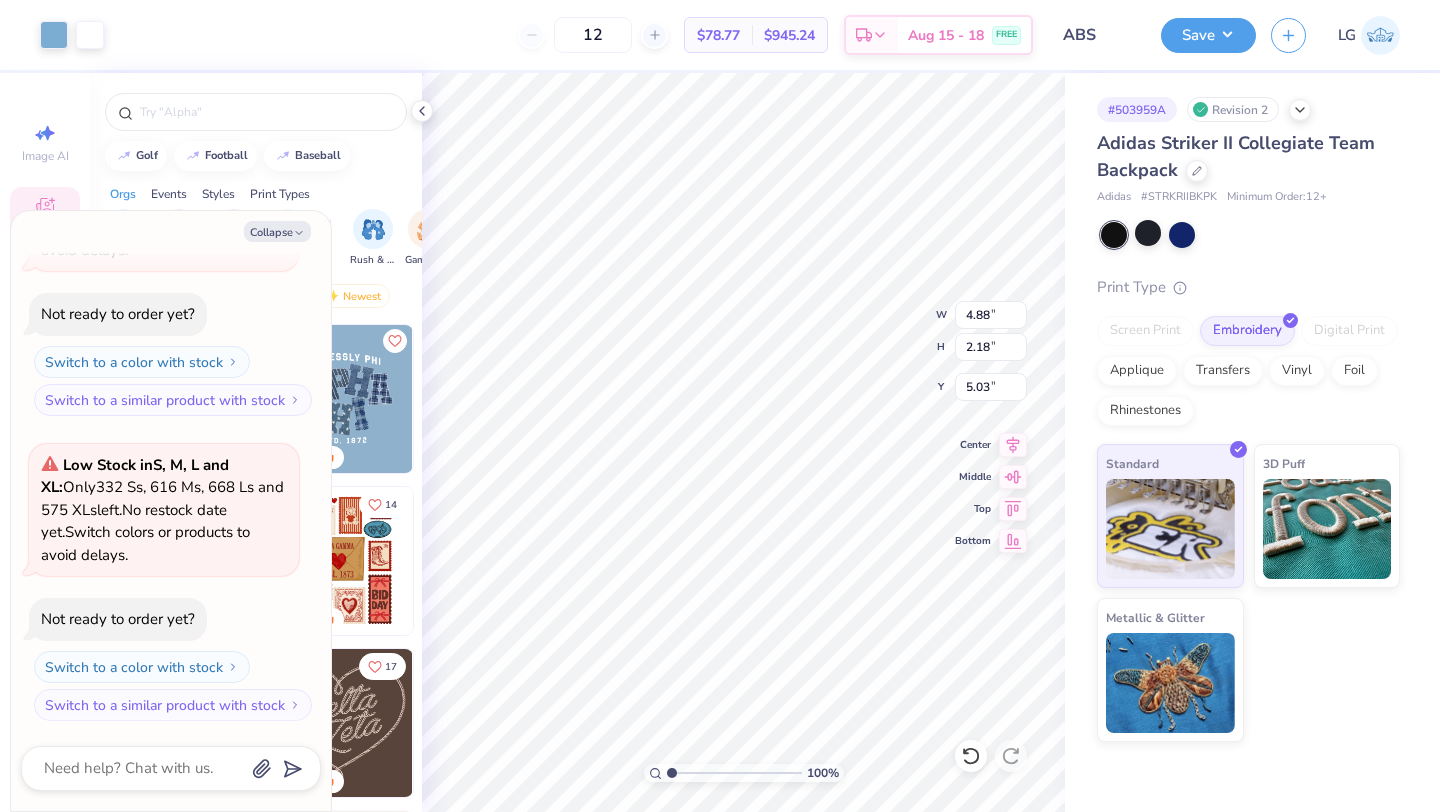 type on "5.15" 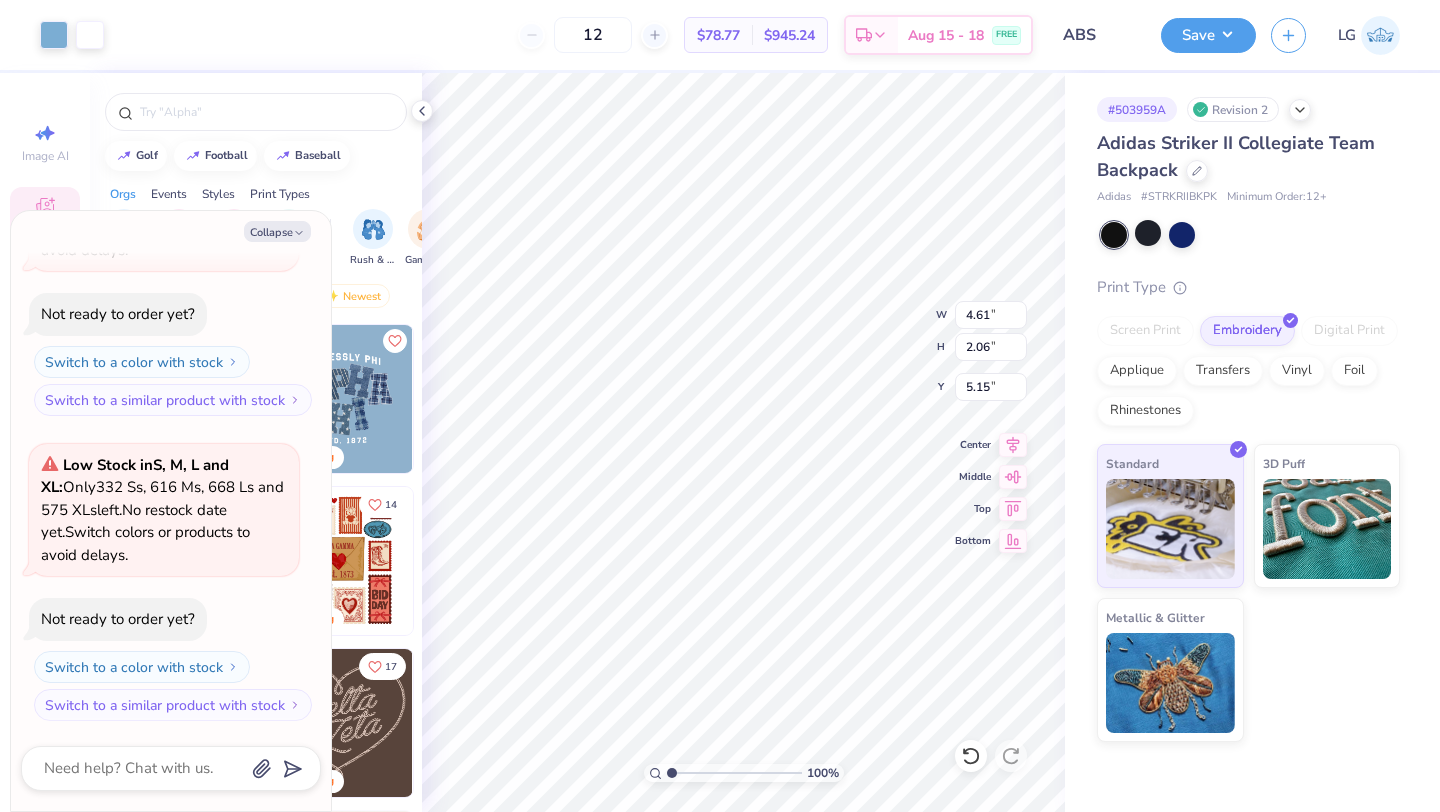 type on "x" 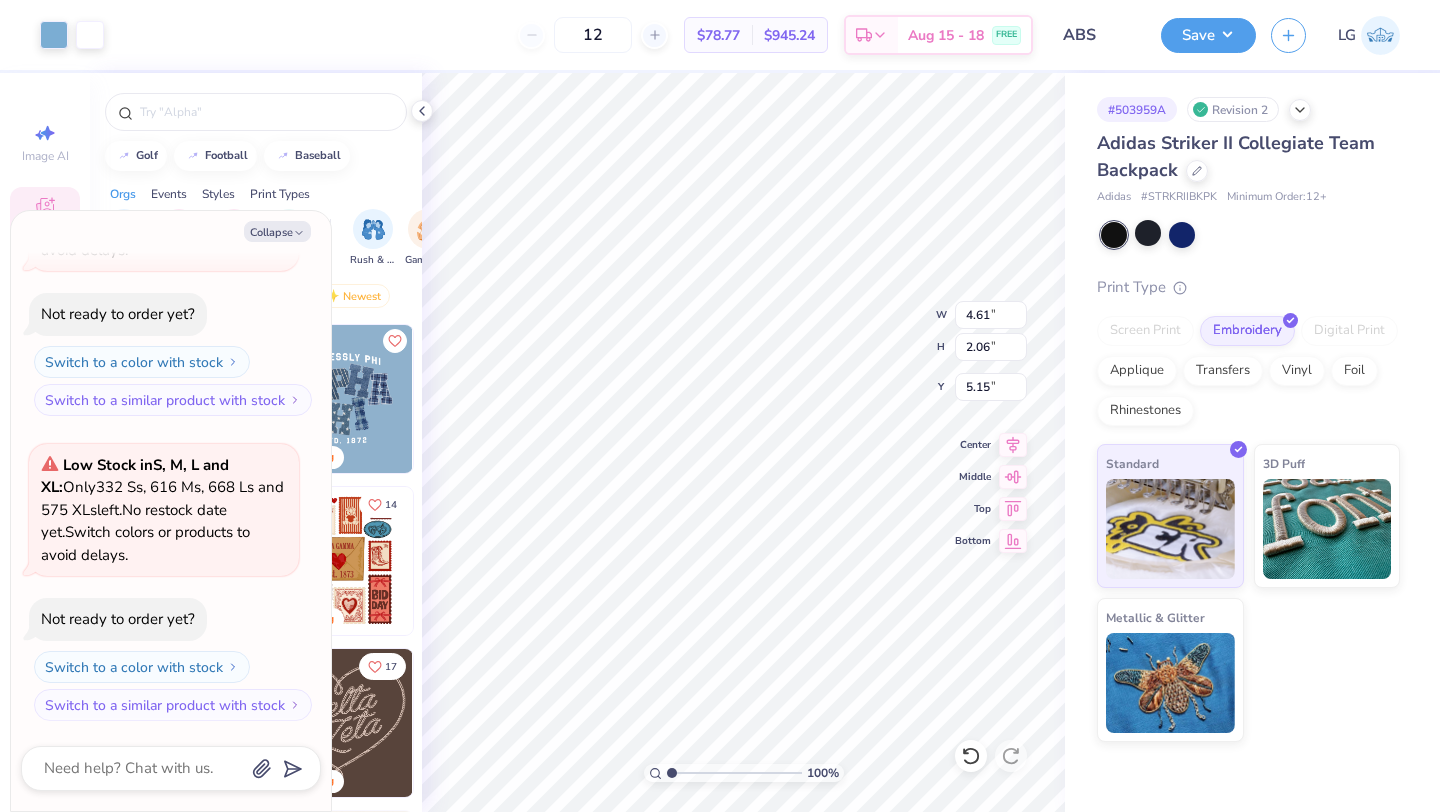 type on "4.50" 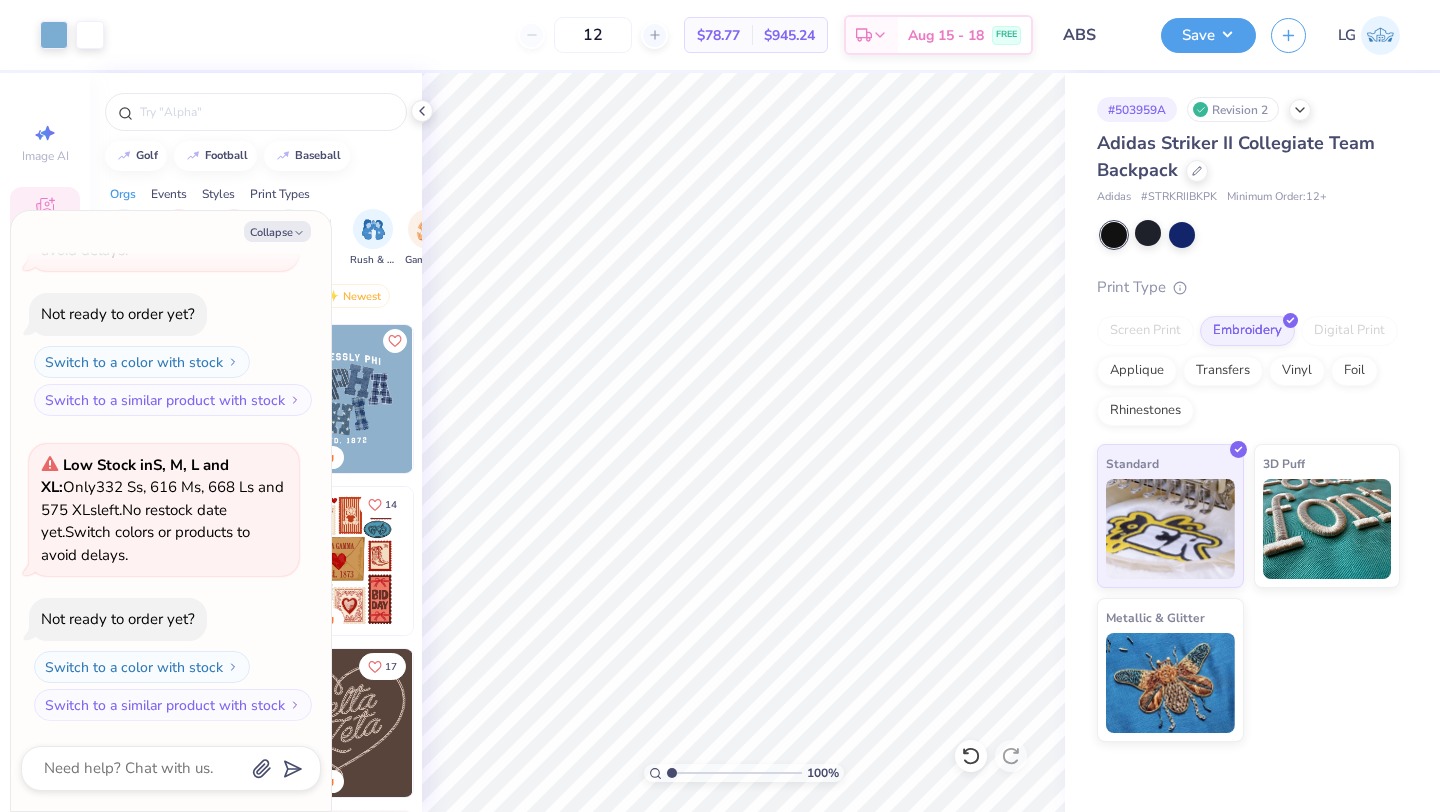 click on "Save LG" at bounding box center (1300, 35) 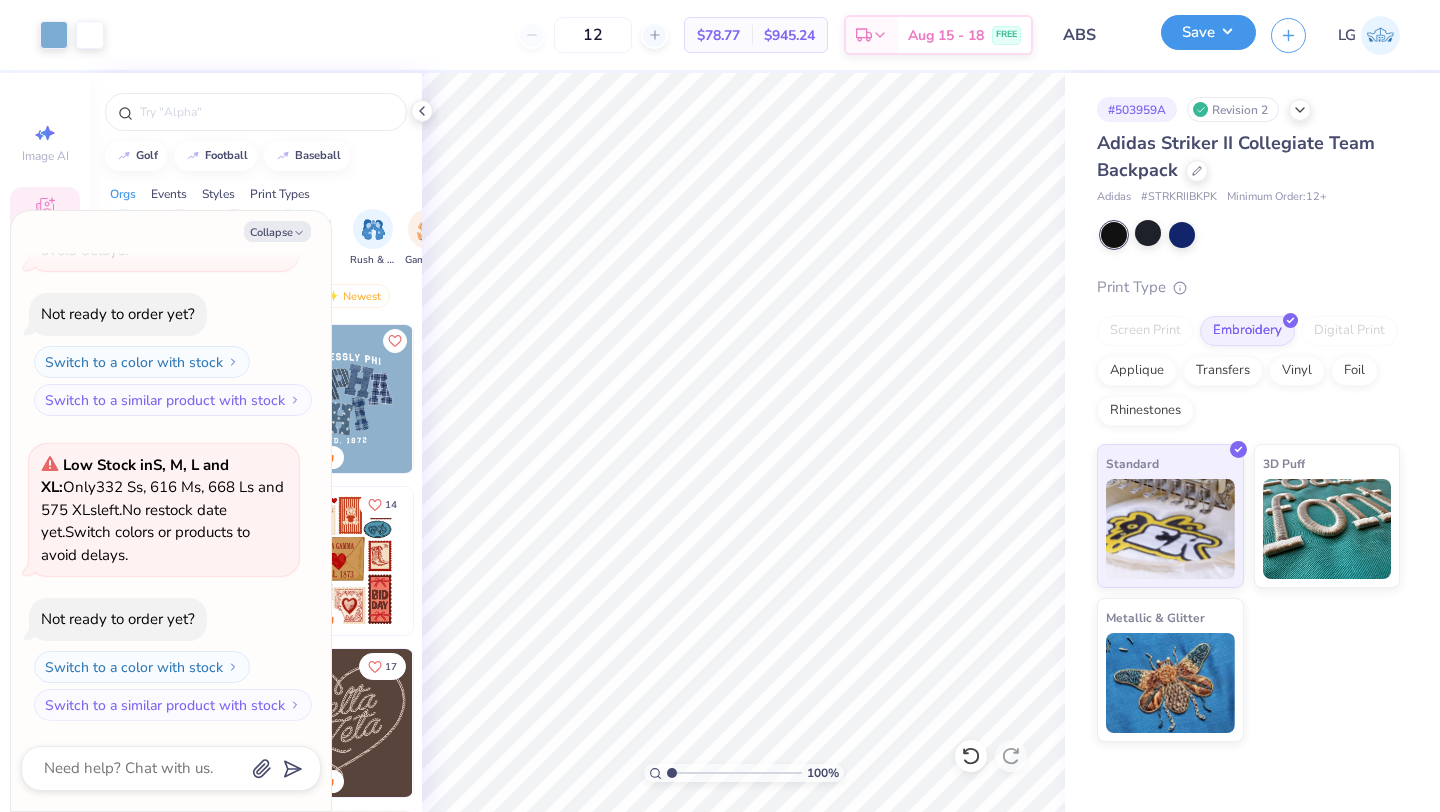 click on "Save" at bounding box center [1208, 32] 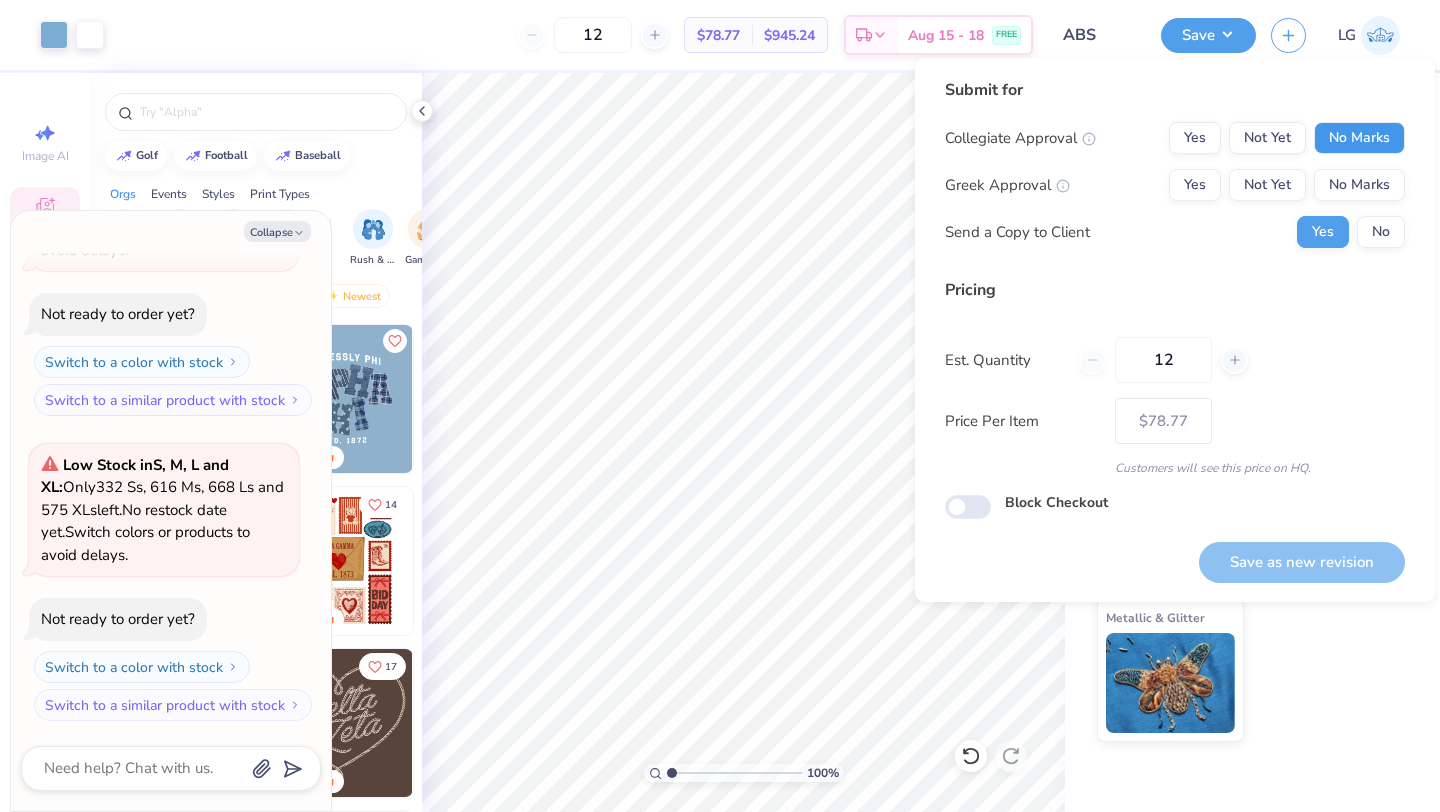 click on "No Marks" at bounding box center [1359, 138] 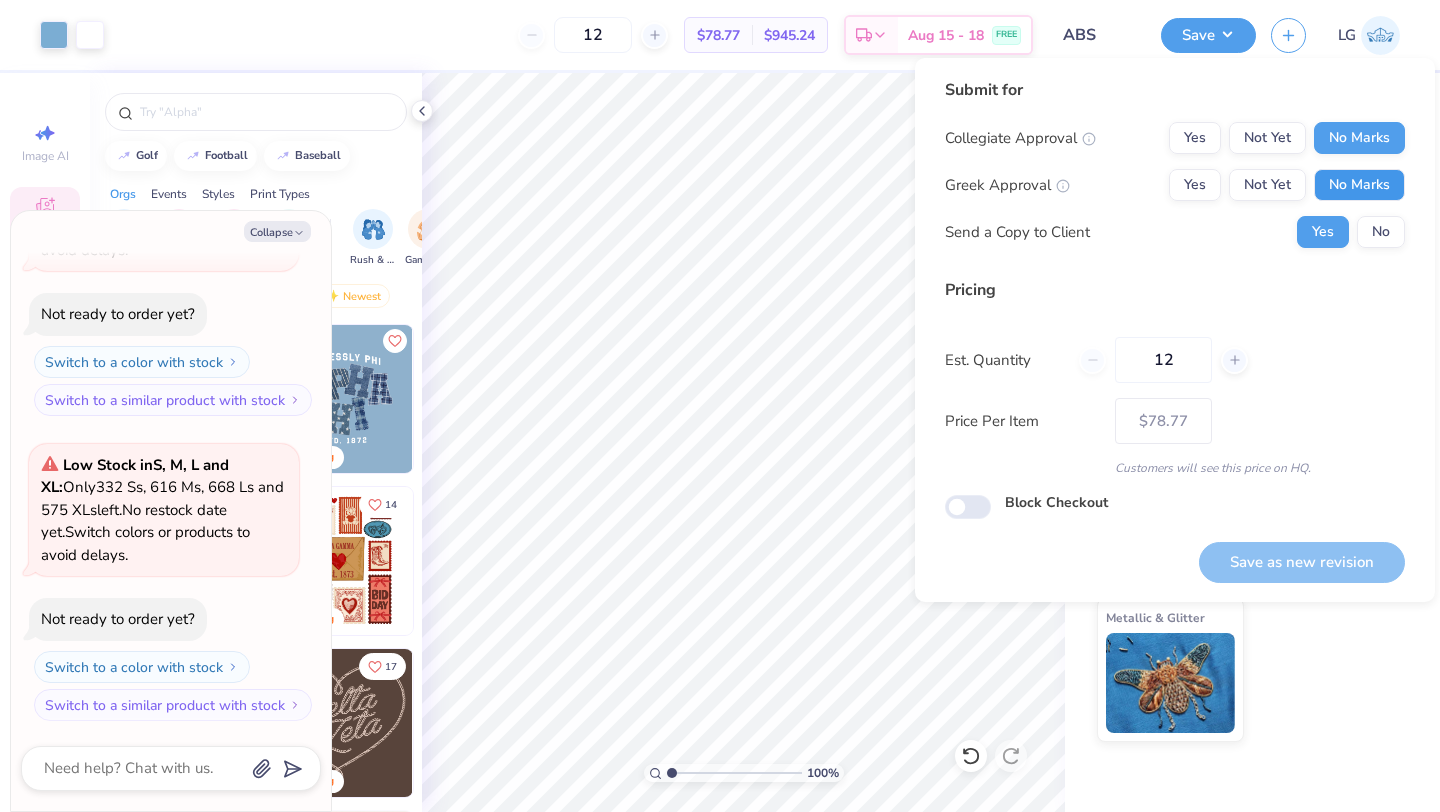 click on "No Marks" at bounding box center [1359, 185] 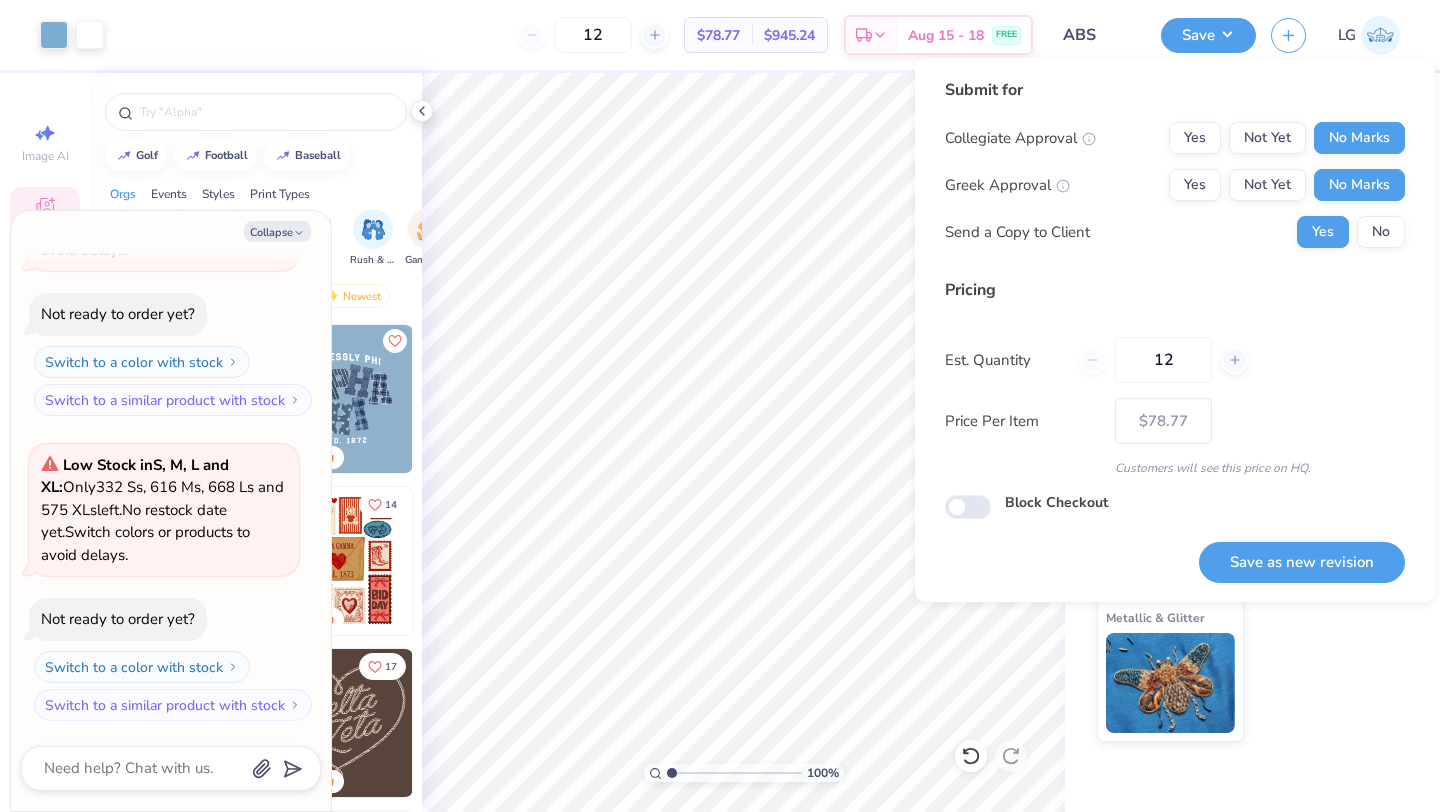 click on "Submit for Collegiate Approval Yes Not Yet No Marks Greek Approval Yes Not Yet No Marks Send a Copy to Client Yes No" at bounding box center (1175, 170) 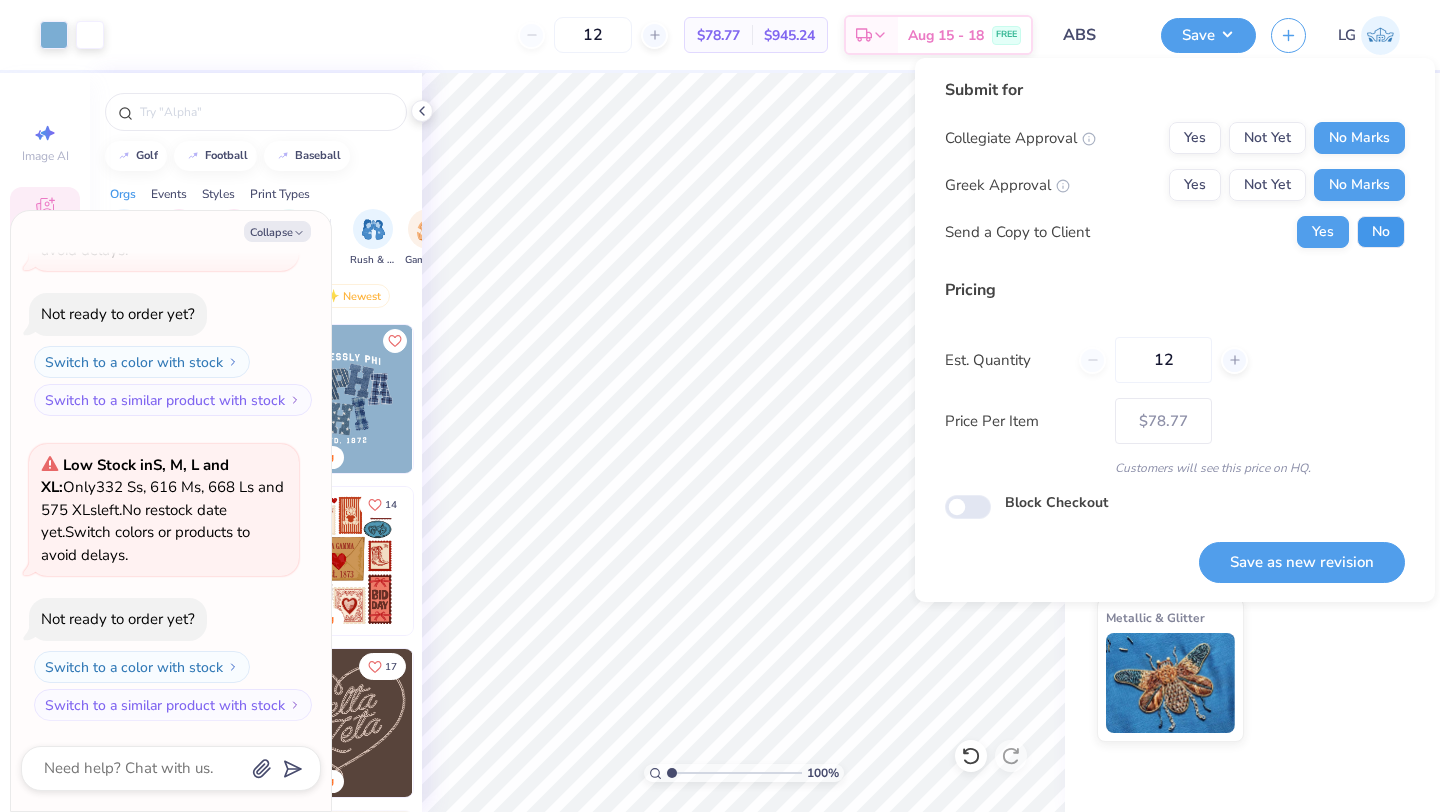 click on "No" at bounding box center (1381, 232) 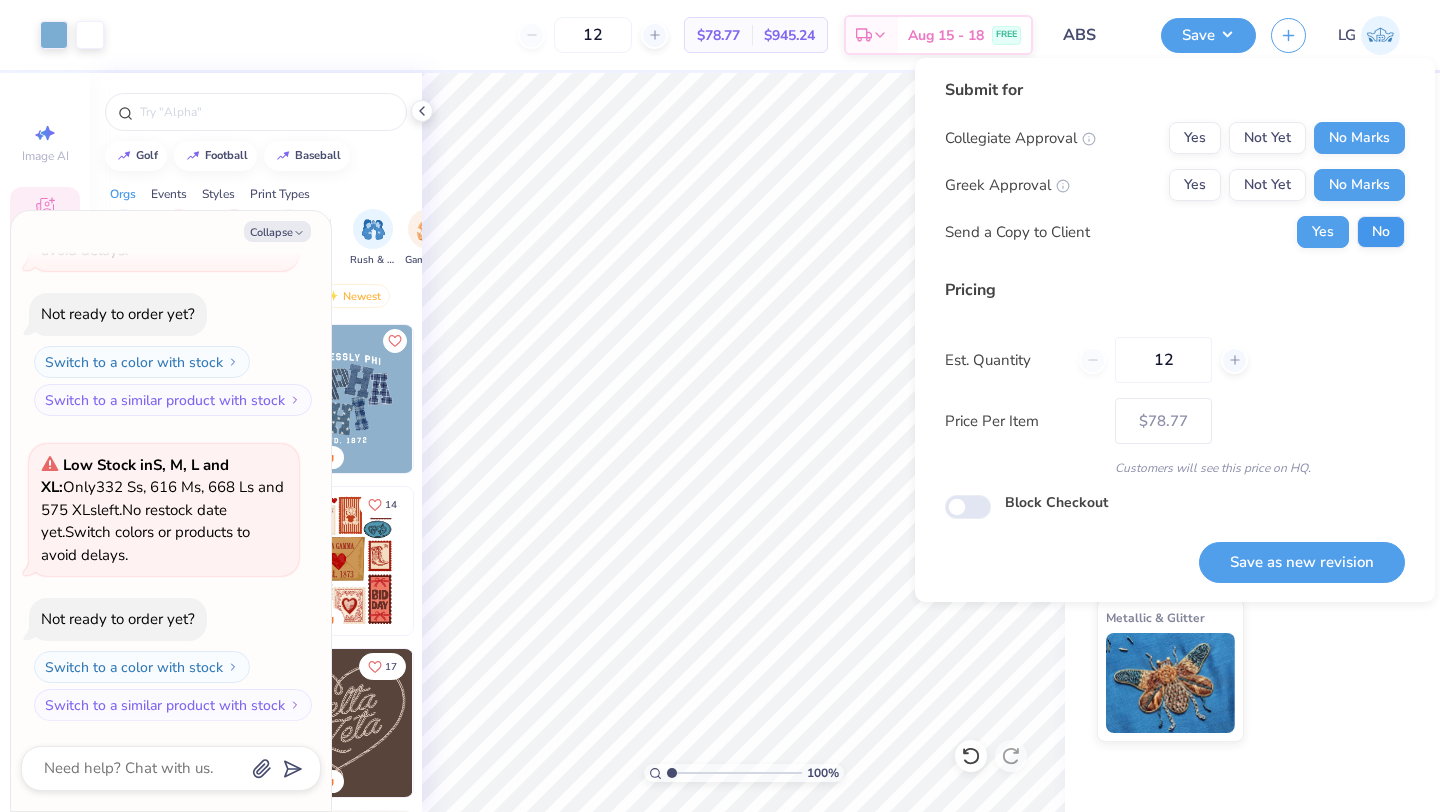 type on "x" 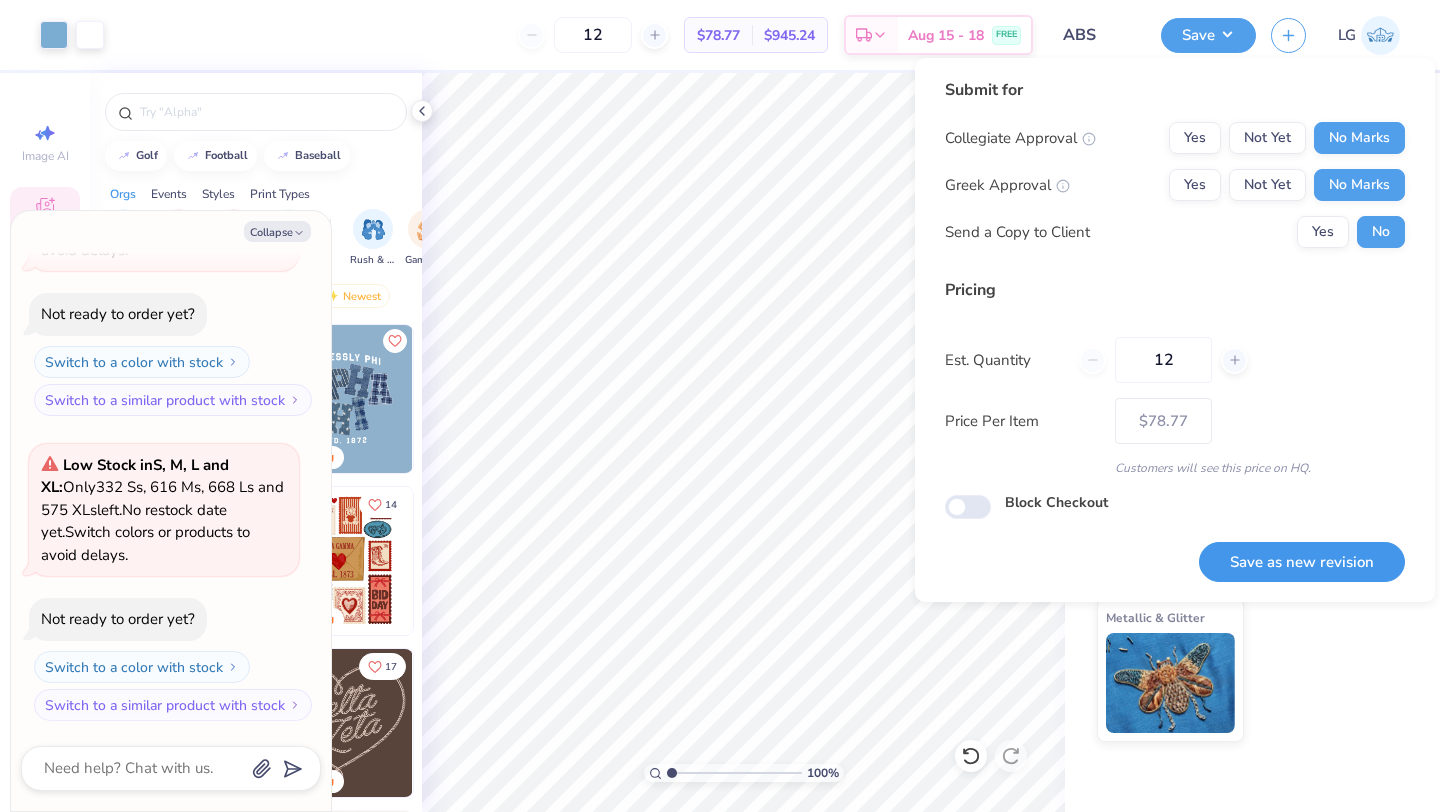 click on "Save as new revision" at bounding box center [1302, 562] 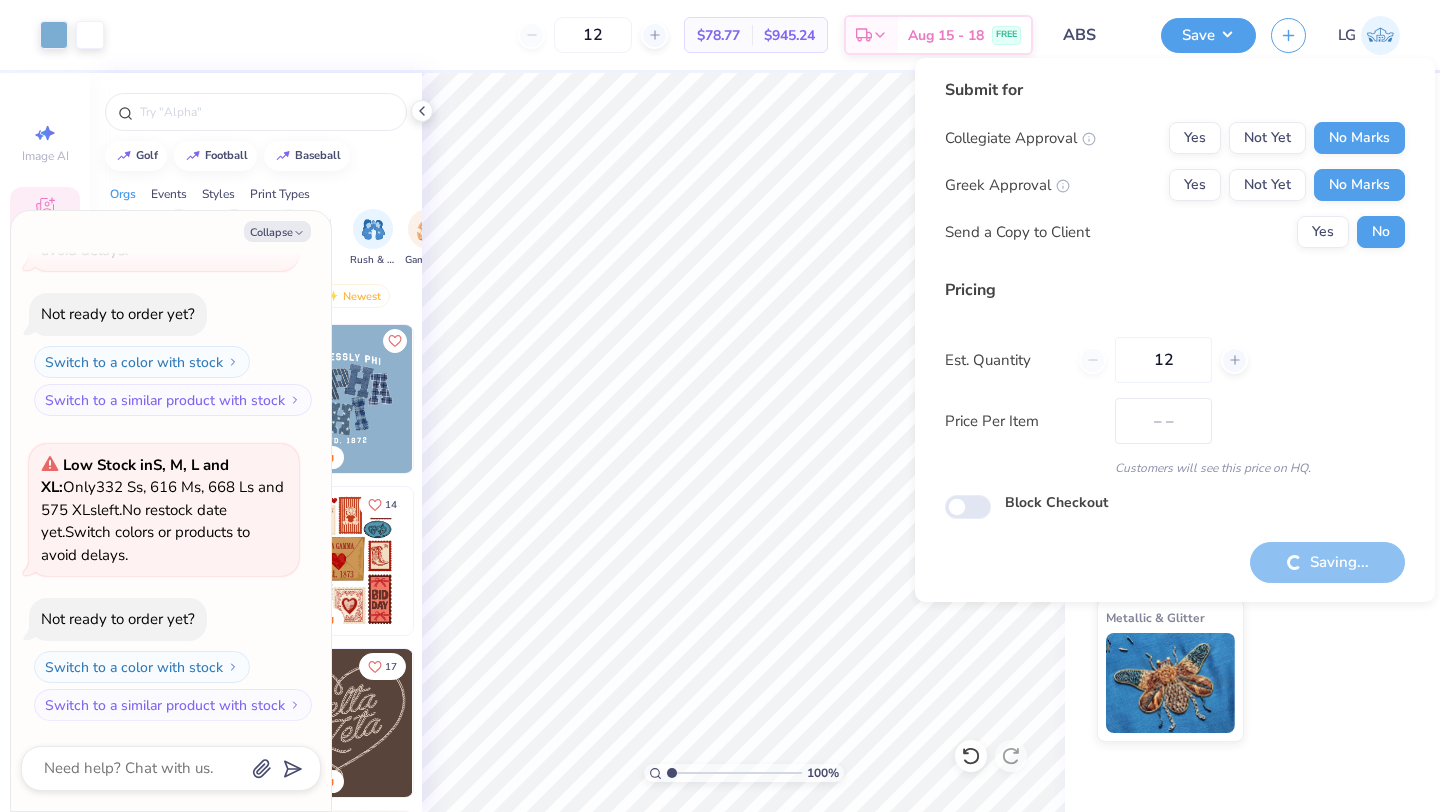 type on "$78.77" 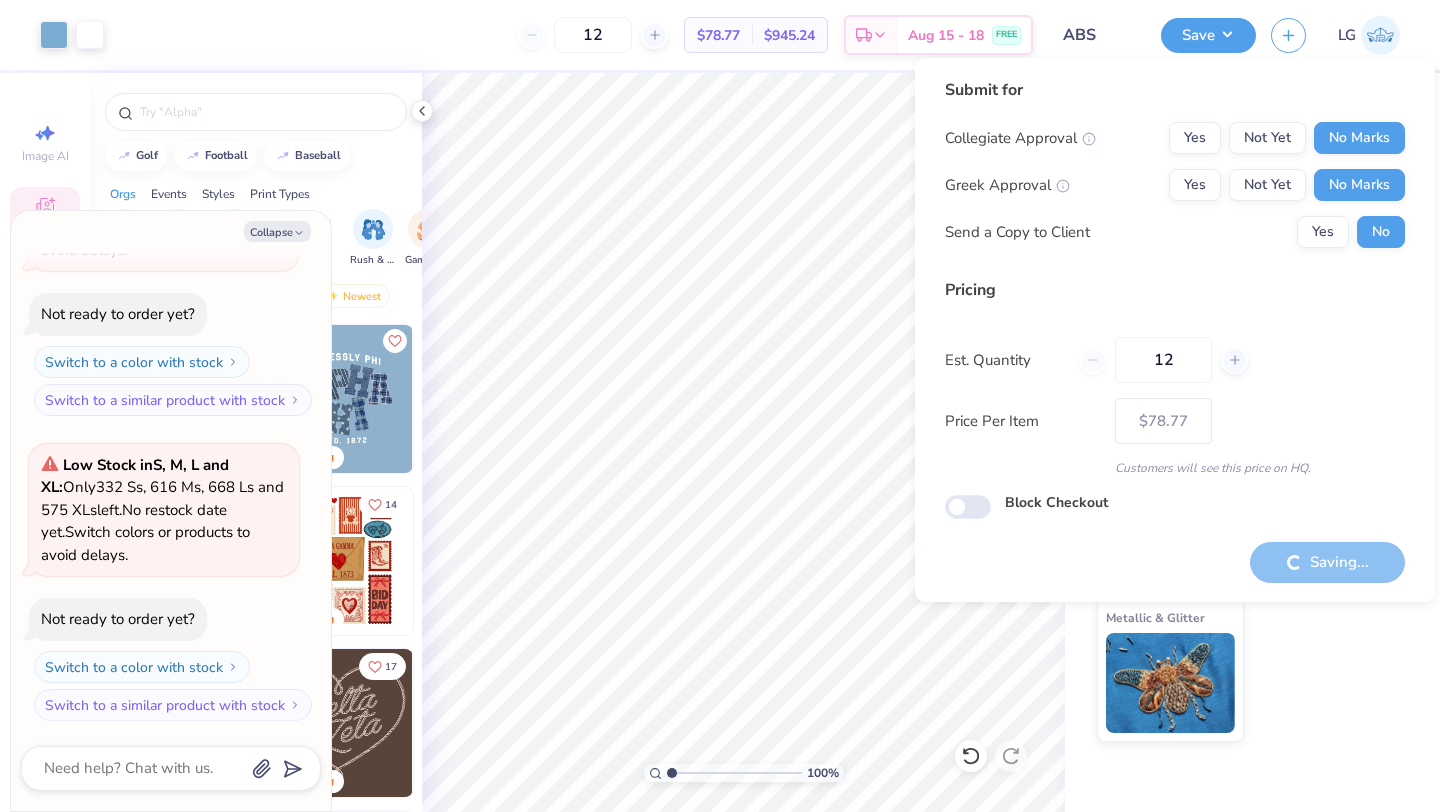 type on "x" 